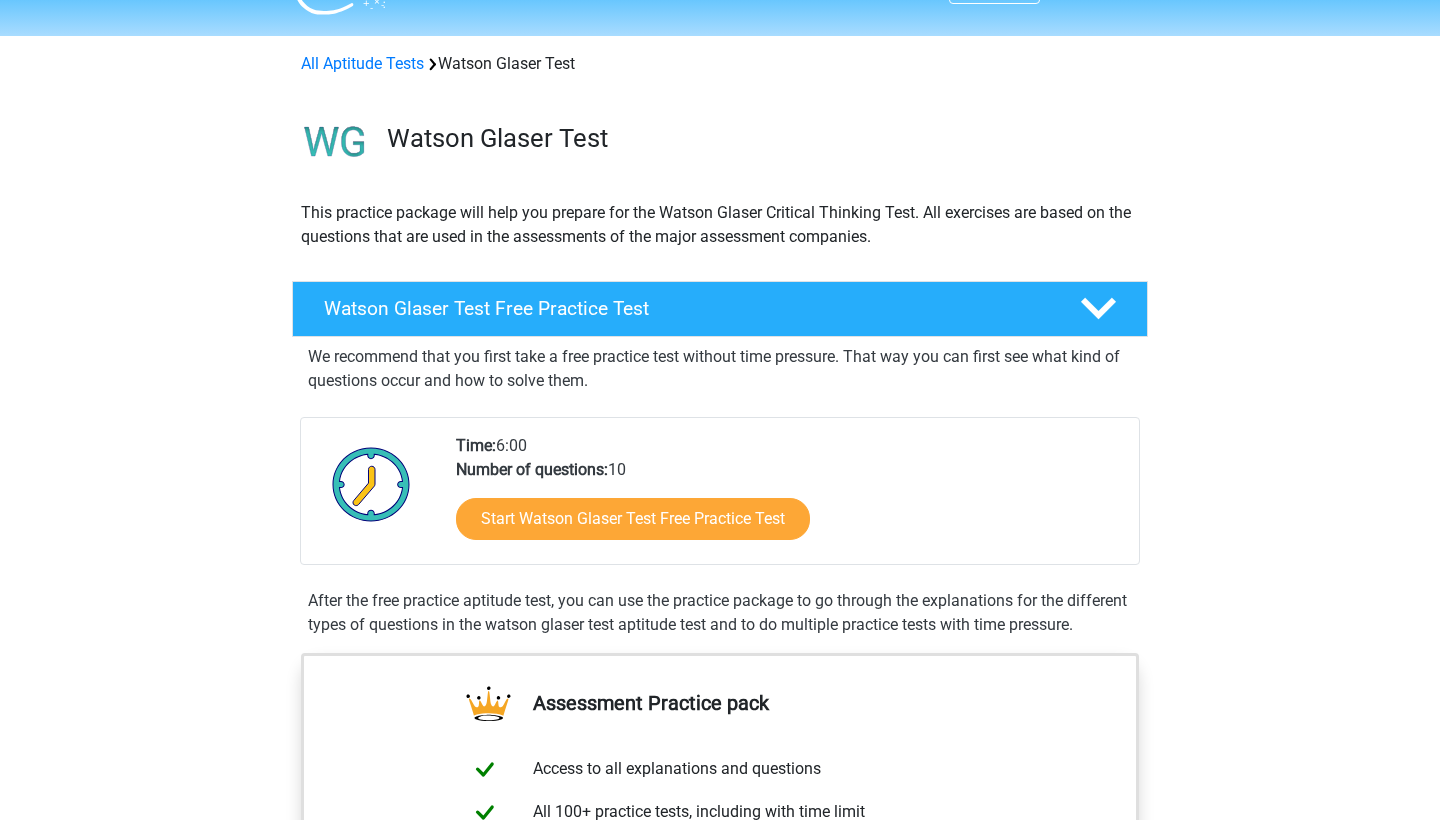 scroll, scrollTop: 62, scrollLeft: 0, axis: vertical 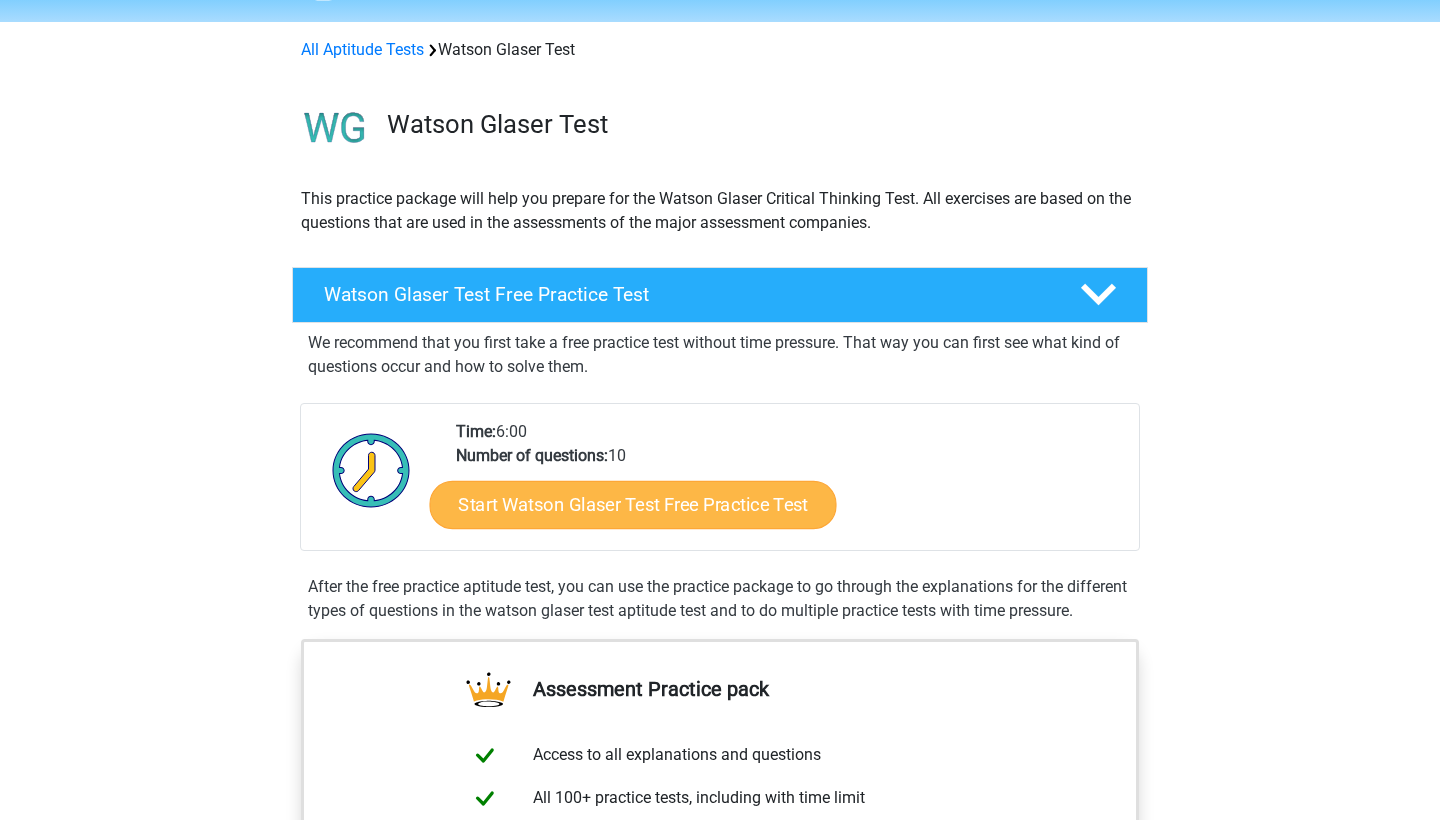 click on "Start Watson Glaser Test
Free Practice Test" at bounding box center [633, 505] 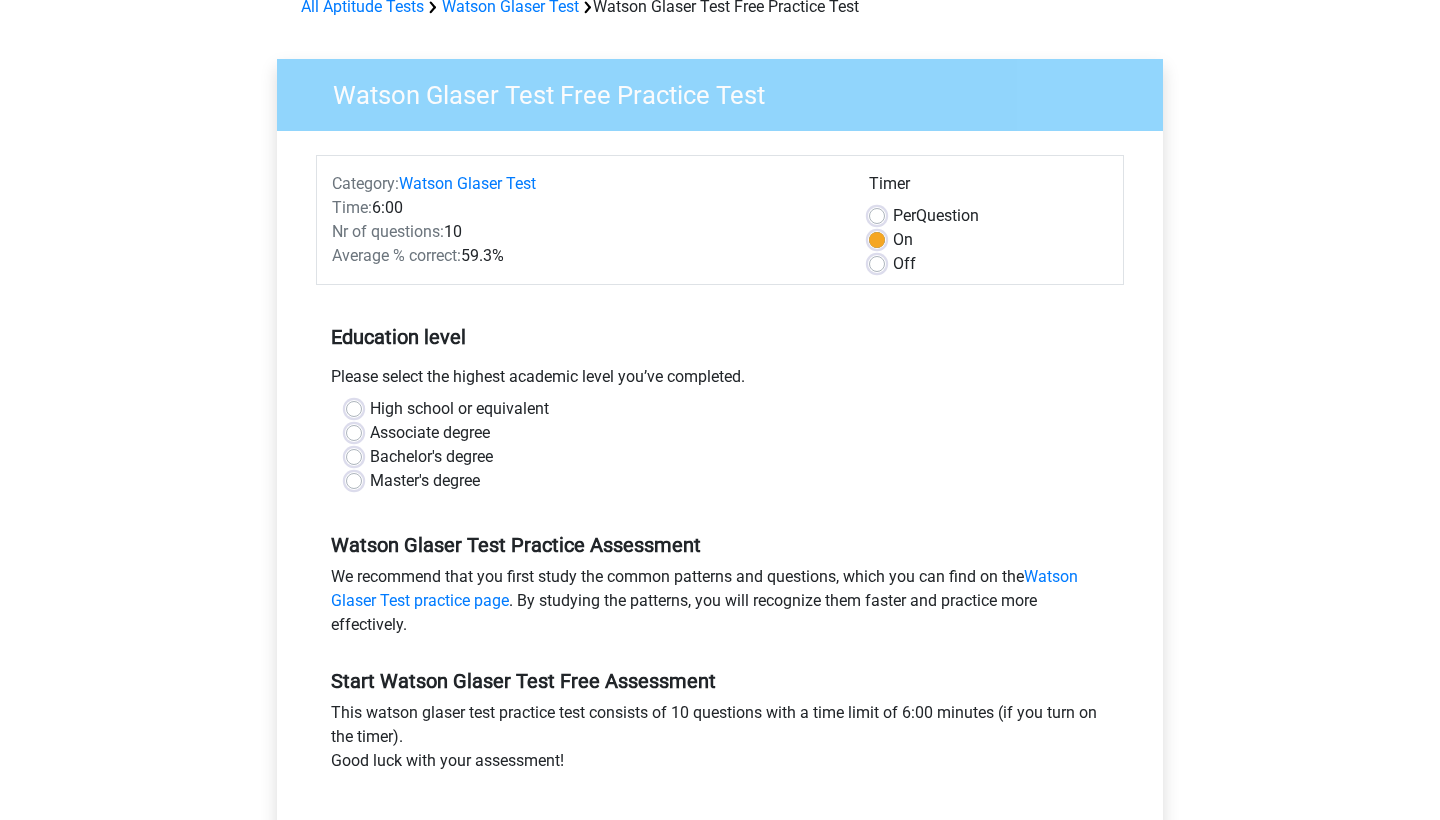 scroll, scrollTop: 150, scrollLeft: 0, axis: vertical 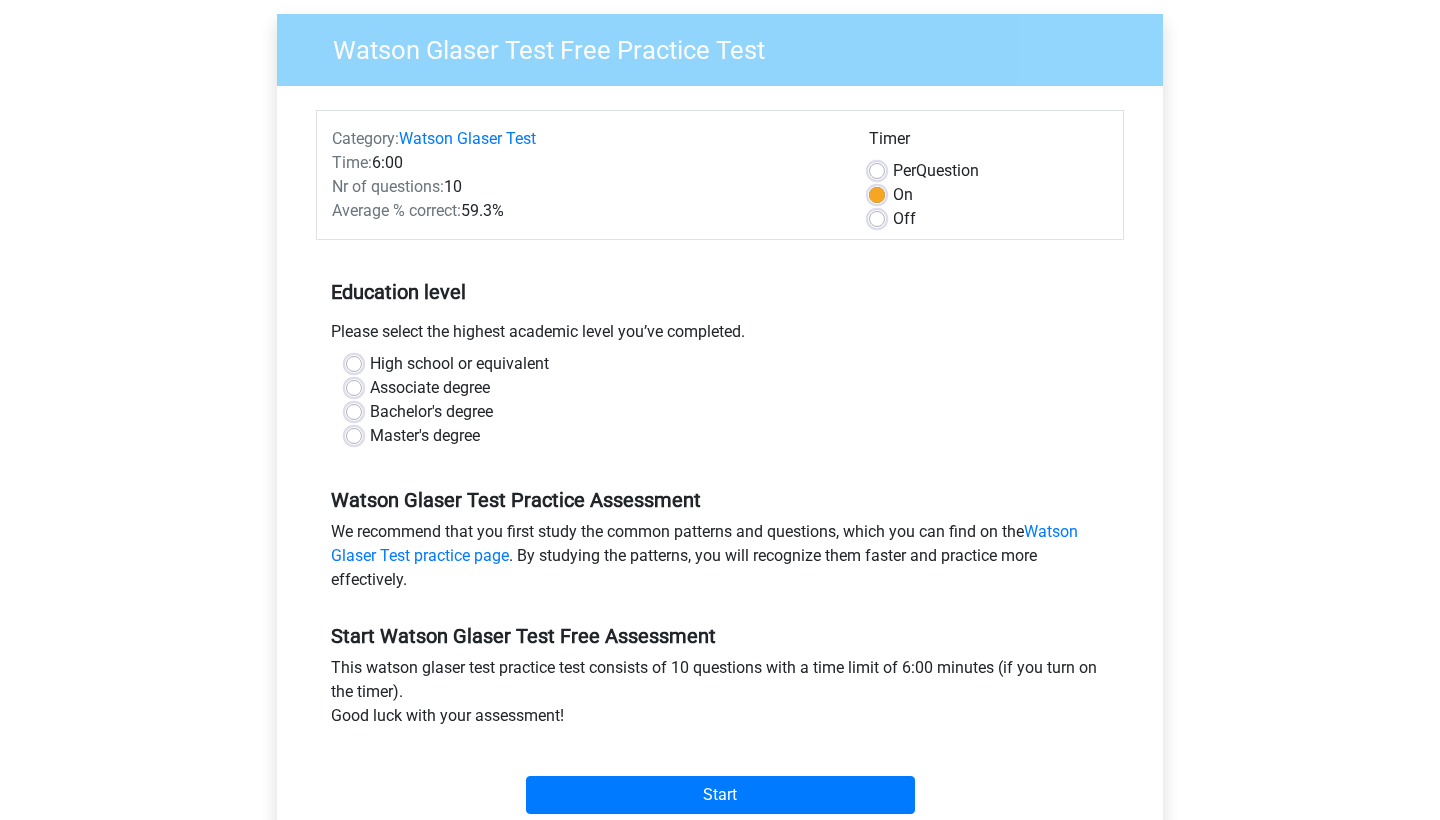 click on "High school or equivalent" at bounding box center [459, 364] 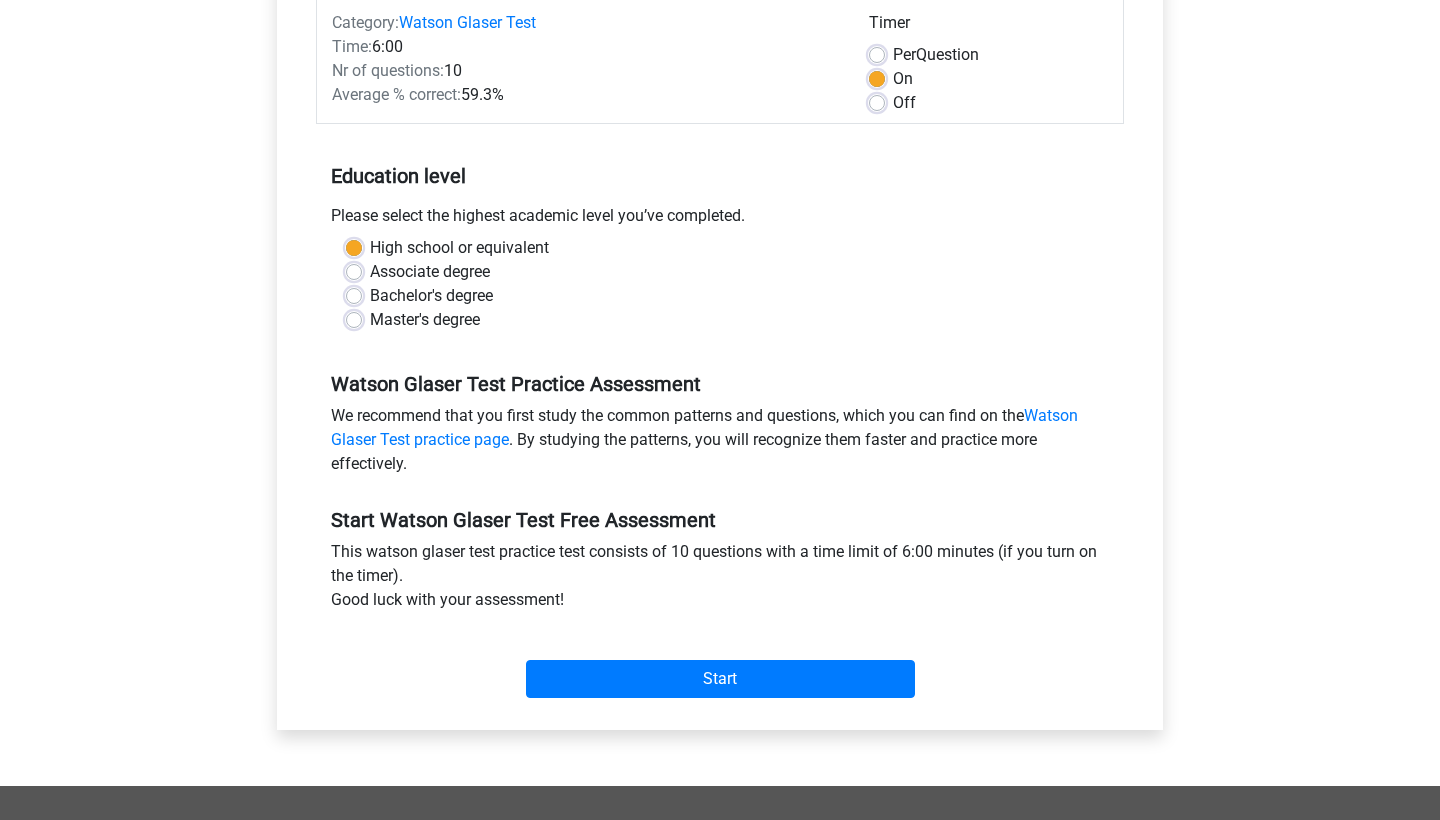 scroll, scrollTop: 268, scrollLeft: 0, axis: vertical 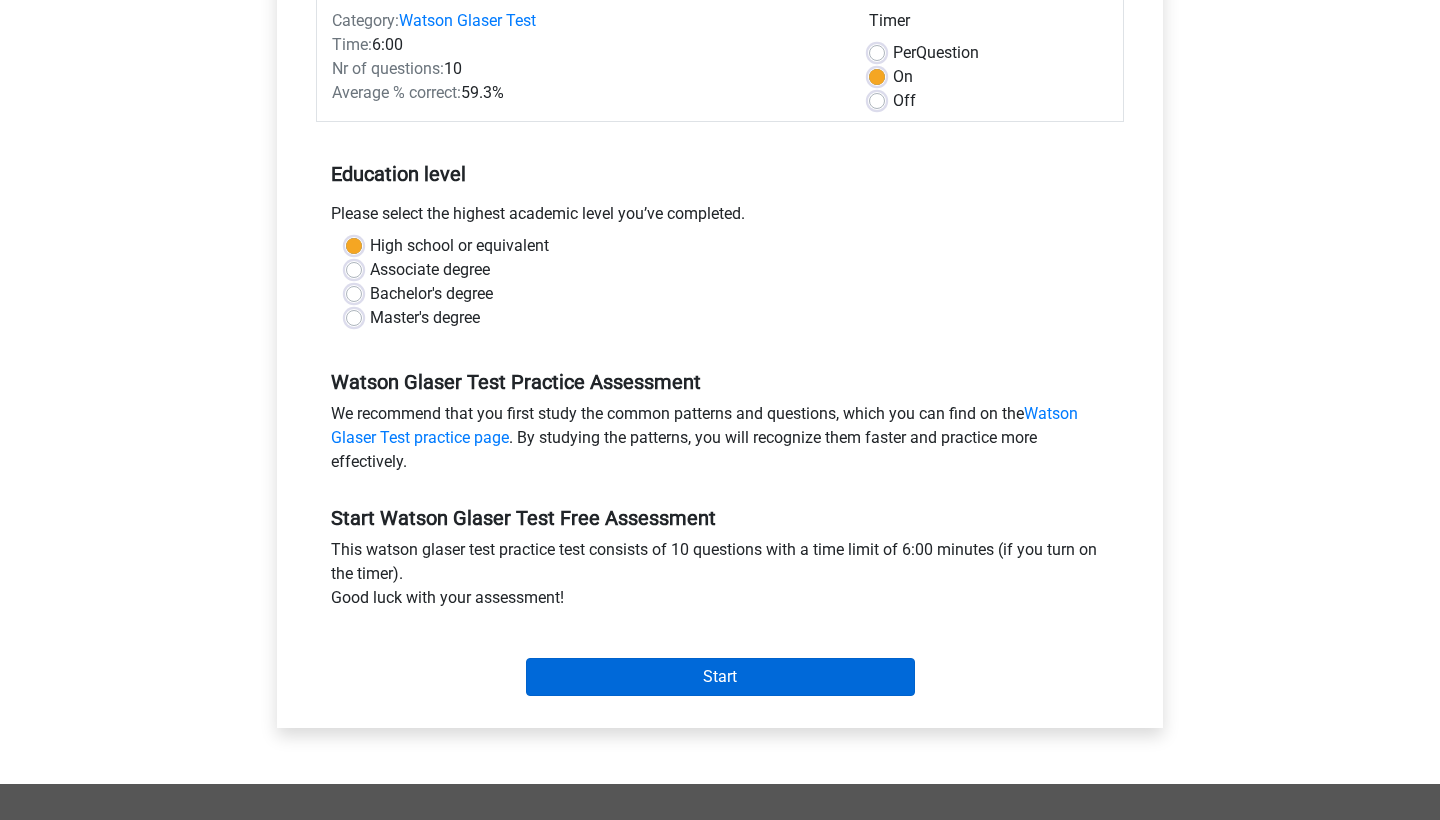 click on "Start" at bounding box center [720, 677] 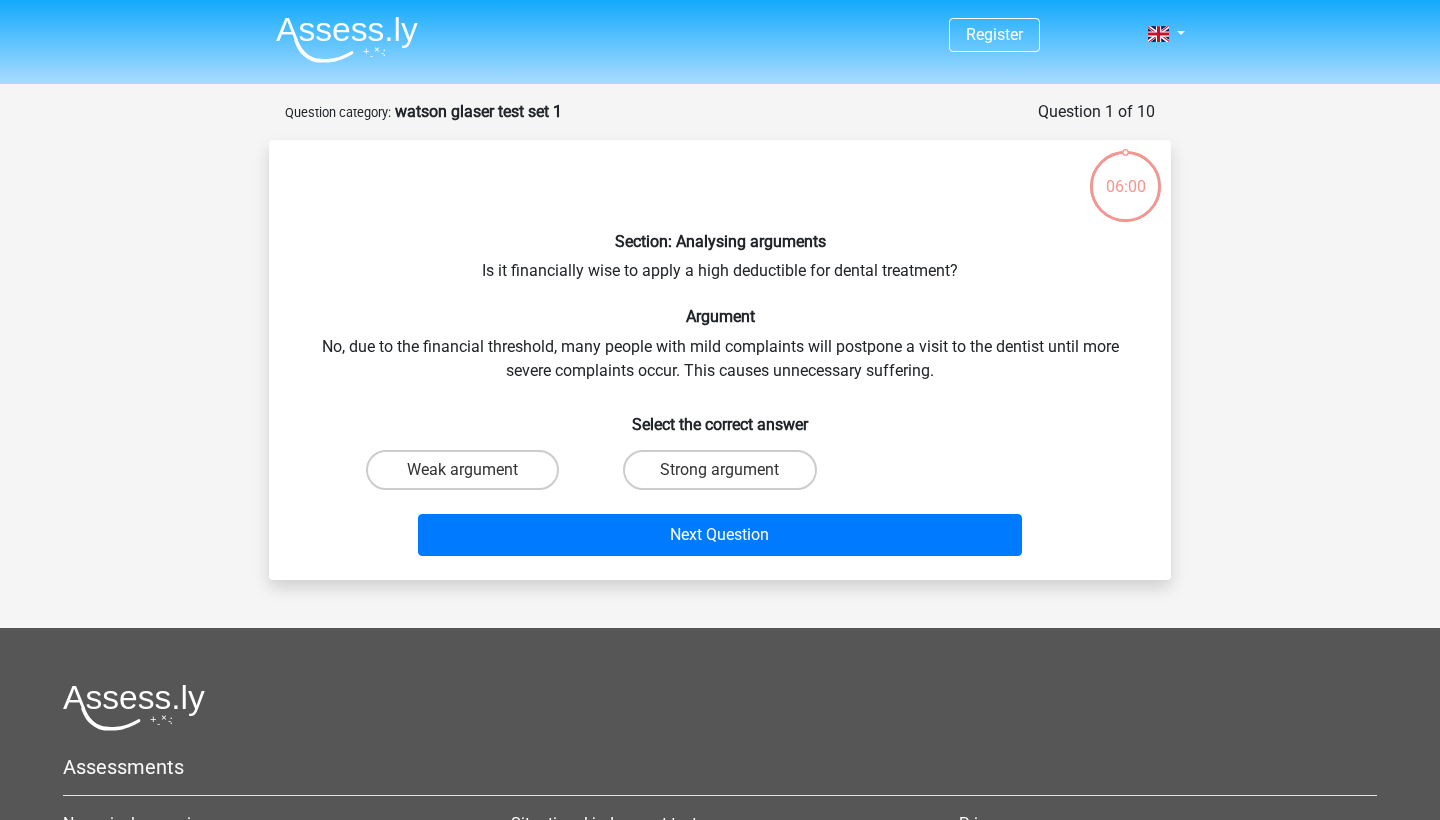 scroll, scrollTop: 0, scrollLeft: 0, axis: both 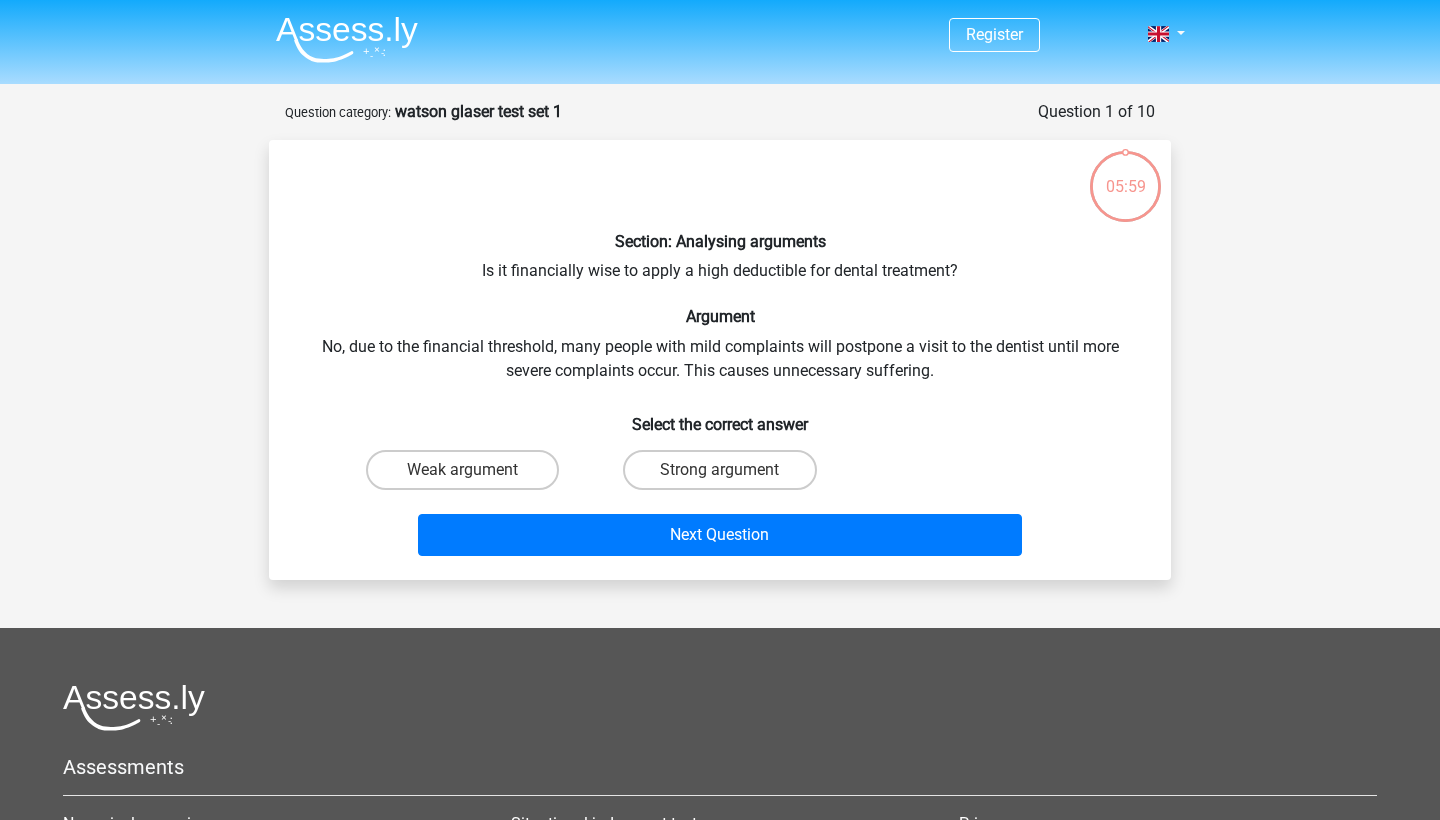 click on "05:59" at bounding box center (1125, 174) 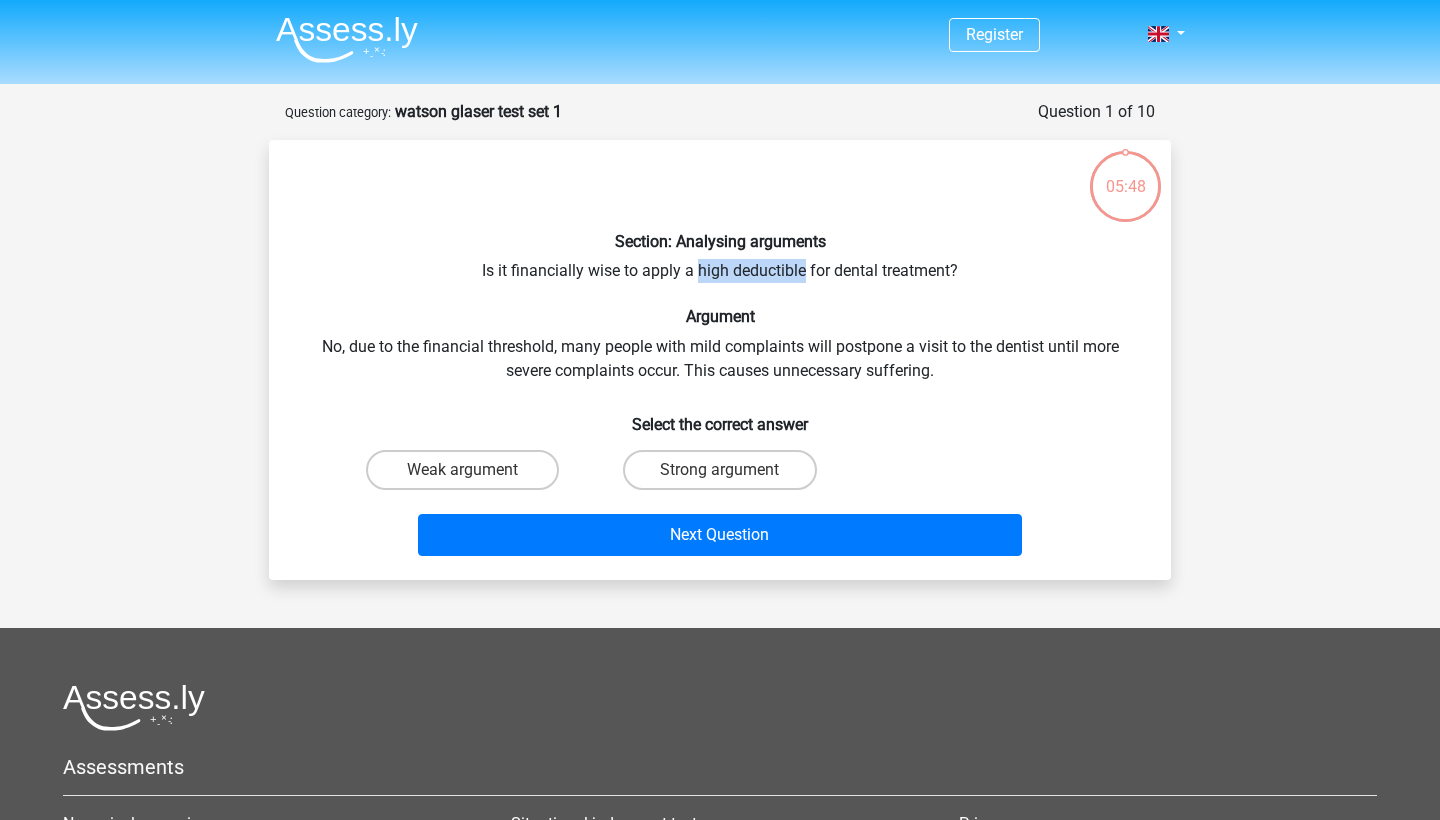 drag, startPoint x: 698, startPoint y: 272, endPoint x: 805, endPoint y: 271, distance: 107.00467 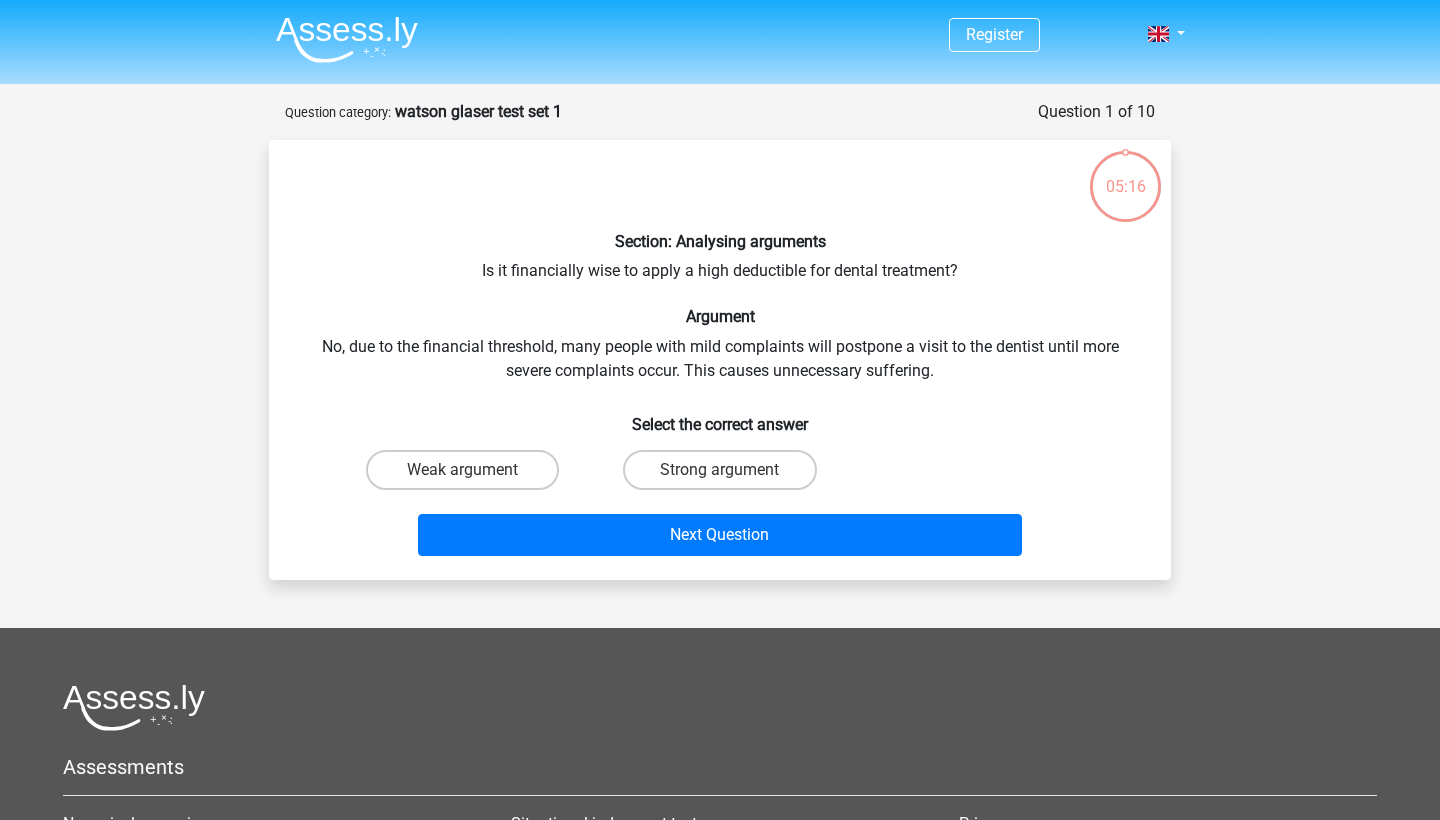 click on "Section: Analysing arguments Is it financially wise to apply a high deductible for dental treatment? Argument No, due to the financial threshold, many people with mild complaints will postpone a visit to the dentist until more severe complaints occur. This causes unnecessary suffering.
Select the correct answer
Weak argument
Strong argument" at bounding box center (720, 360) 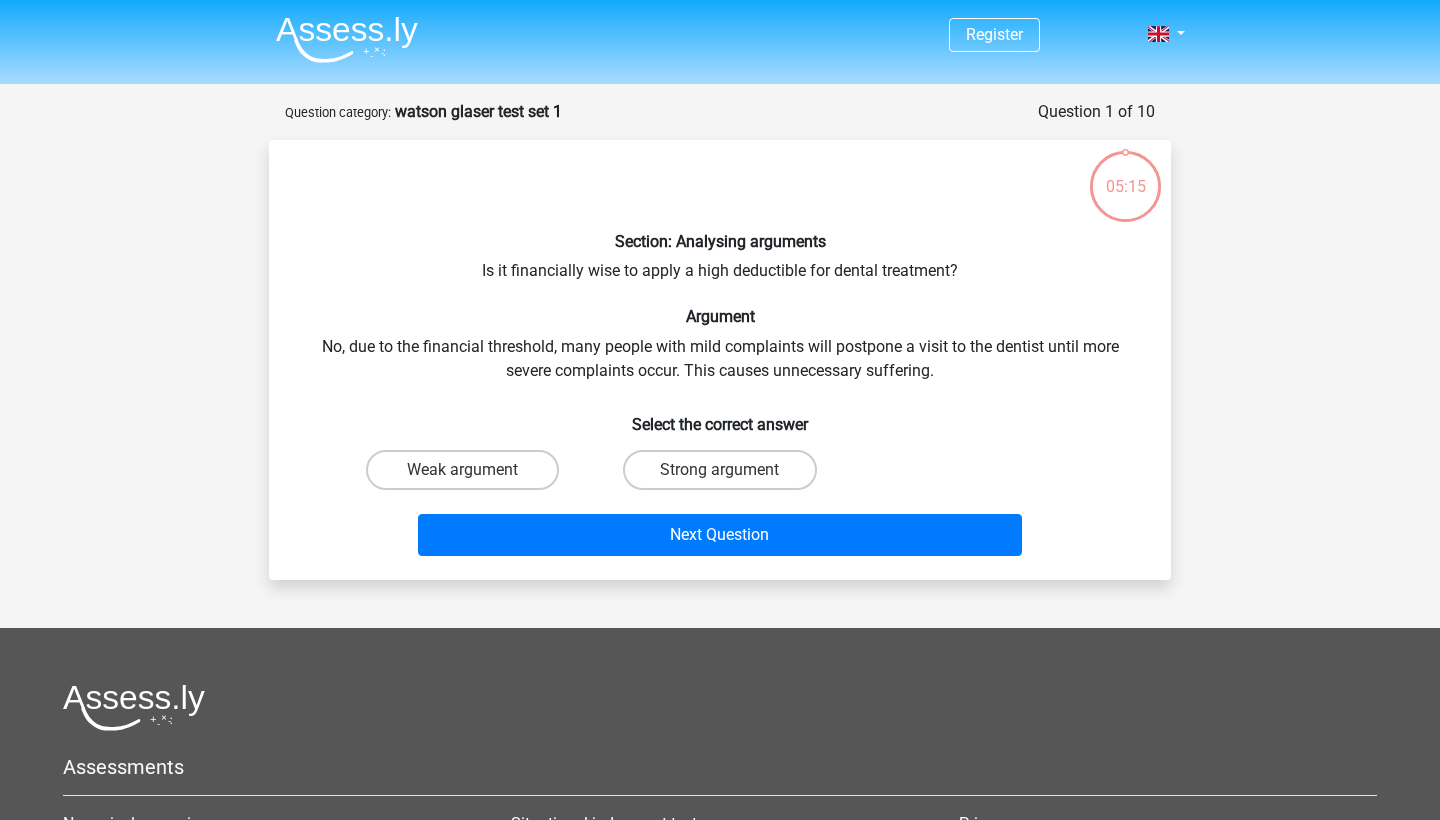 click on "Section: Analysing arguments Is it financially wise to apply a high deductible for dental treatment? Argument No, due to the financial threshold, many people with mild complaints will postpone a visit to the dentist until more severe complaints occur. This causes unnecessary suffering.
Select the correct answer
Weak argument
Strong argument" at bounding box center [720, 360] 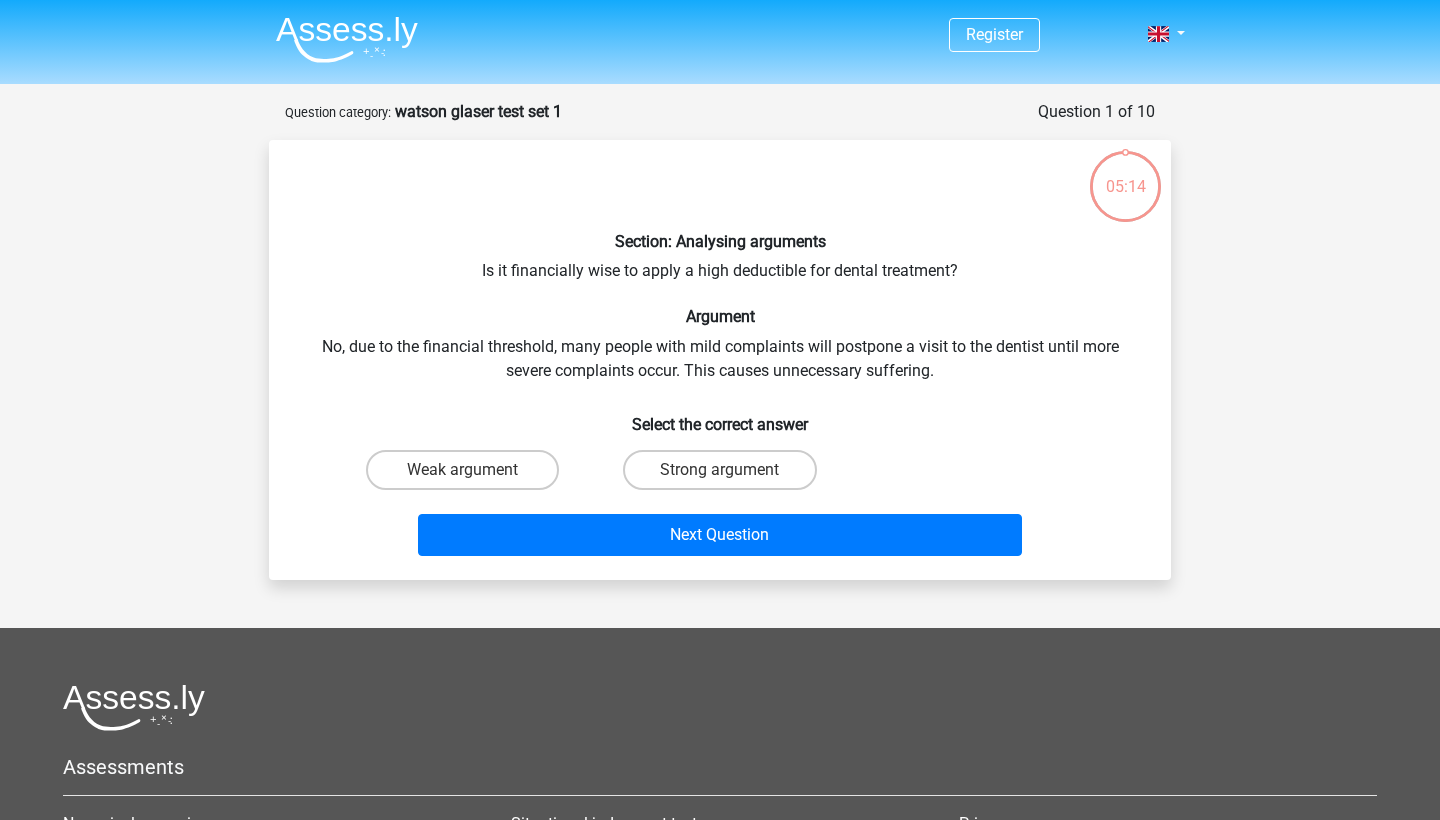 click on "Section: Analysing arguments Is it financially wise to apply a high deductible for dental treatment? Argument No, due to the financial threshold, many people with mild complaints will postpone a visit to the dentist until more severe complaints occur. This causes unnecessary suffering.
Select the correct answer
Weak argument
Strong argument" at bounding box center [720, 360] 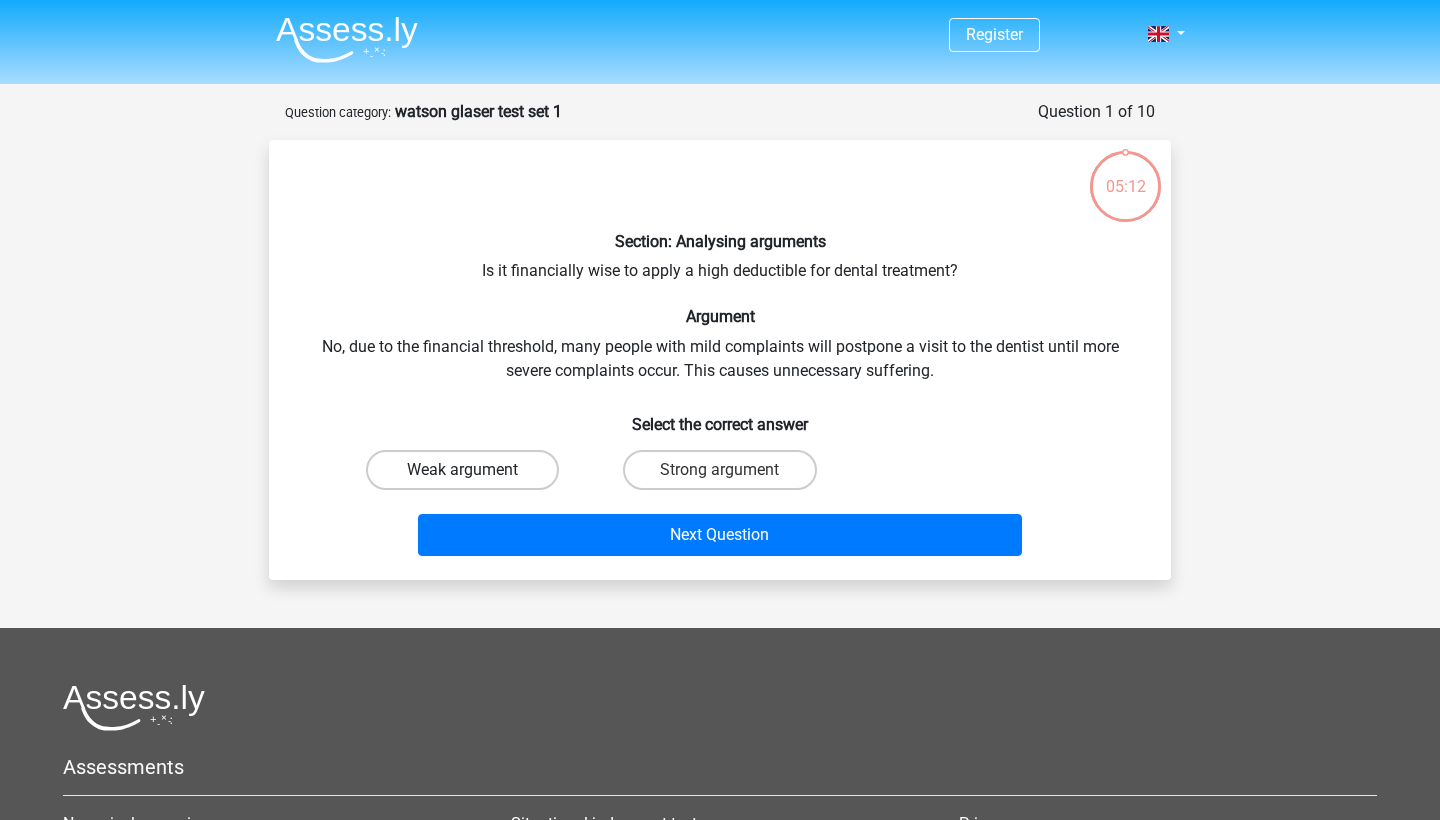 click on "Weak argument" at bounding box center (462, 470) 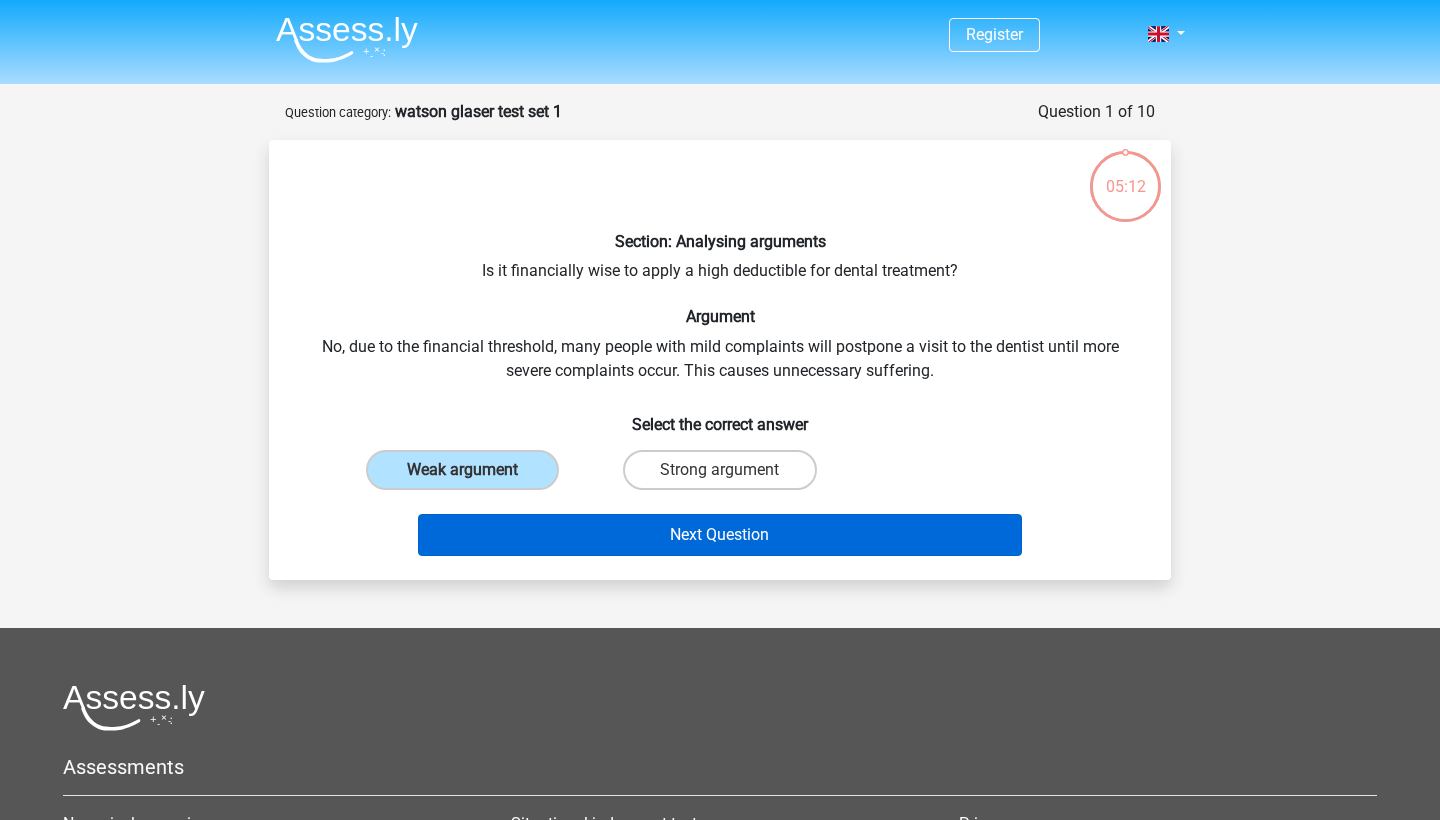 click on "Next Question" at bounding box center [720, 535] 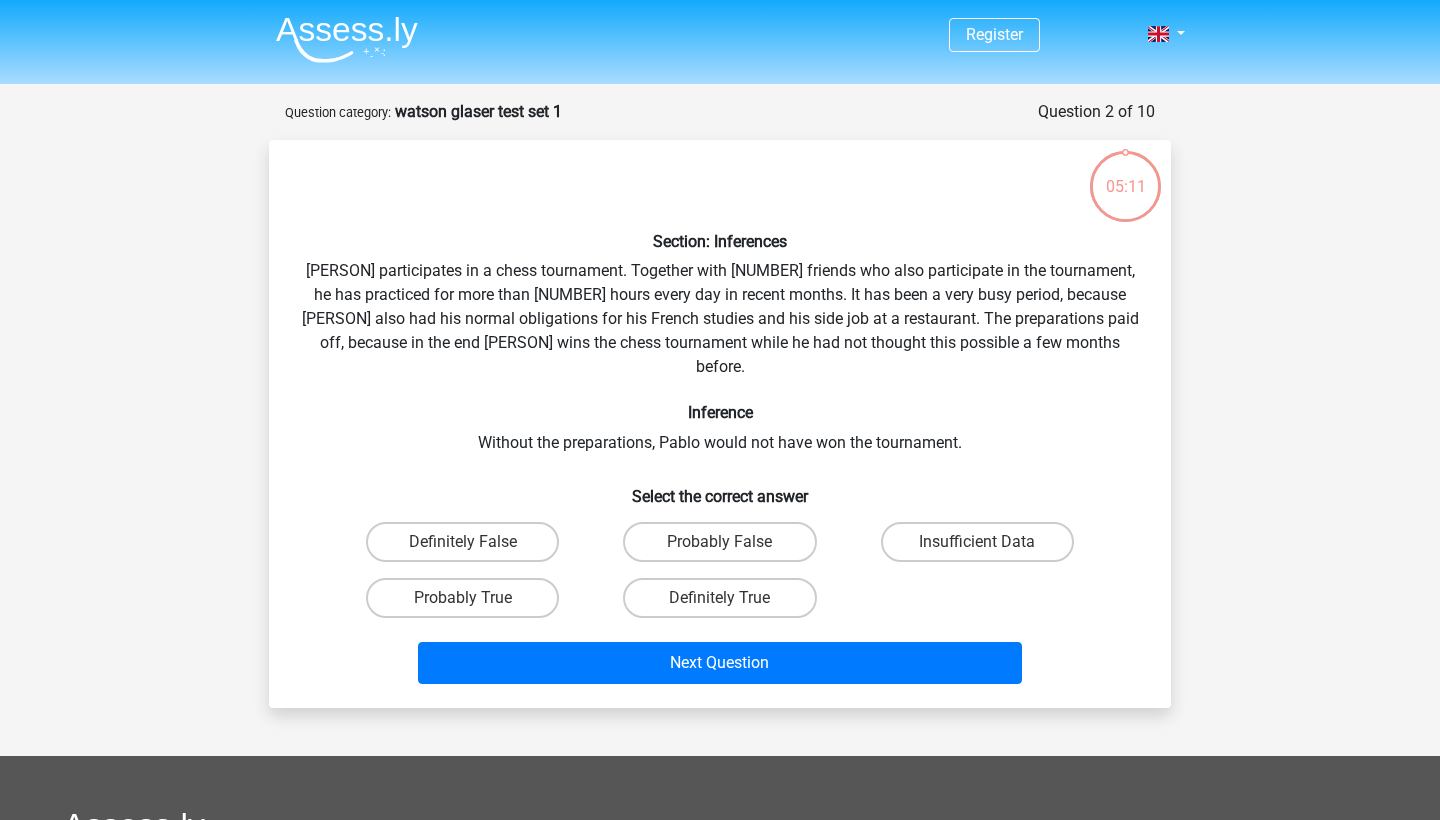 scroll, scrollTop: 100, scrollLeft: 0, axis: vertical 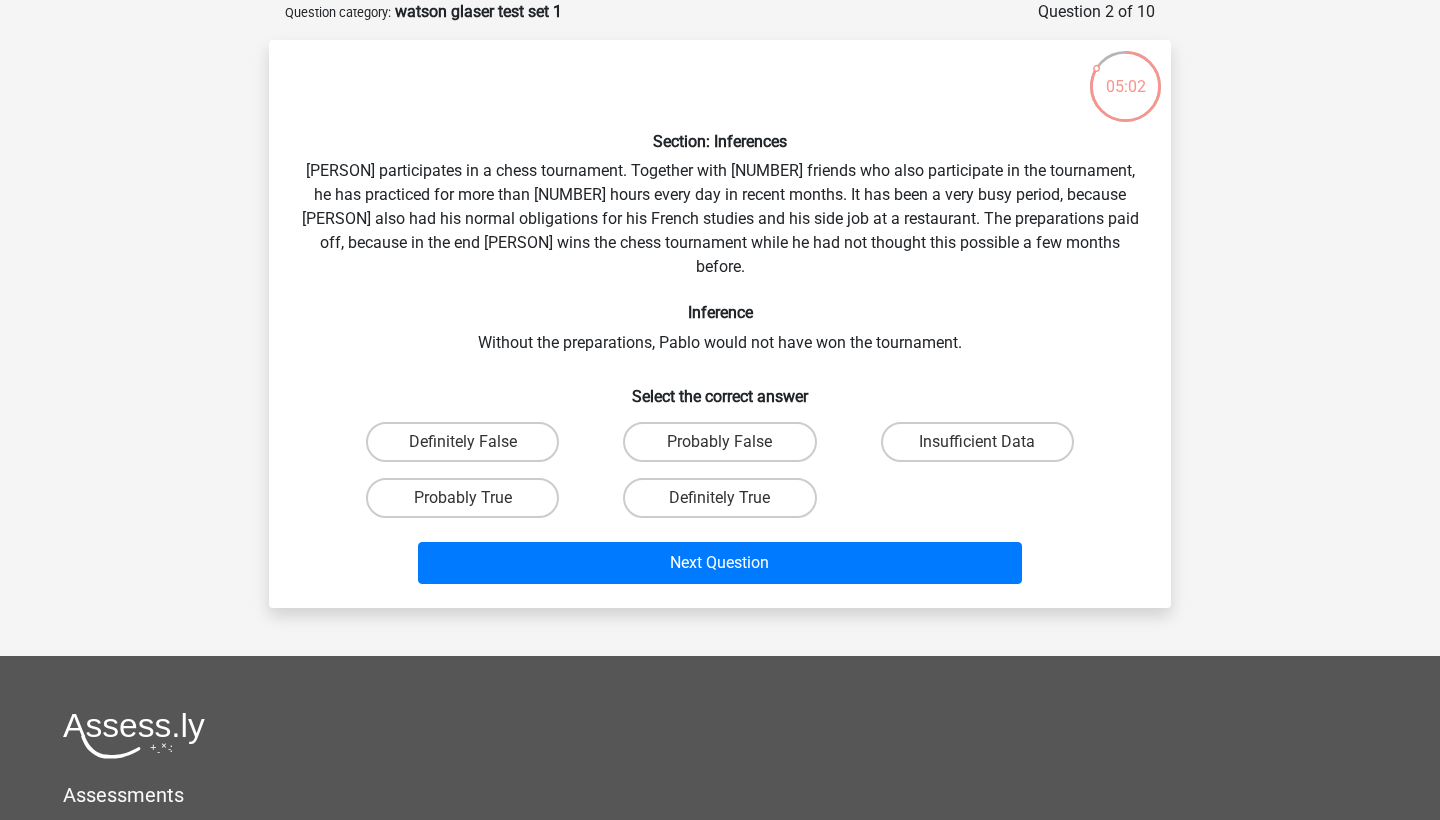 click on "05:02" at bounding box center [1125, 74] 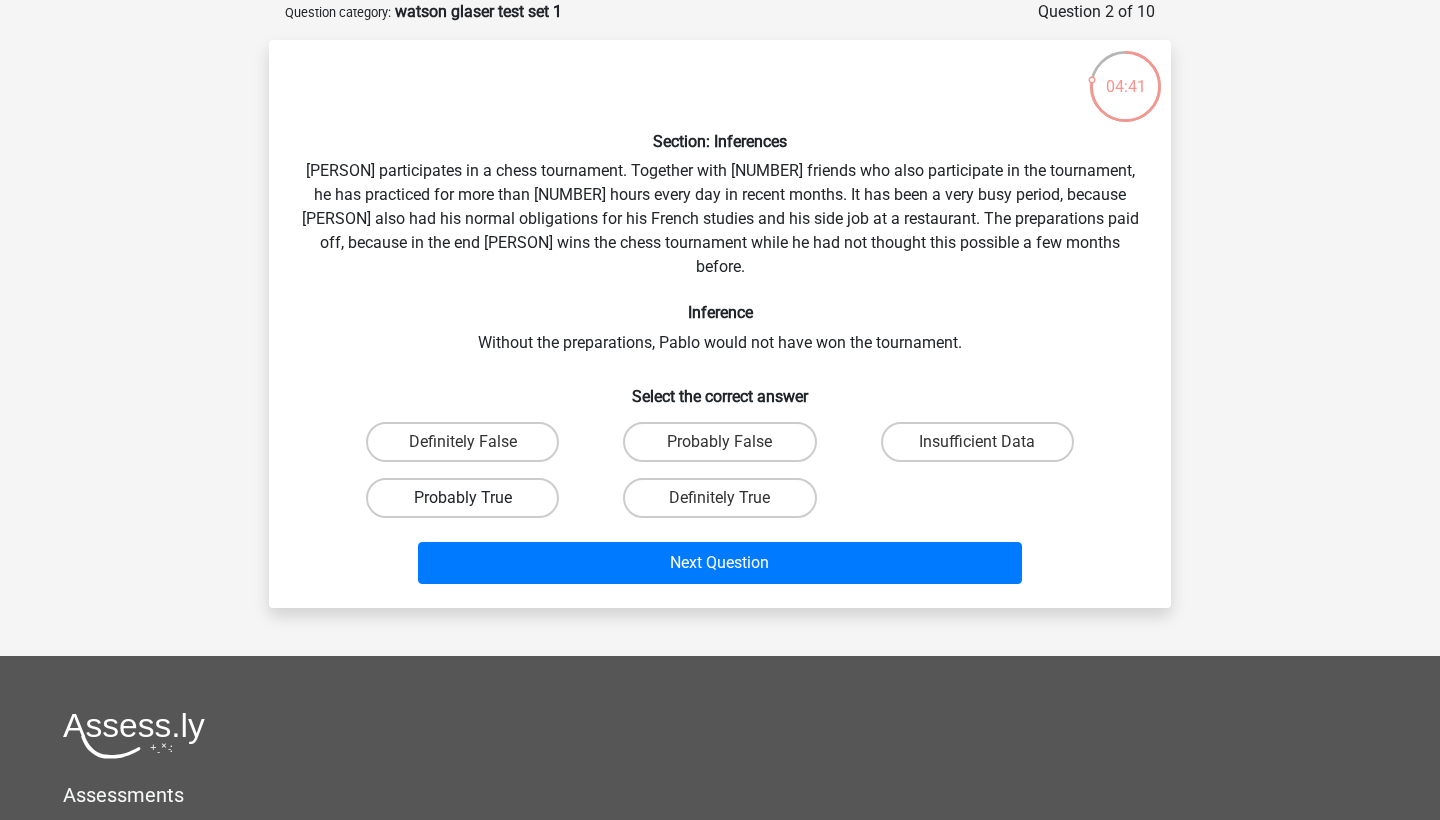 click on "Probably True" at bounding box center [462, 498] 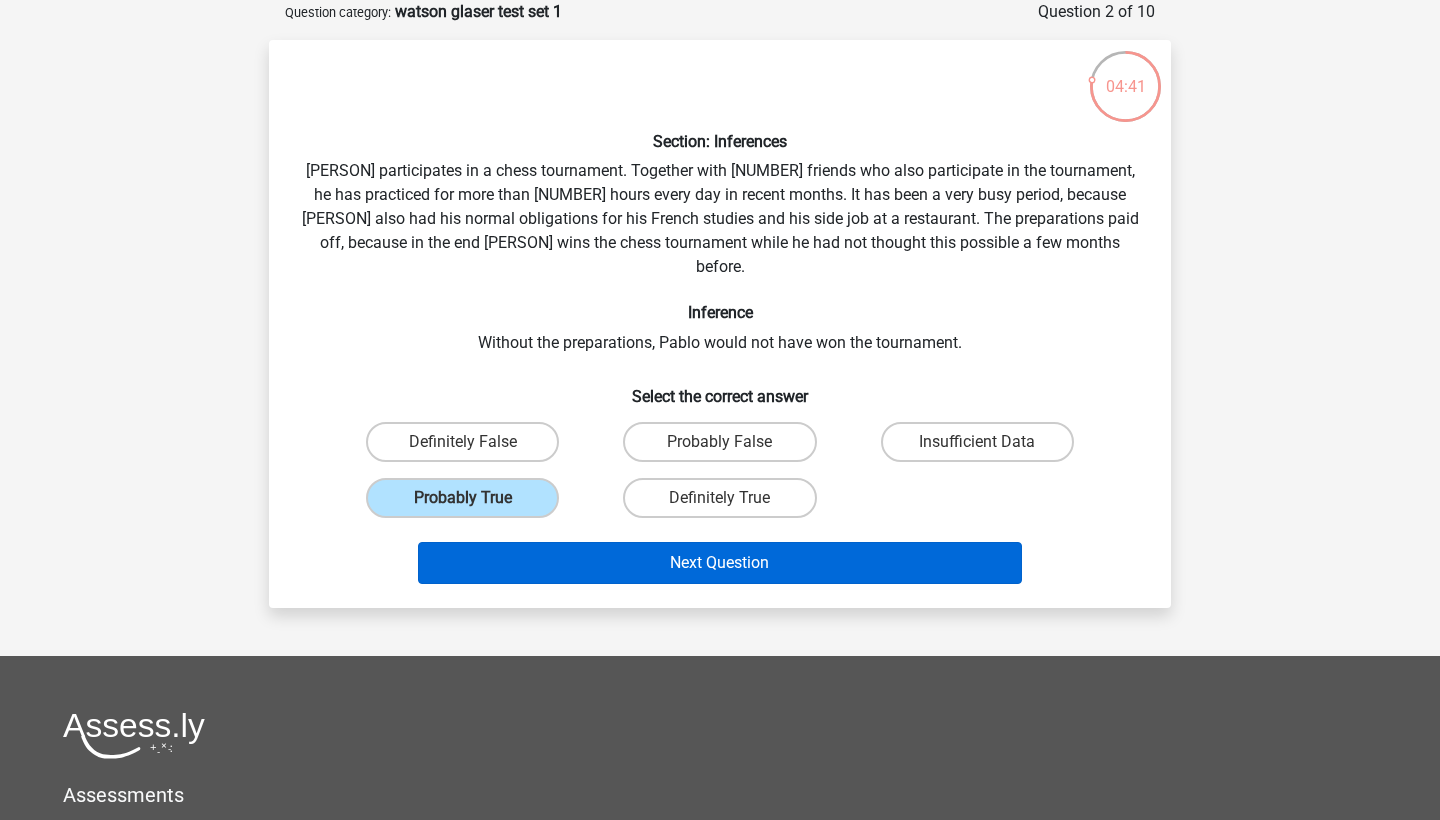 click on "Next Question" at bounding box center [720, 563] 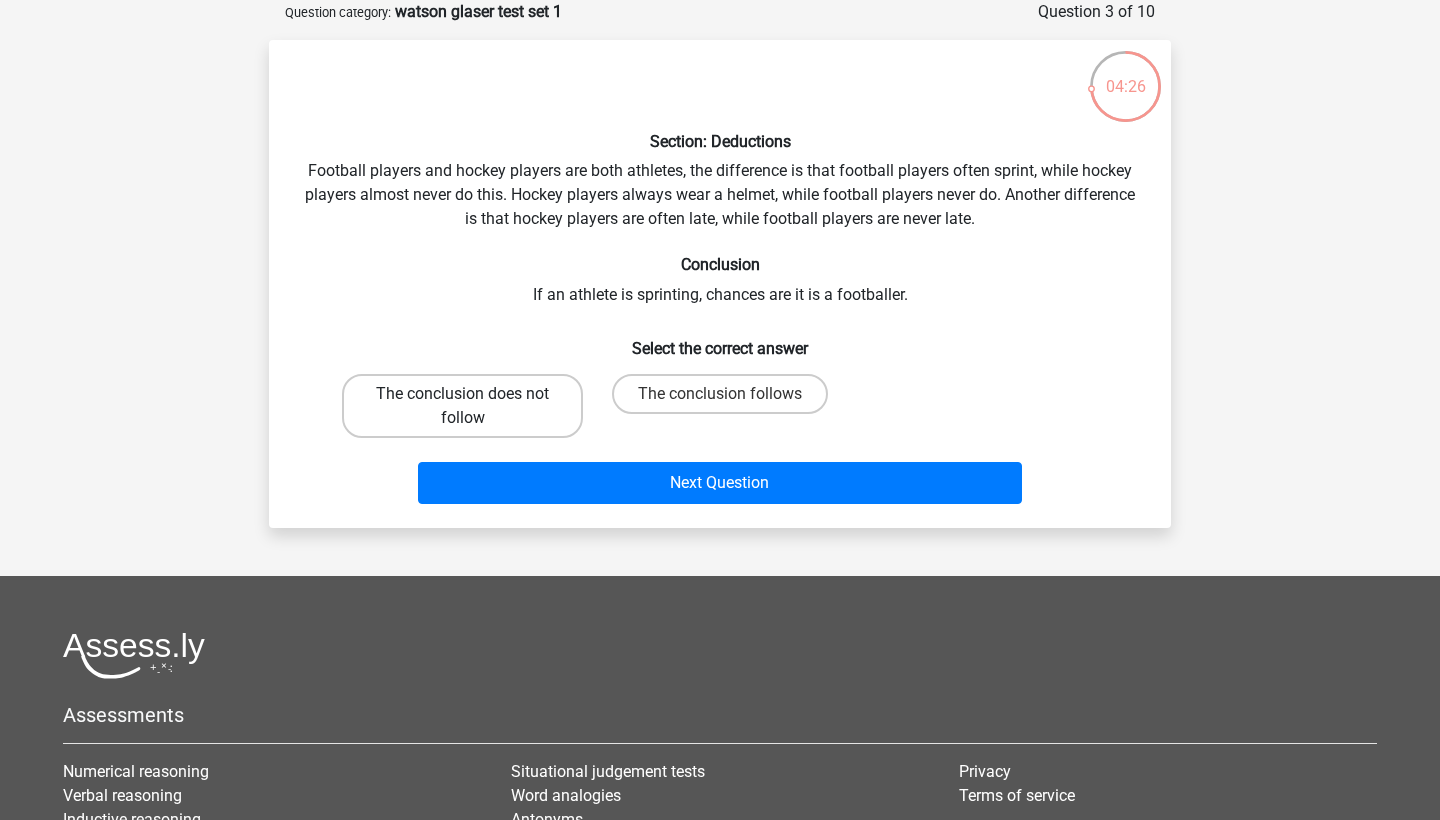 click on "The conclusion does not follow" at bounding box center (462, 406) 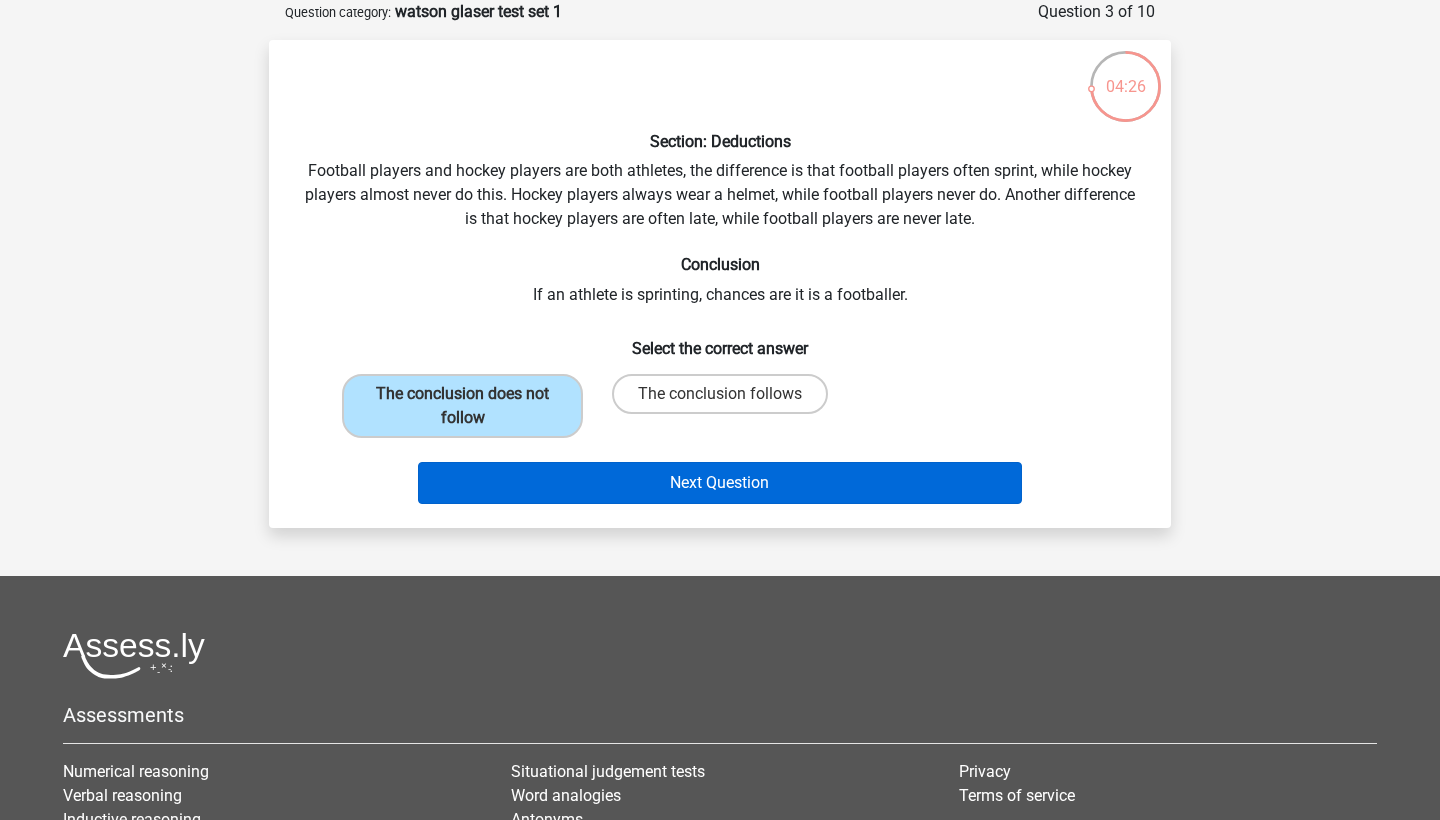 click on "Next Question" at bounding box center (720, 483) 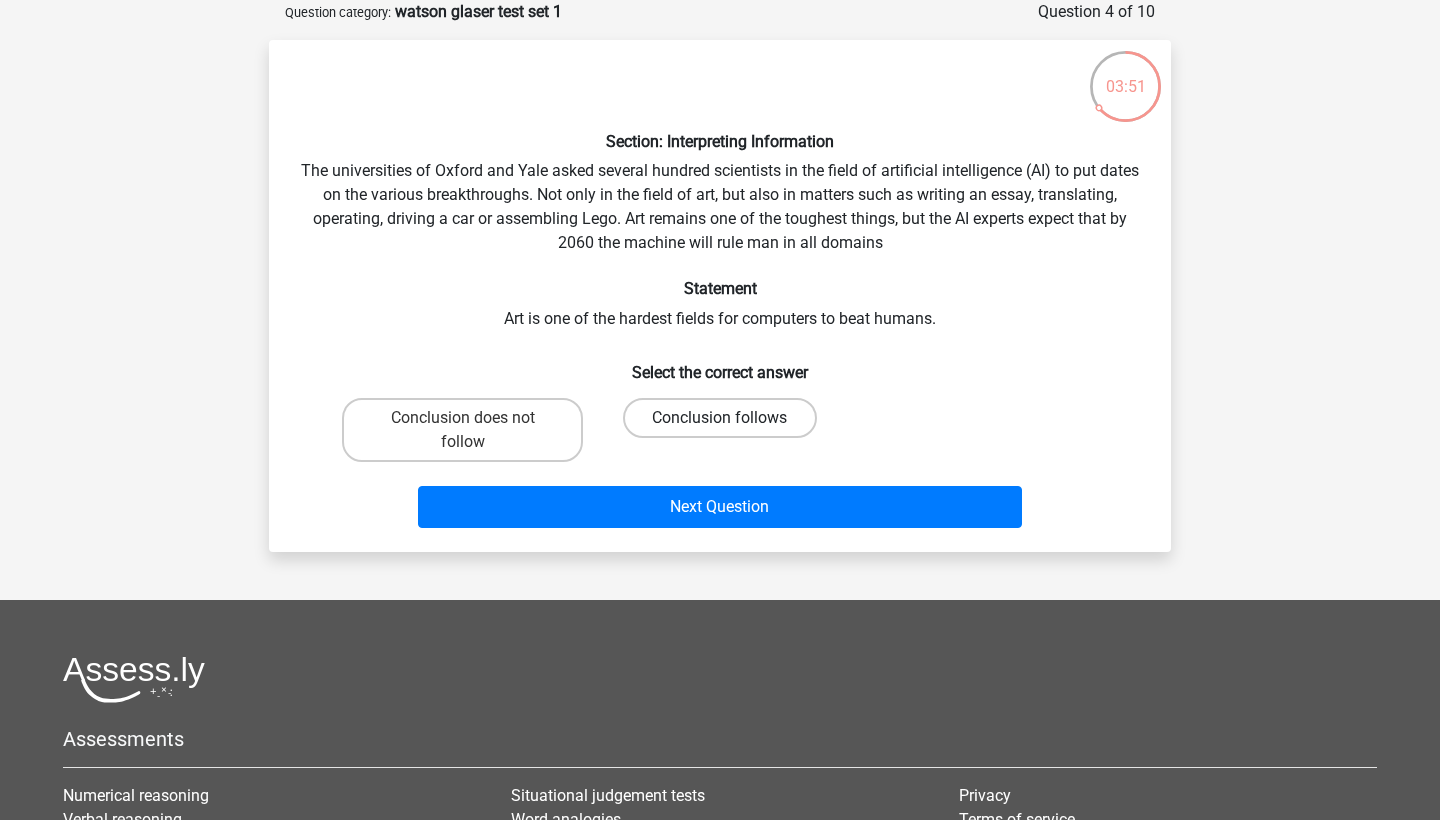 click on "Conclusion follows" at bounding box center [719, 418] 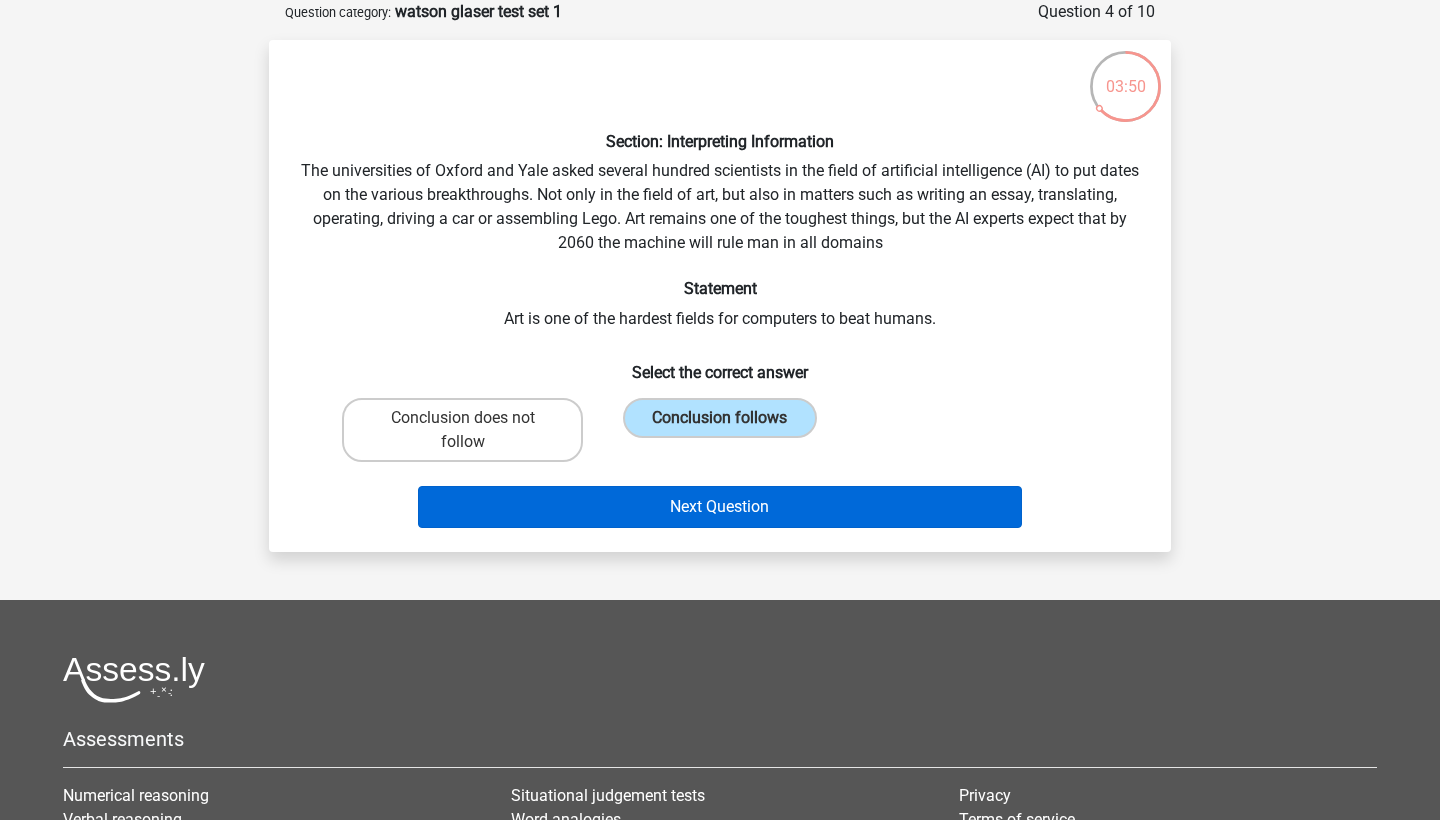 click on "Next Question" at bounding box center (720, 507) 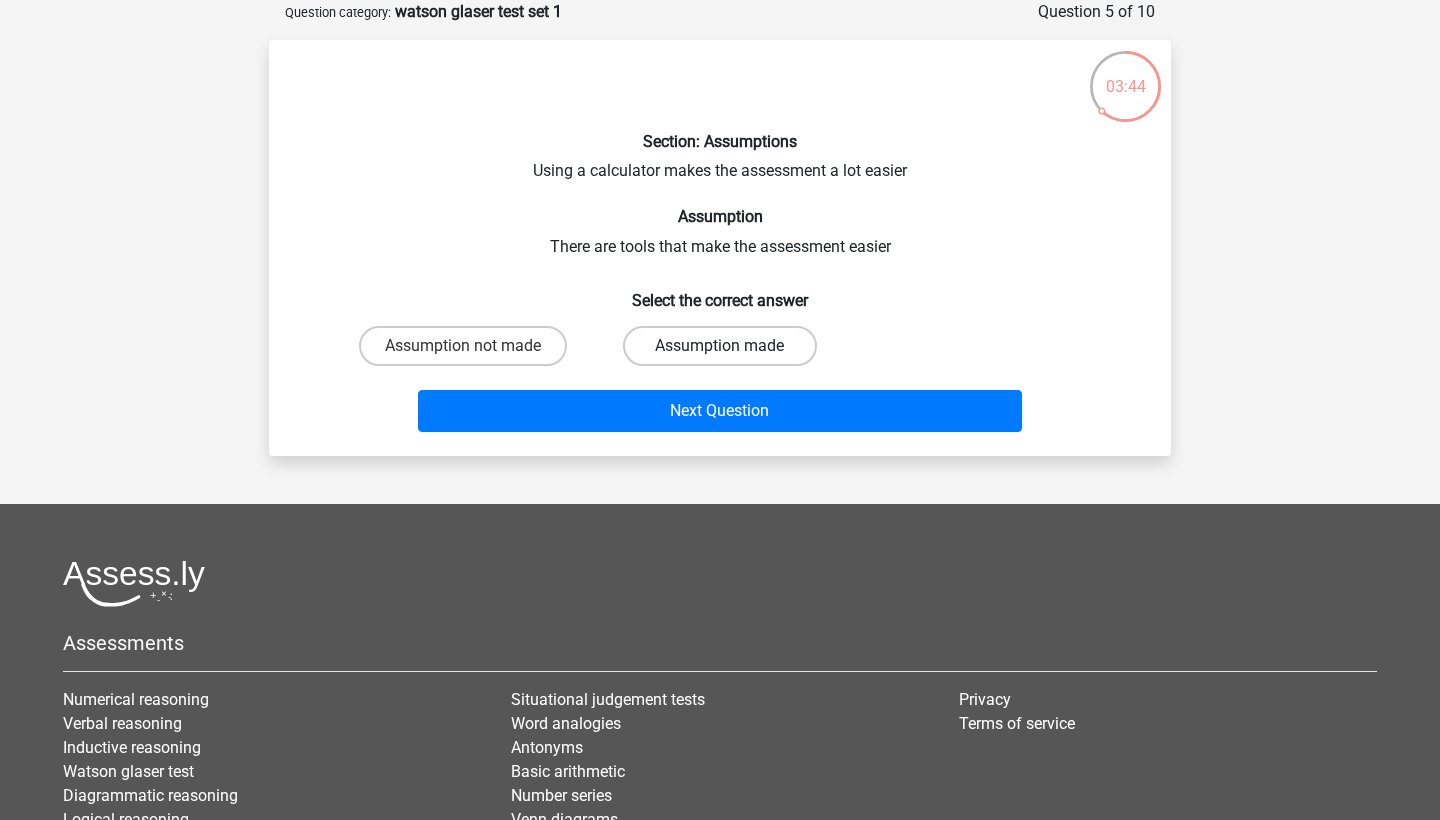 drag, startPoint x: 531, startPoint y: 346, endPoint x: 761, endPoint y: 338, distance: 230.13908 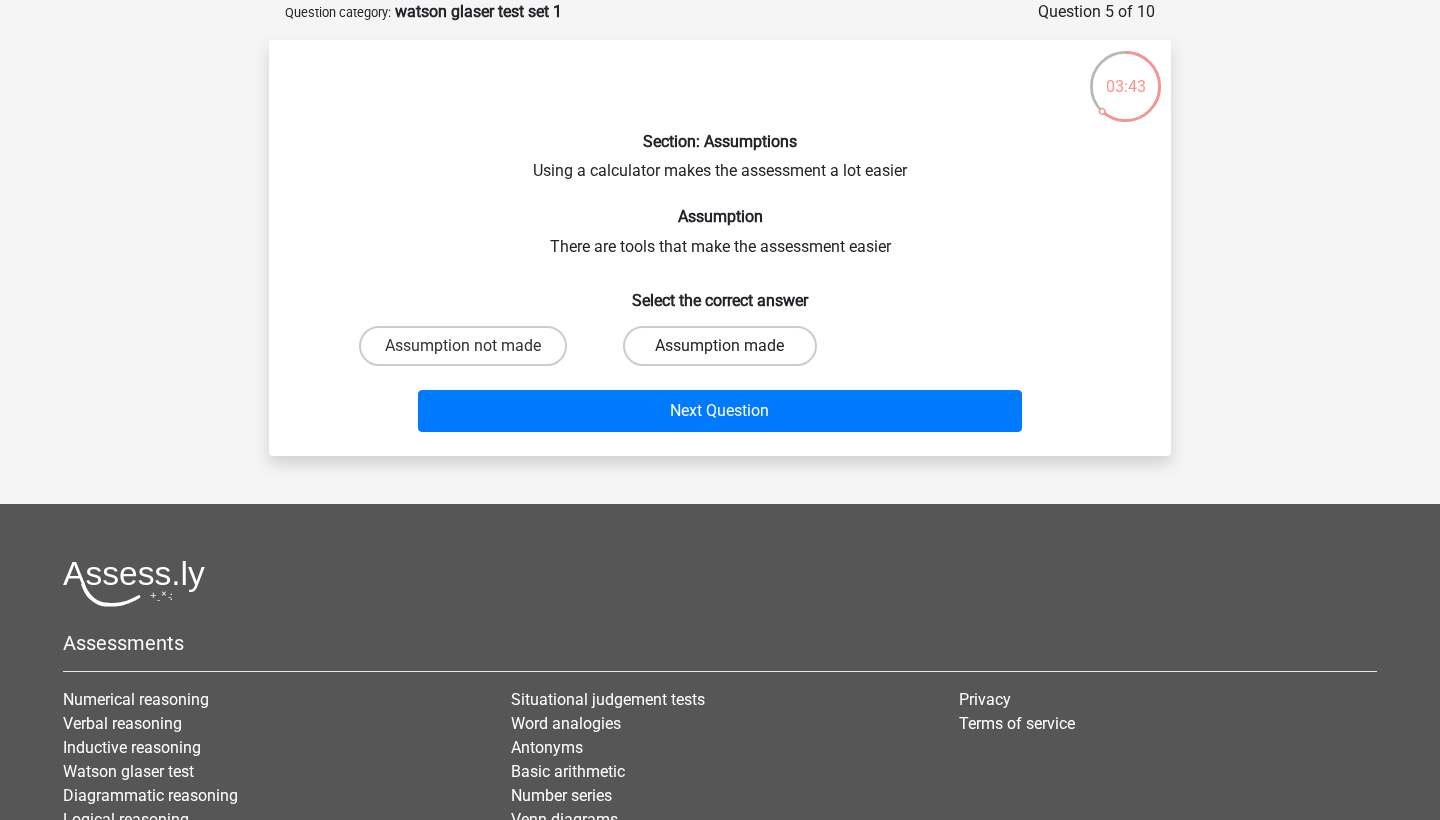 click on "Assumption made" at bounding box center (719, 346) 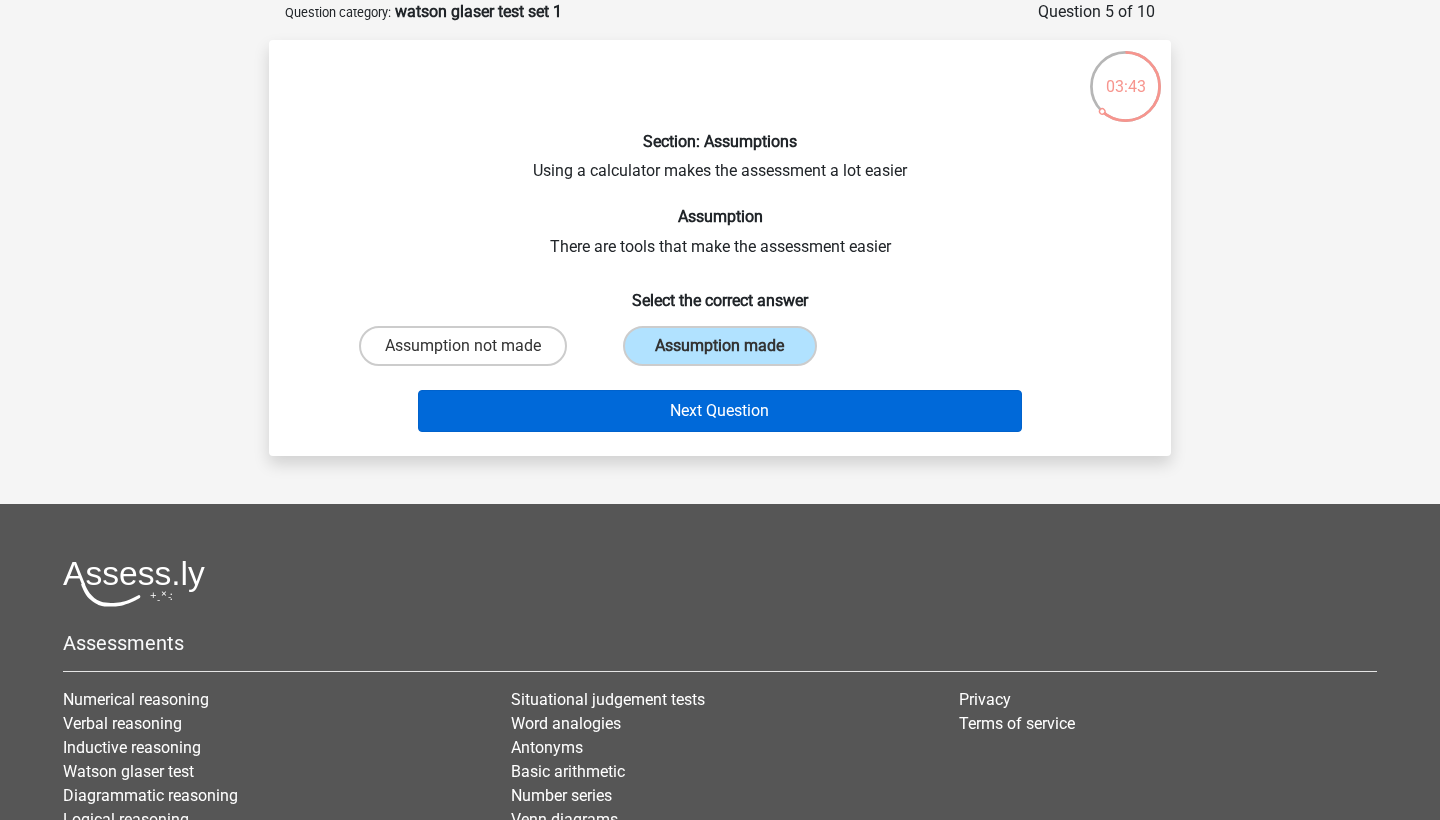 click on "Next Question" at bounding box center [720, 411] 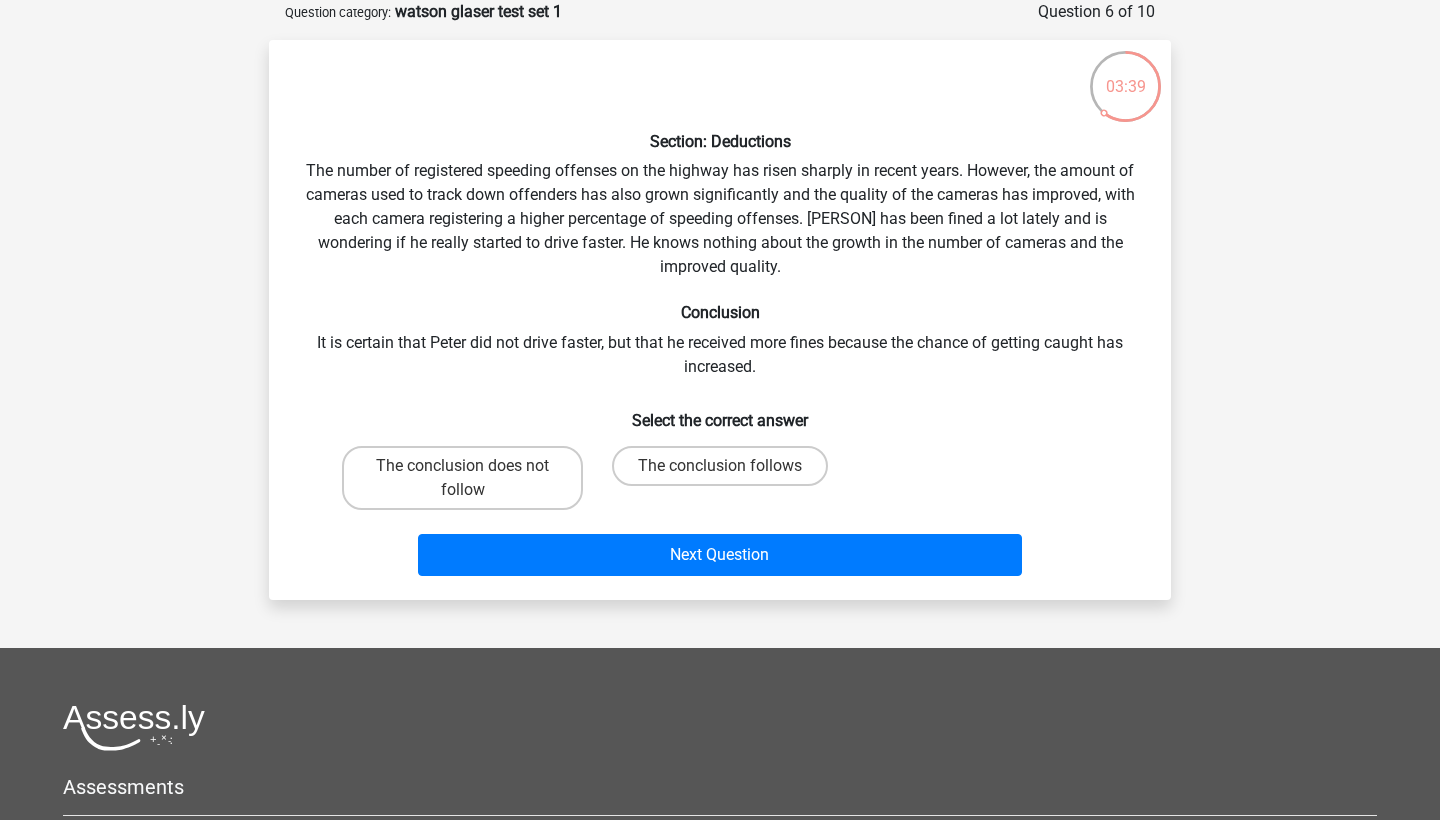 click on "Section: Deductions The number of registered speeding offenses on the highway has risen sharply in recent years. However, the amount of cameras used to track down offenders has also grown significantly and the quality of the cameras has improved, with each camera registering a higher percentage of speeding offenses. Peter has been fined a lot lately and is wondering if he really started to drive faster. He knows nothing about the growth in the number of cameras and the improved quality. Conclusion It is certain that Peter did not drive faster, but that he received more fines because the chance of getting caught has increased.
Select the correct answer" at bounding box center (720, 320) 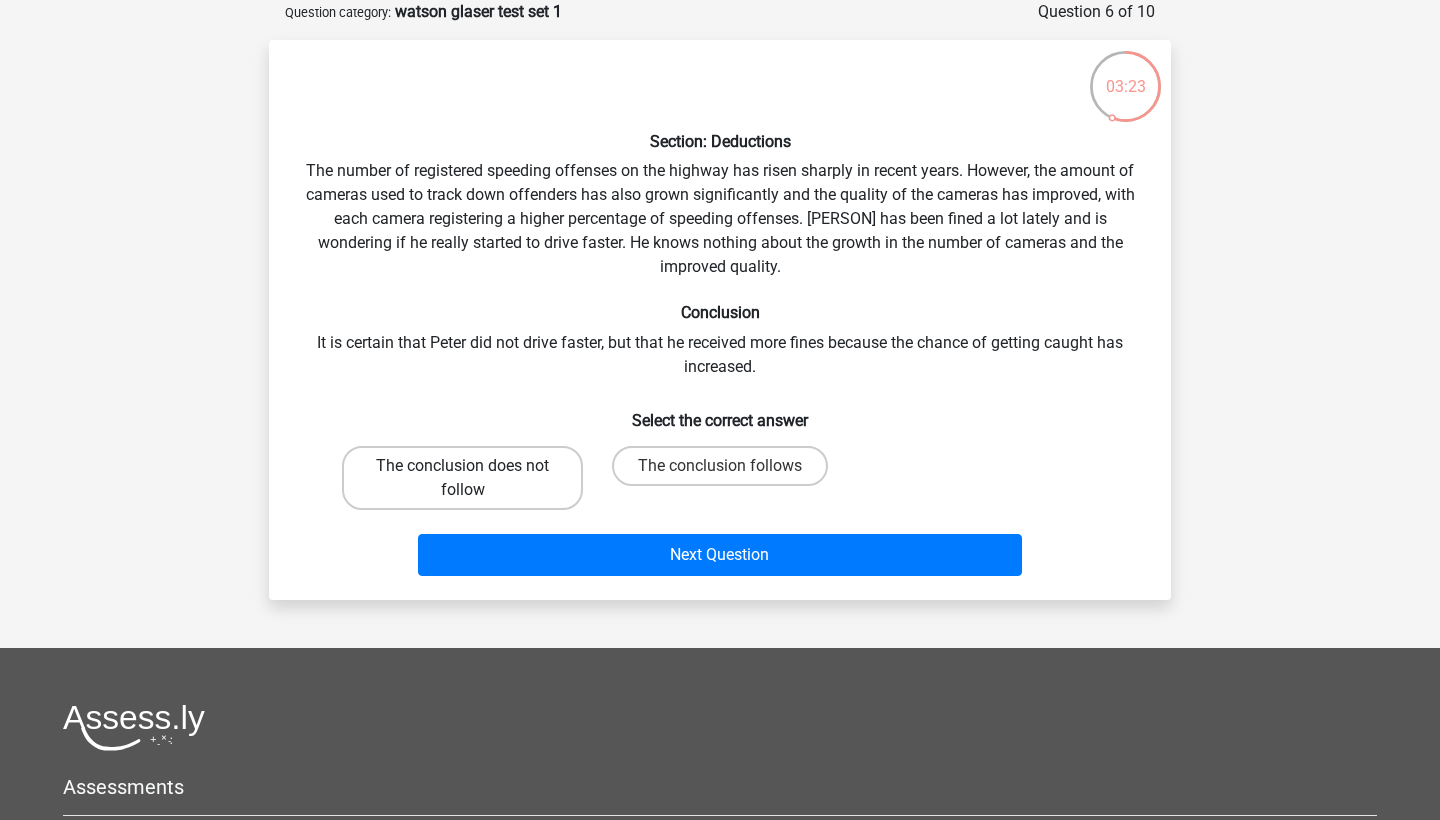 click on "The conclusion does not follow" at bounding box center [462, 478] 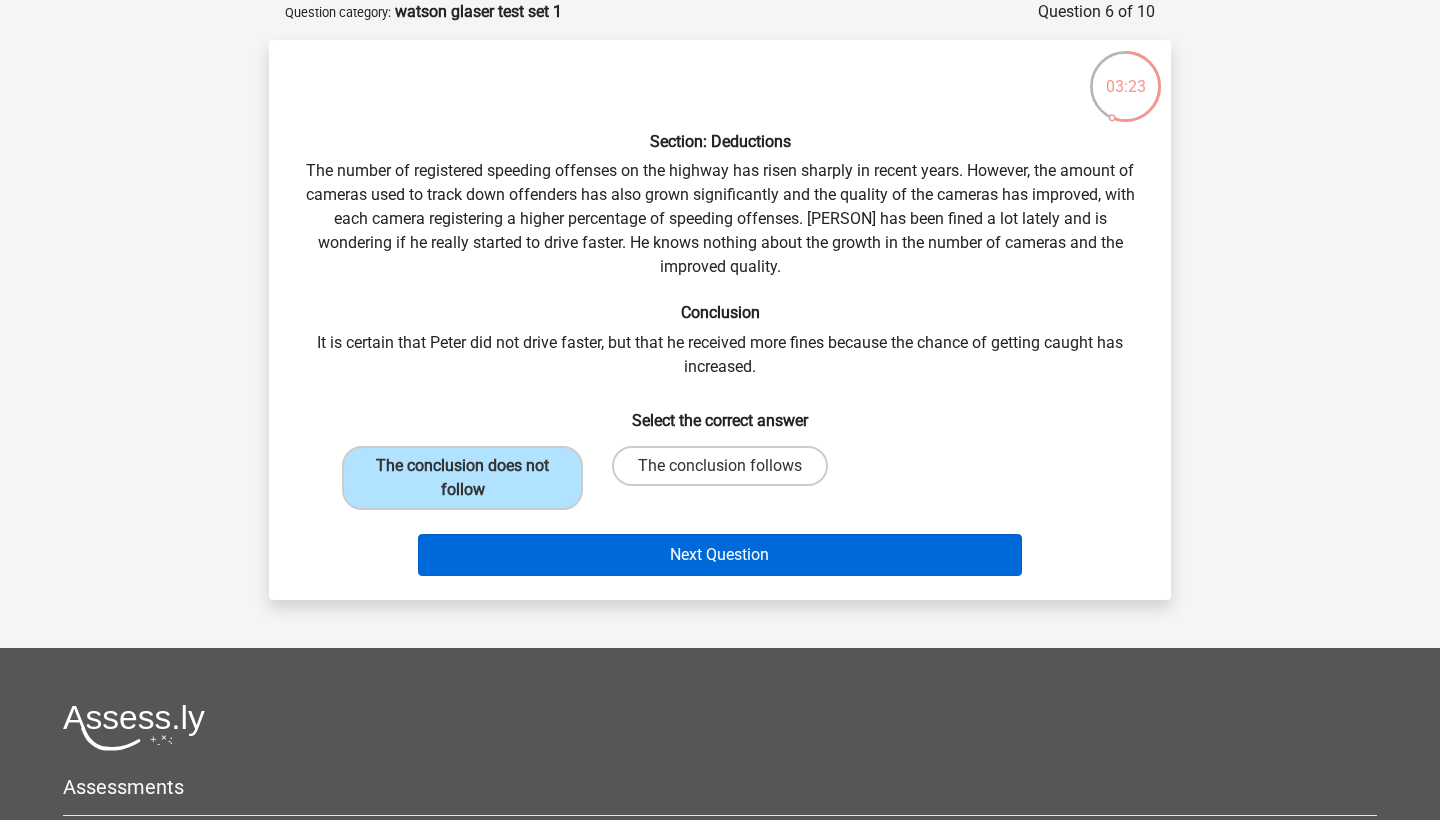 click on "Next Question" at bounding box center [720, 555] 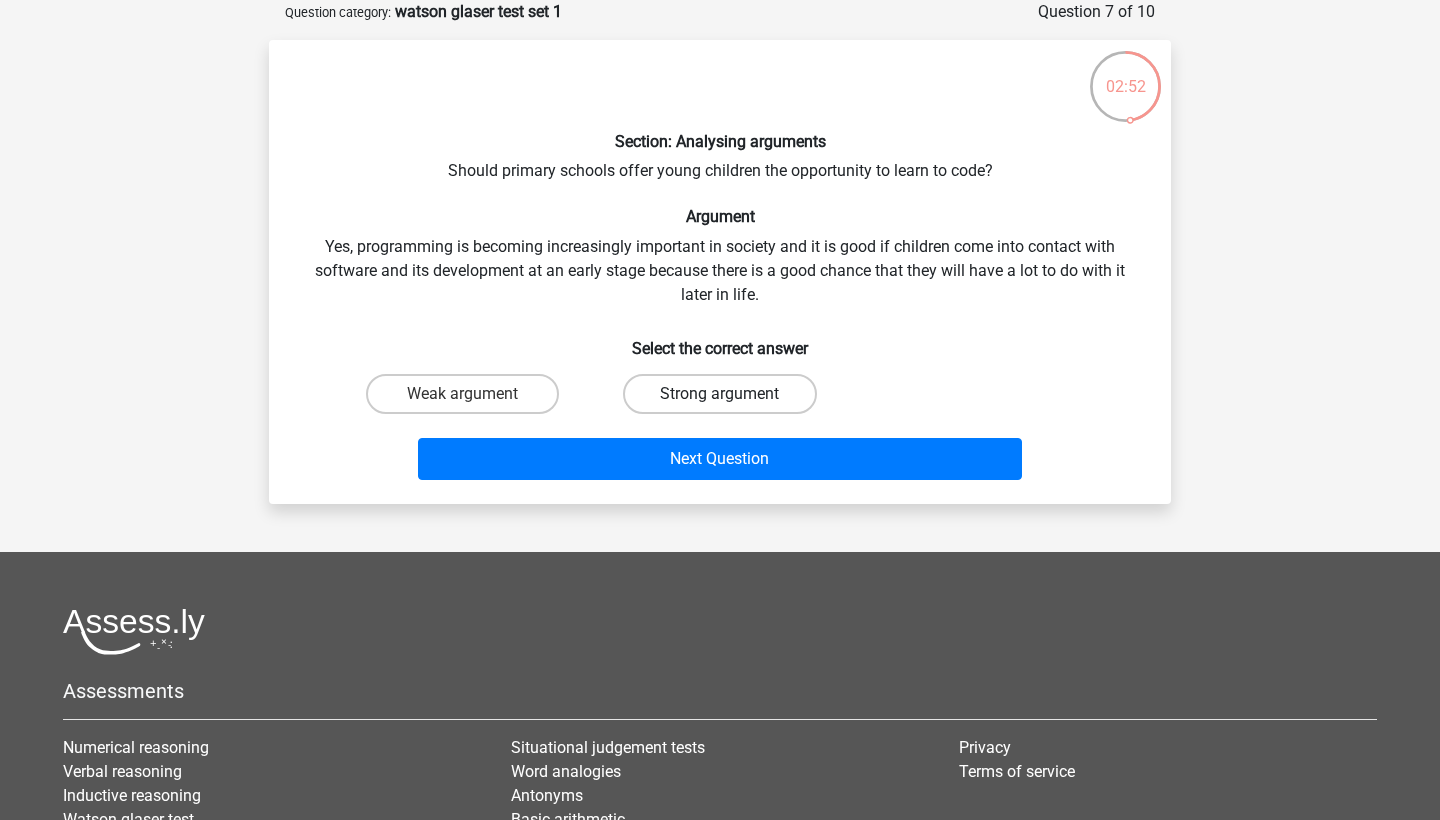 click on "Strong argument" at bounding box center [719, 394] 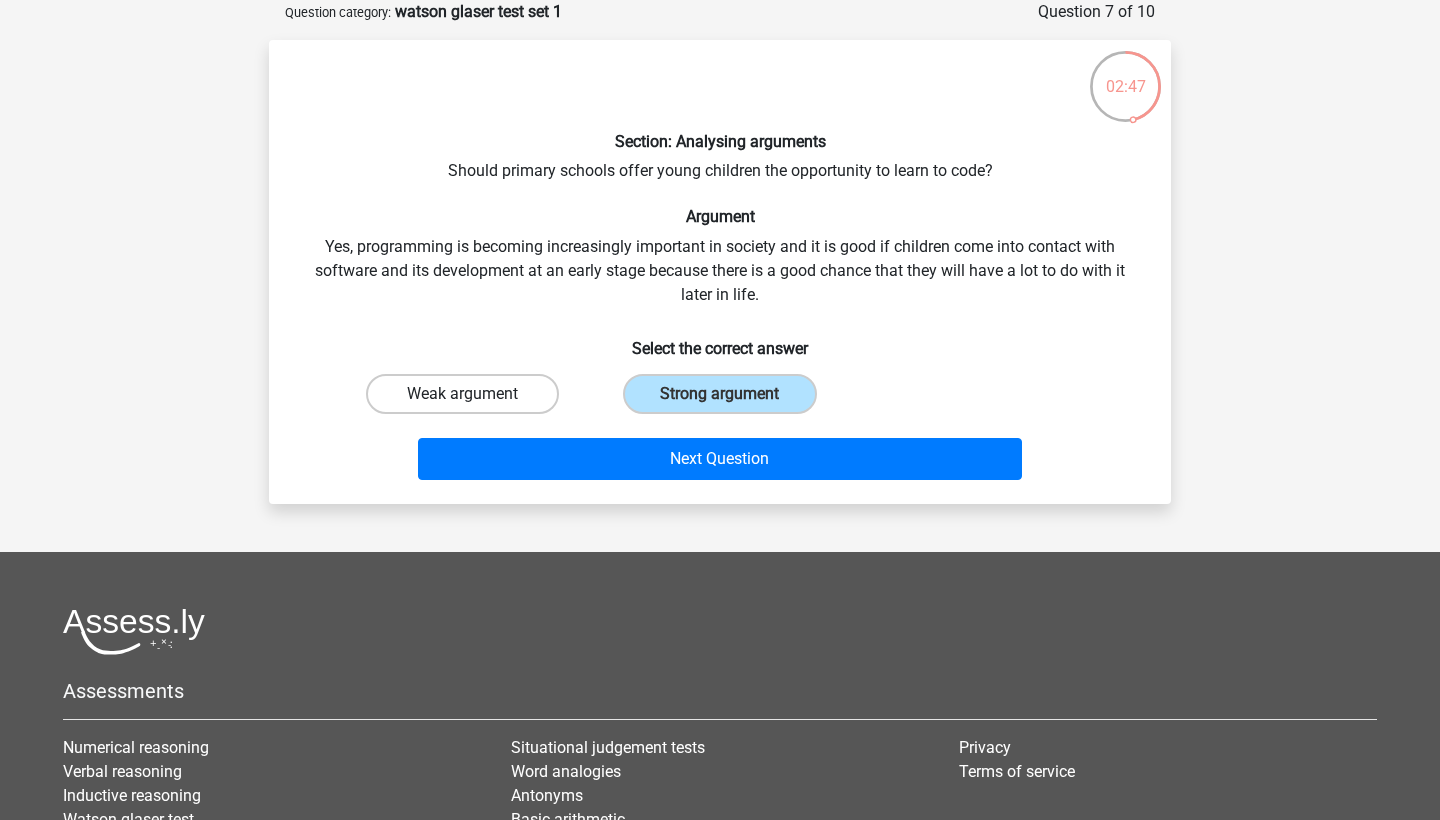 click on "Weak argument" at bounding box center [462, 394] 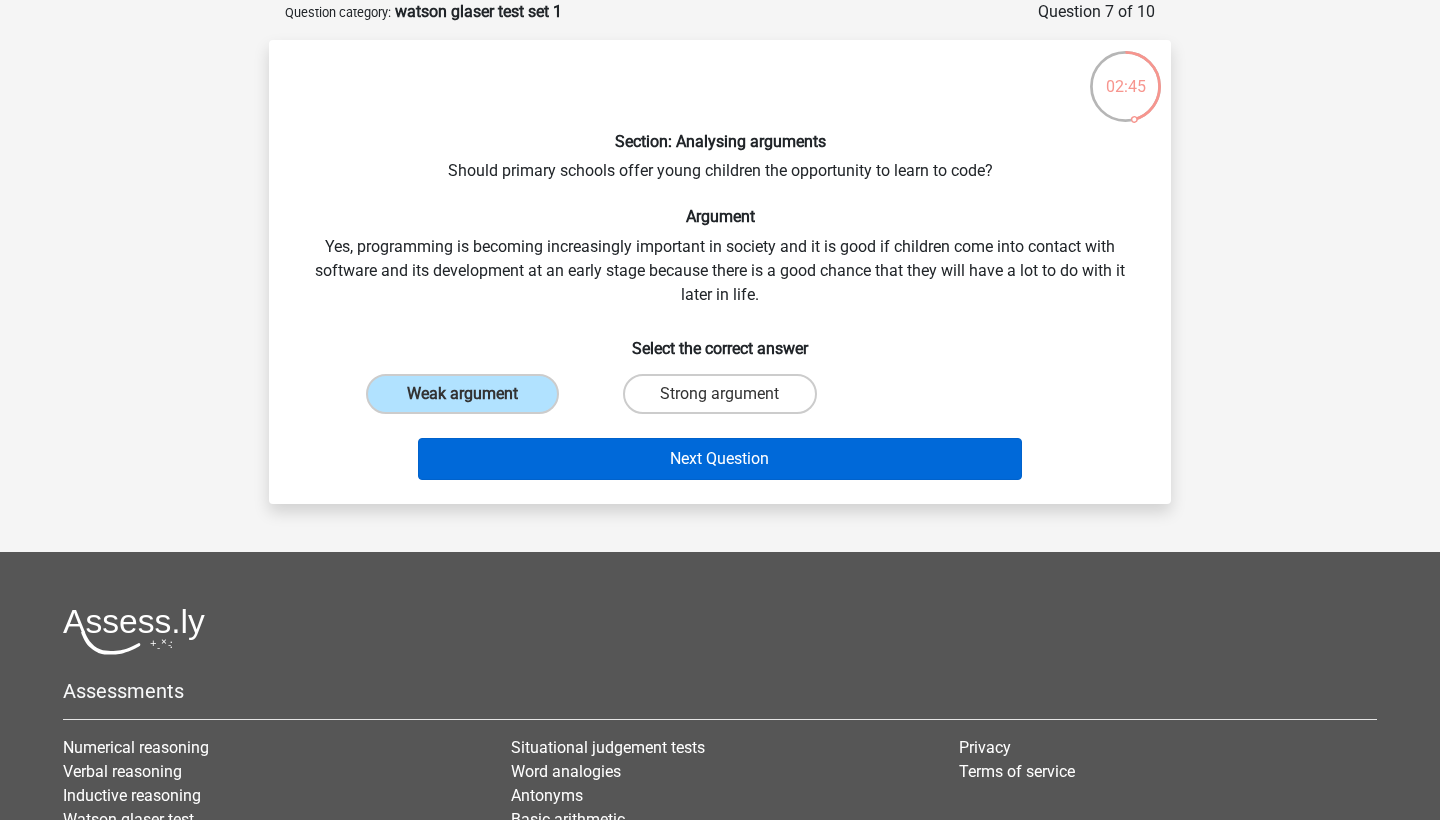 click on "Next Question" at bounding box center [720, 459] 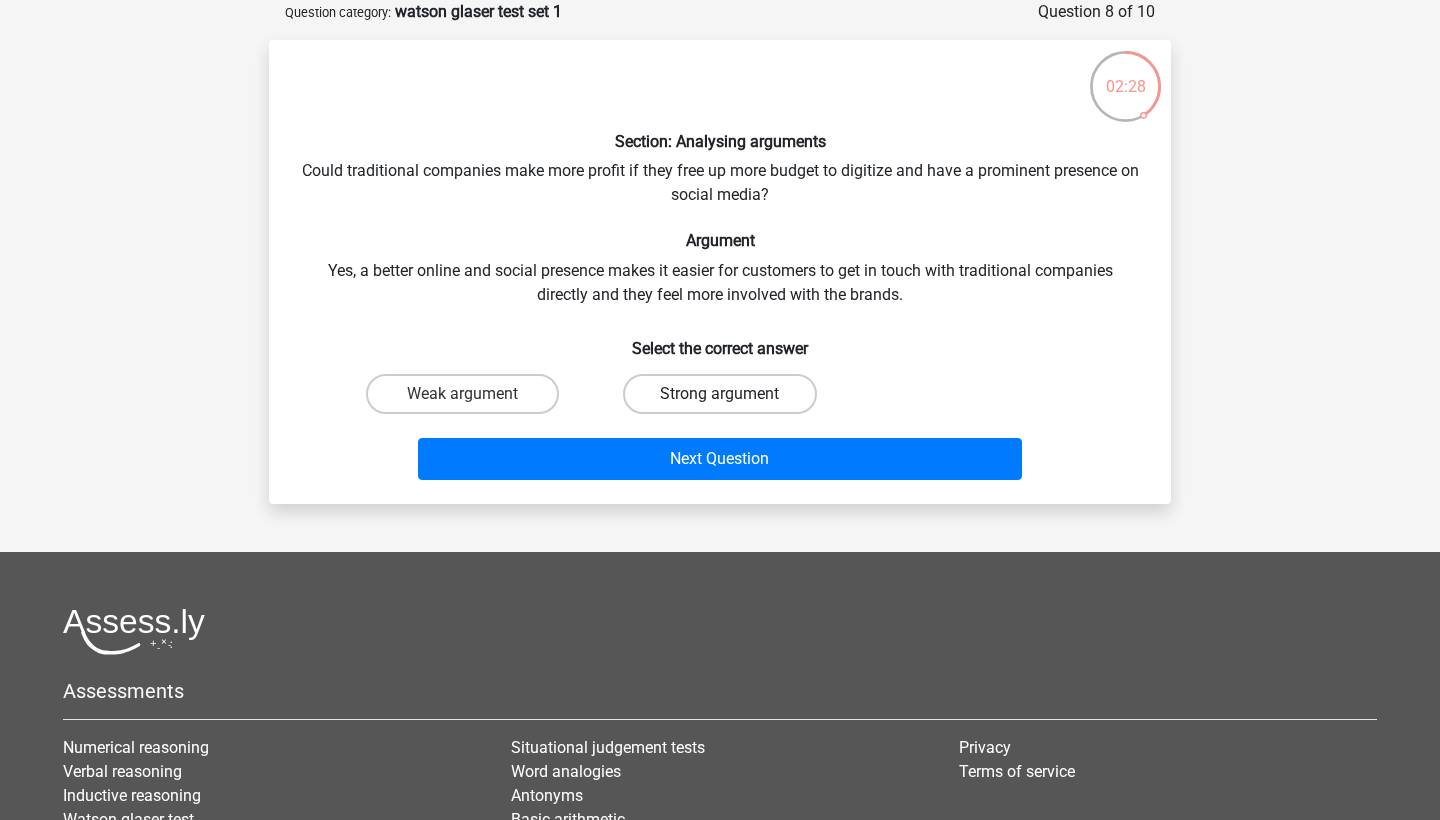 click on "Strong argument" at bounding box center [719, 394] 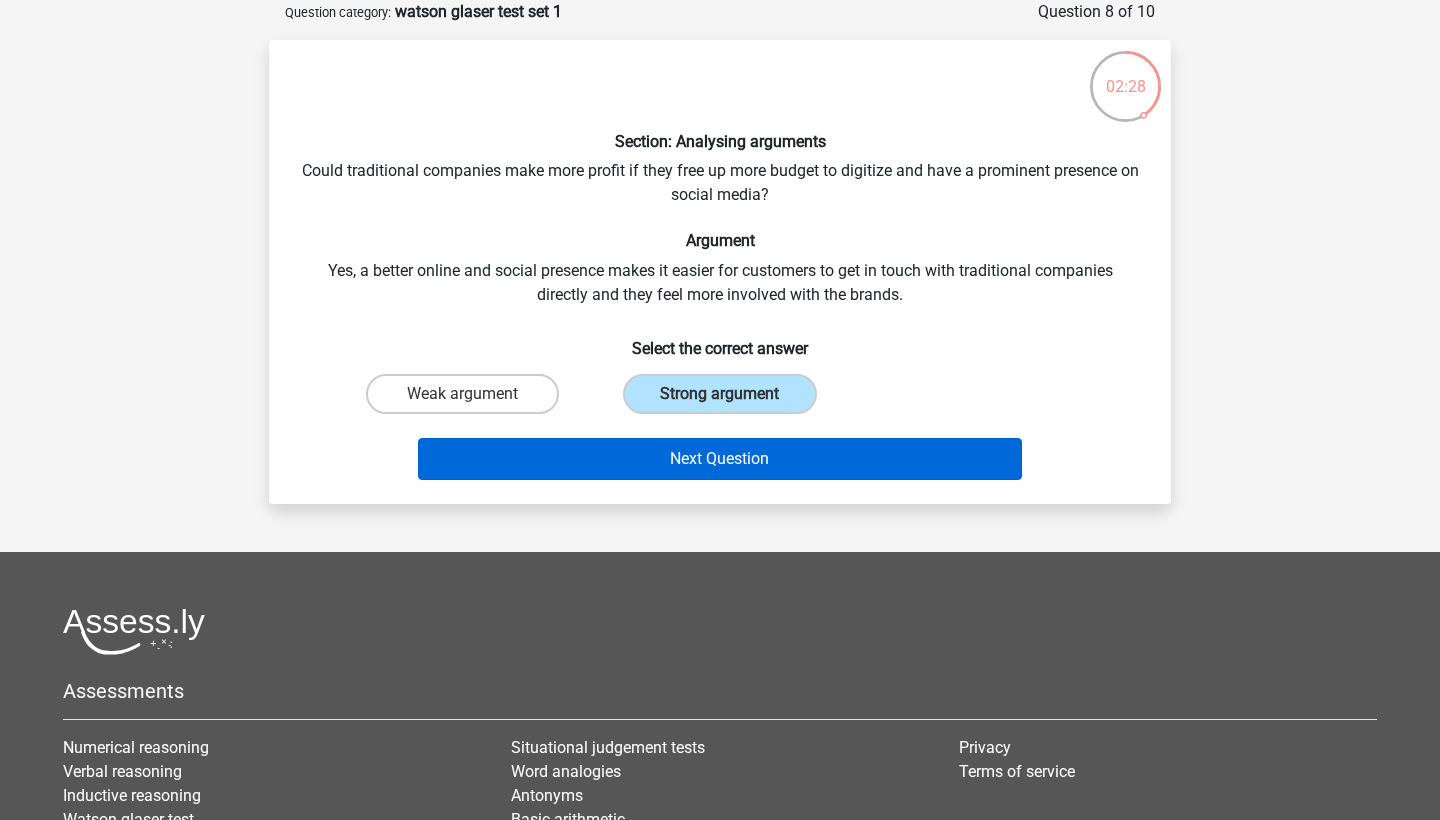 click on "Next Question" at bounding box center [720, 459] 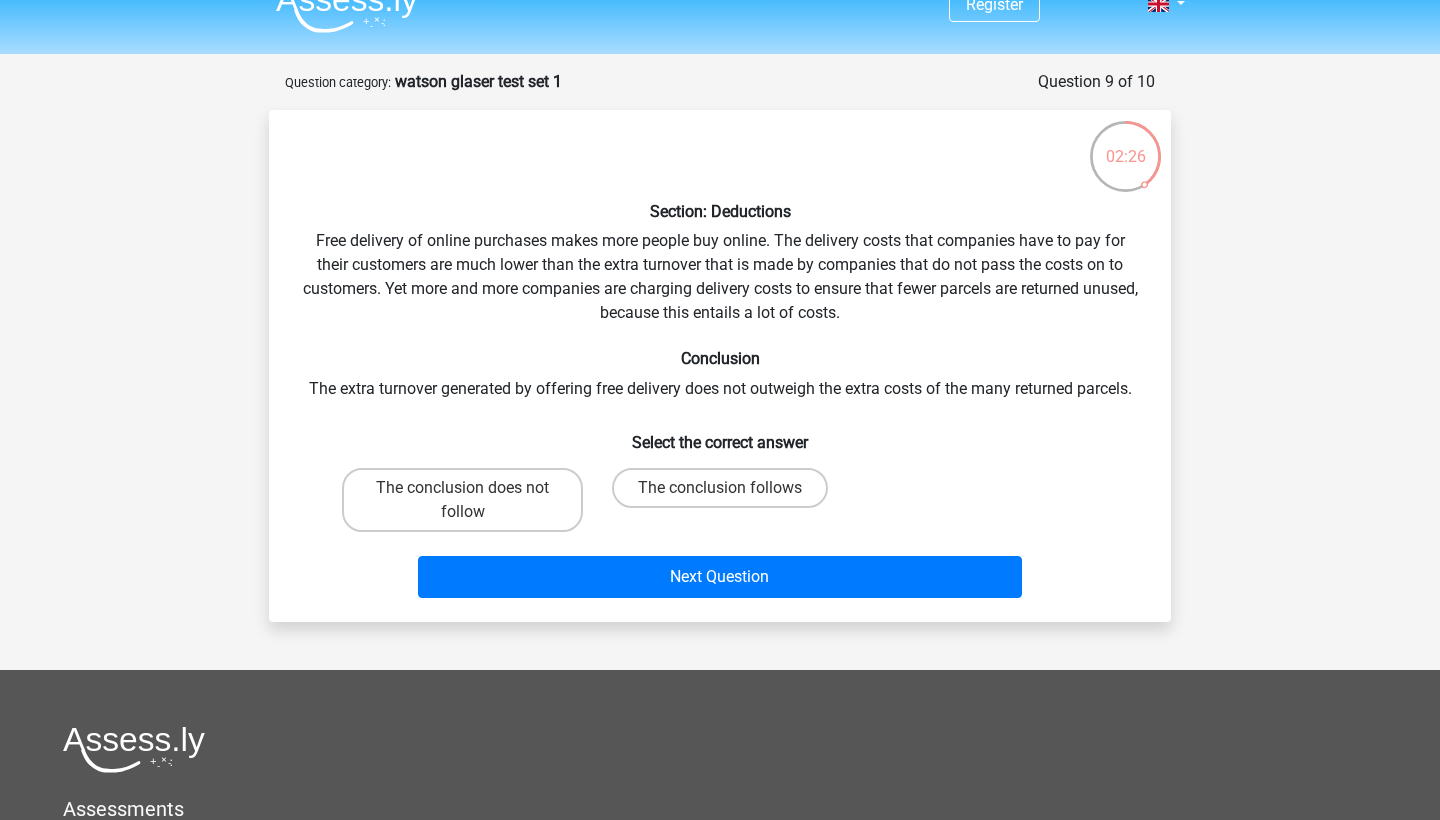 scroll, scrollTop: 33, scrollLeft: 0, axis: vertical 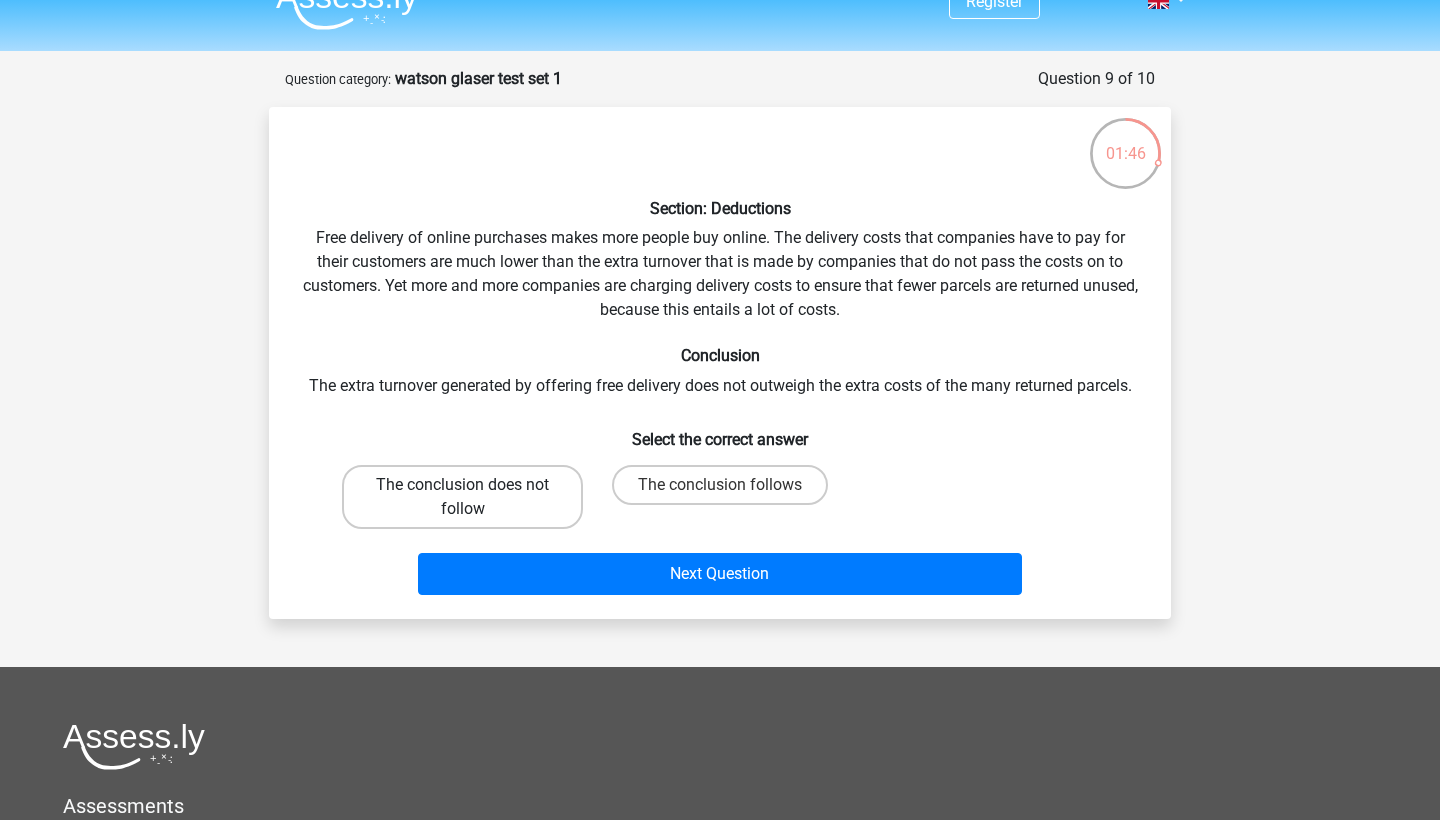 click on "The conclusion does not follow" at bounding box center (462, 497) 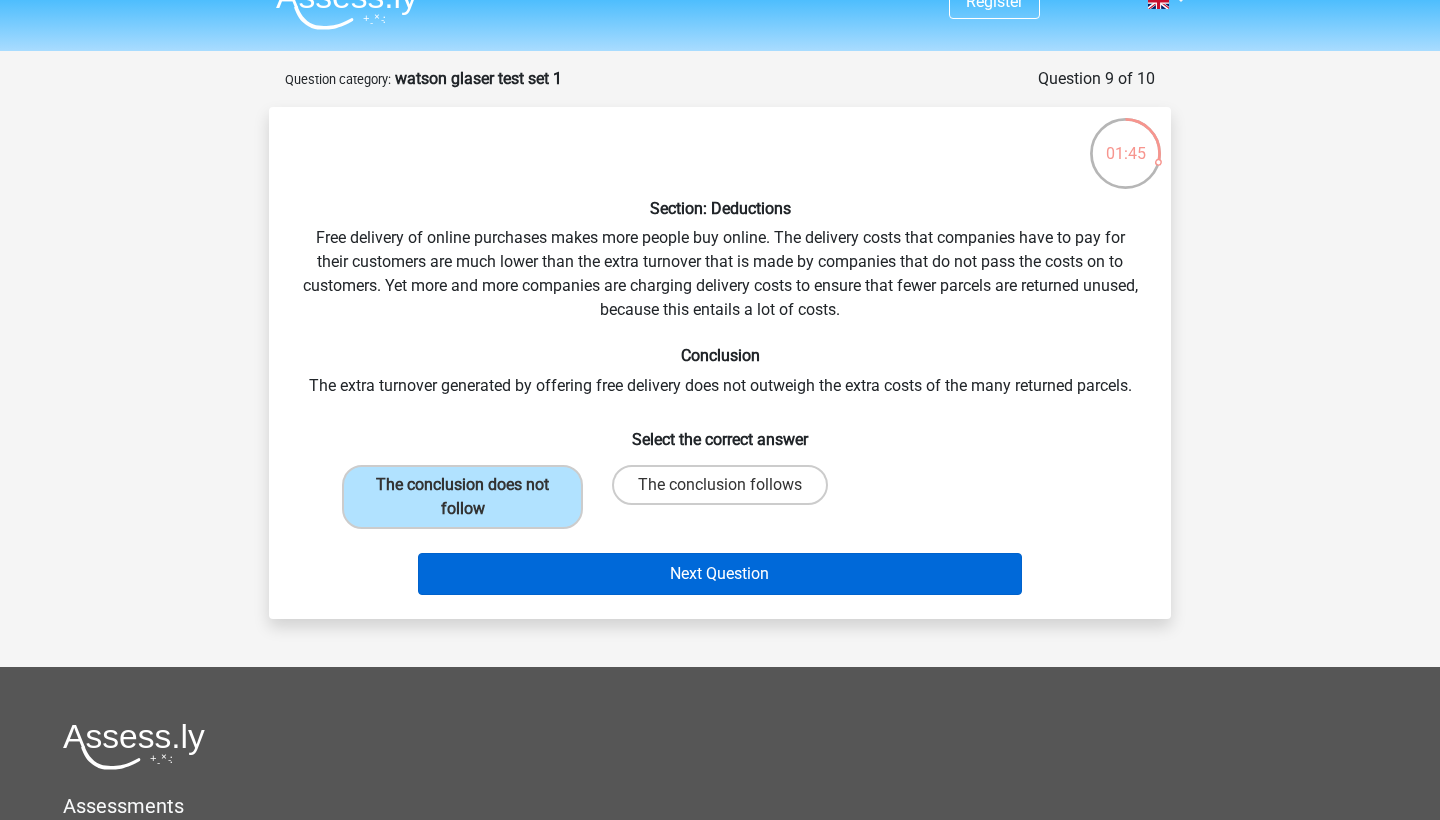 click on "Next Question" at bounding box center [720, 574] 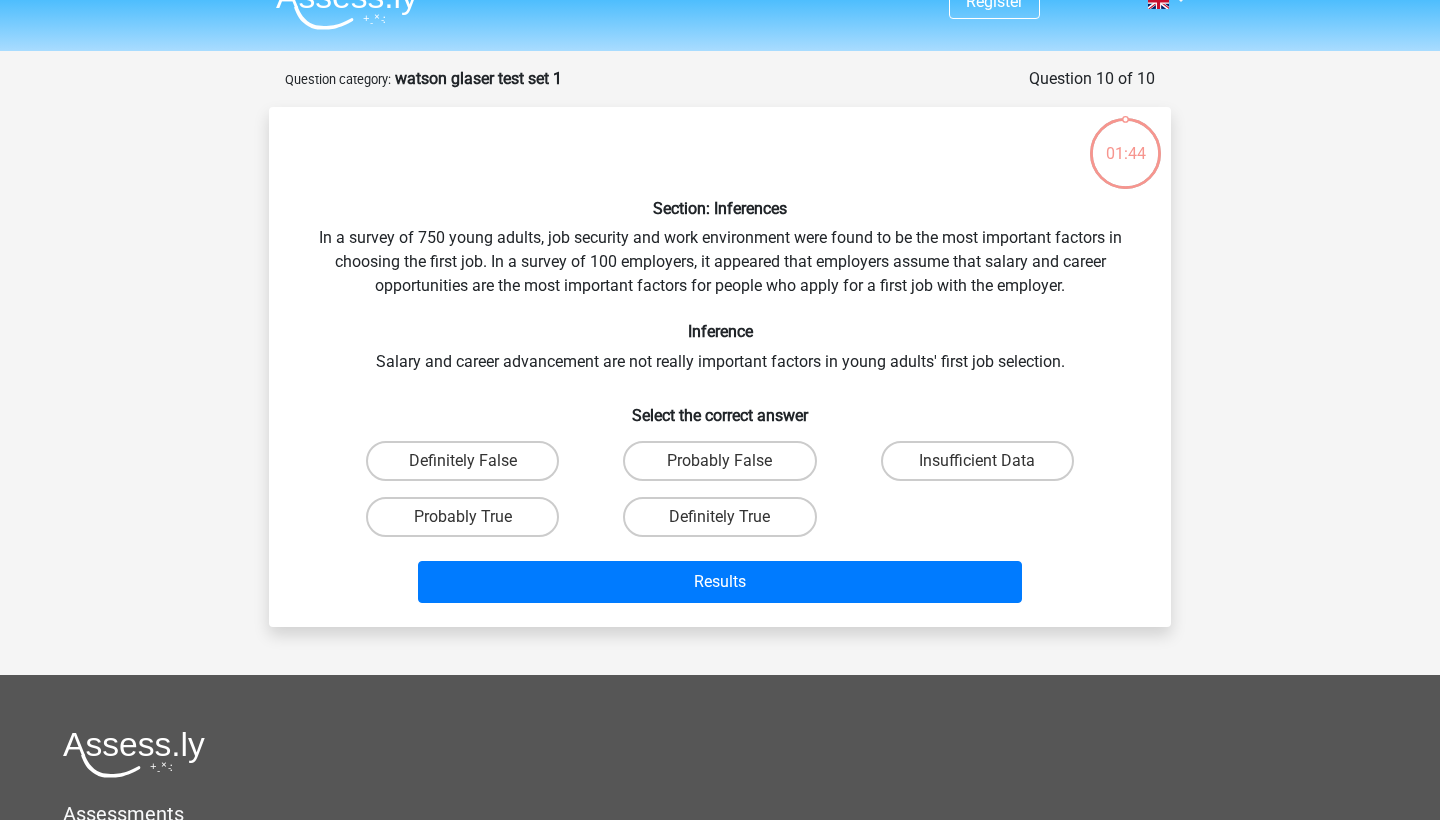 scroll, scrollTop: 100, scrollLeft: 0, axis: vertical 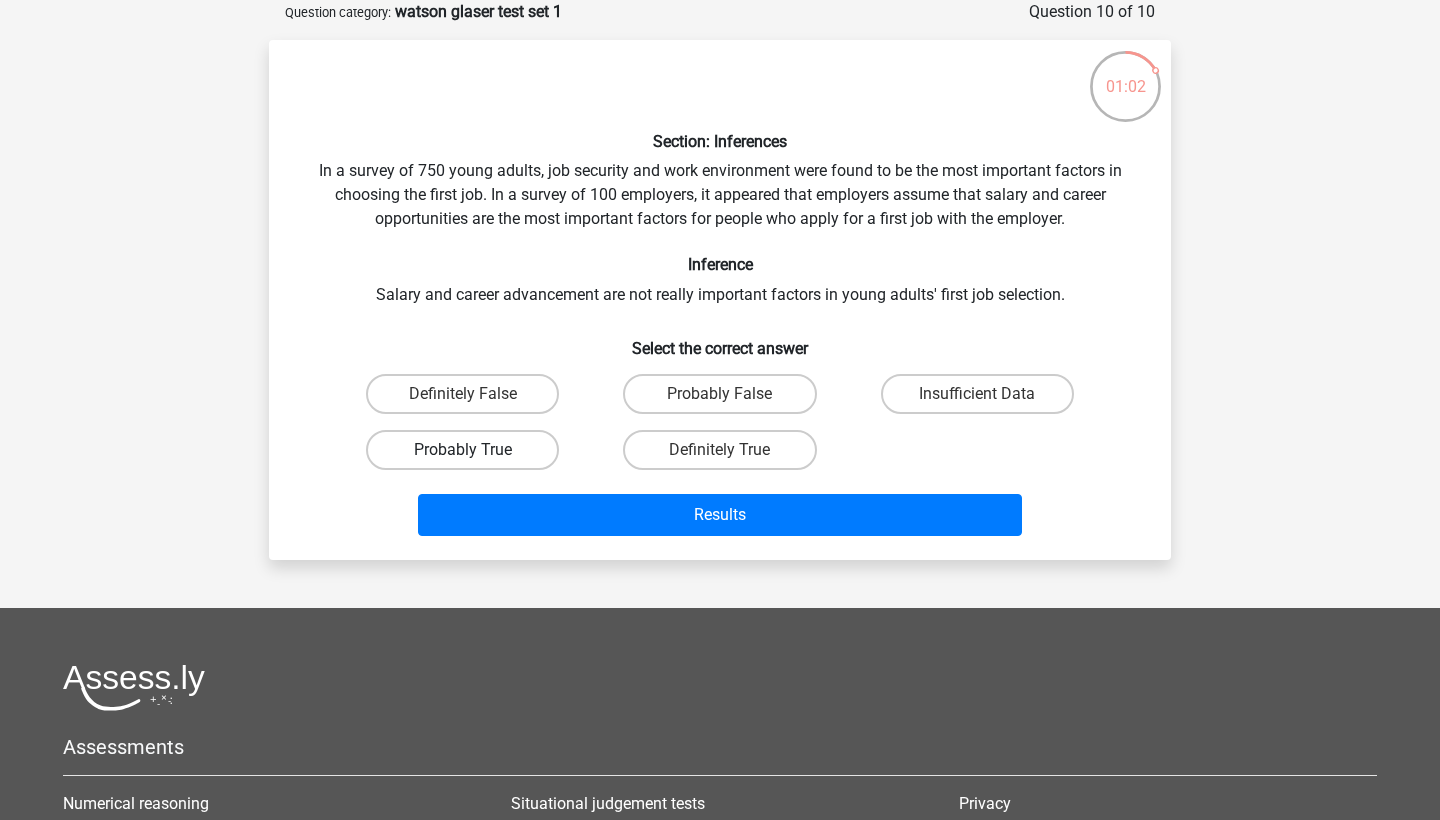 click on "Probably True" at bounding box center (462, 450) 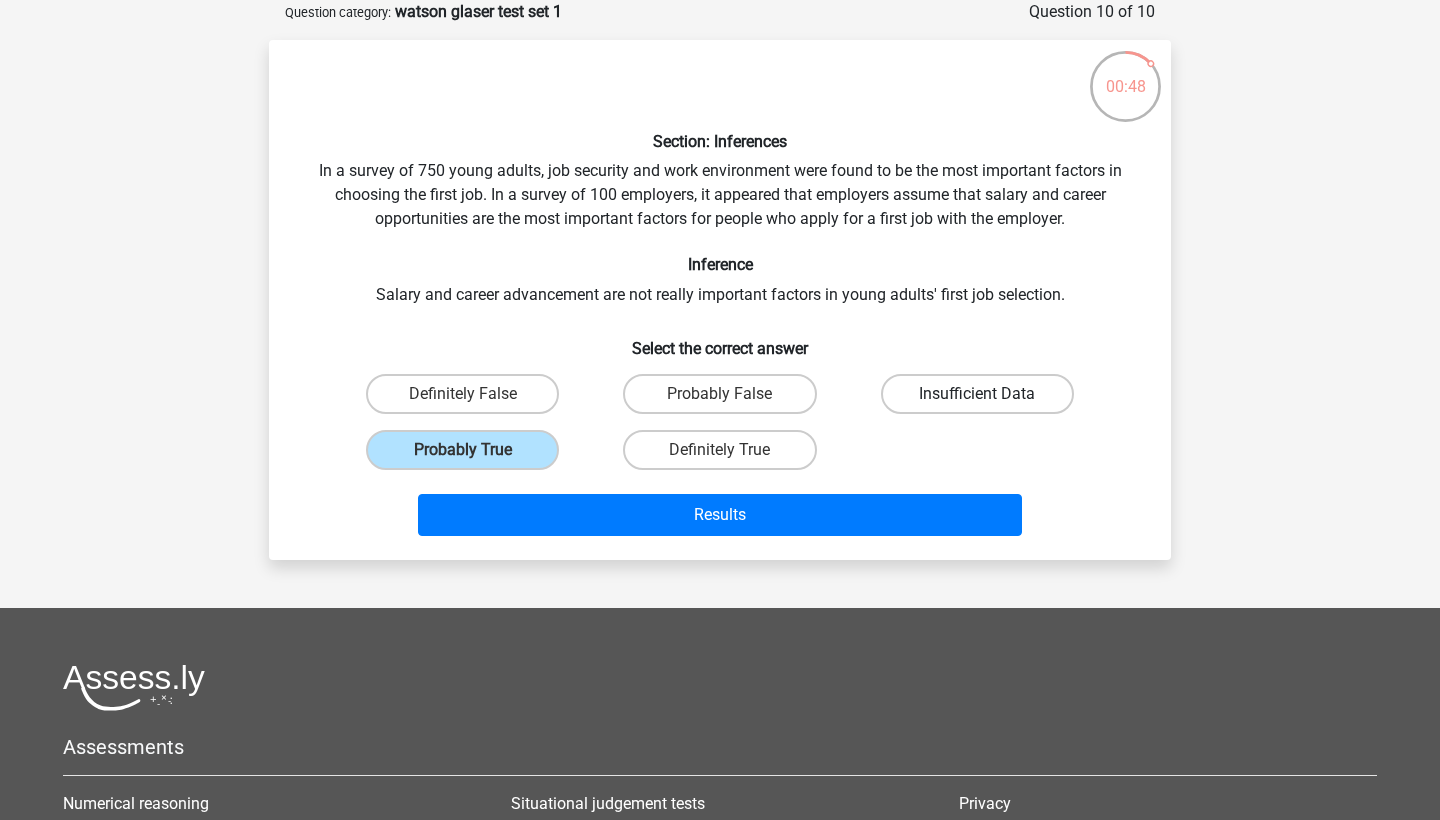 click on "Insufficient Data" at bounding box center [977, 394] 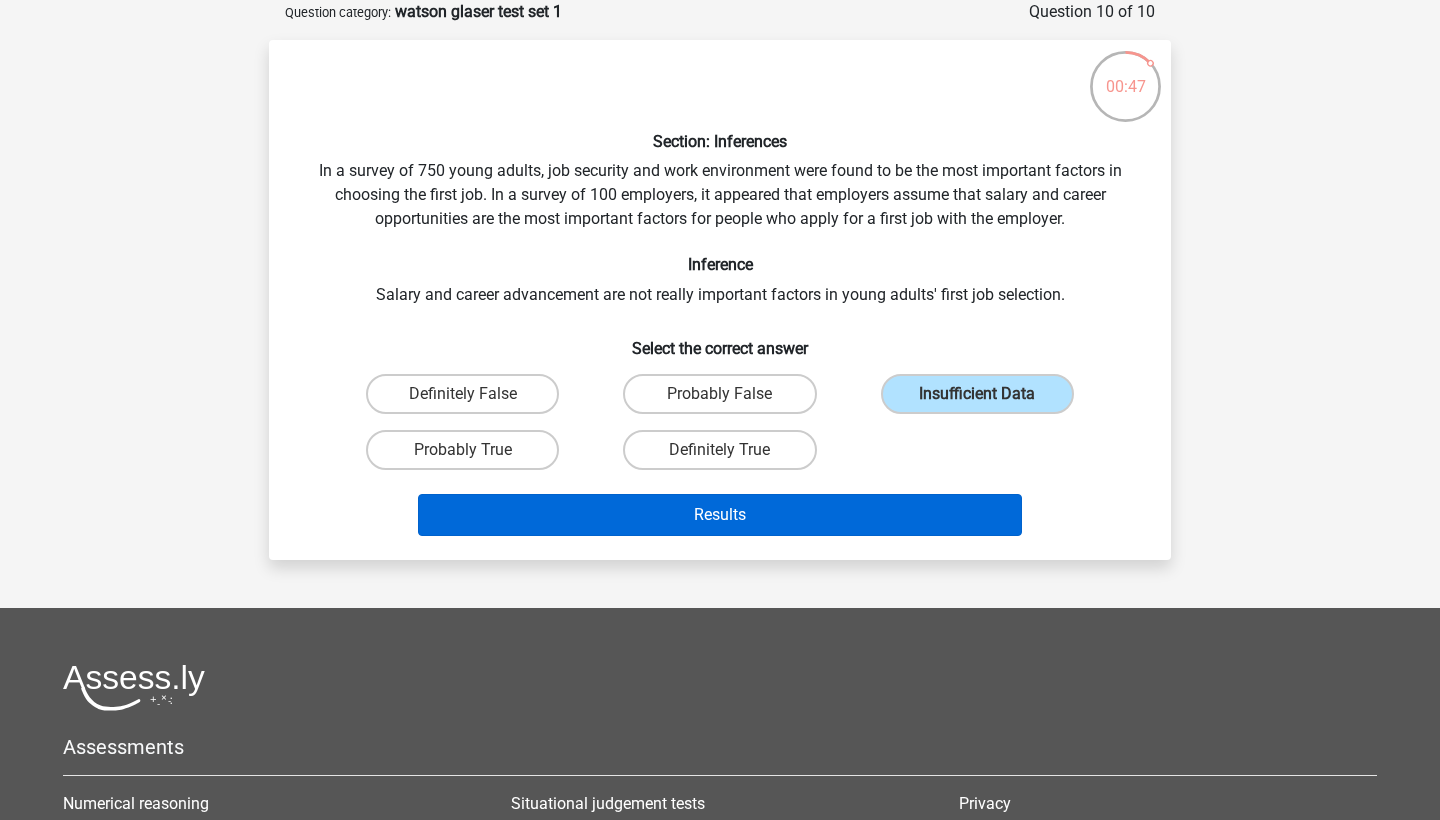 click on "Results" at bounding box center (720, 515) 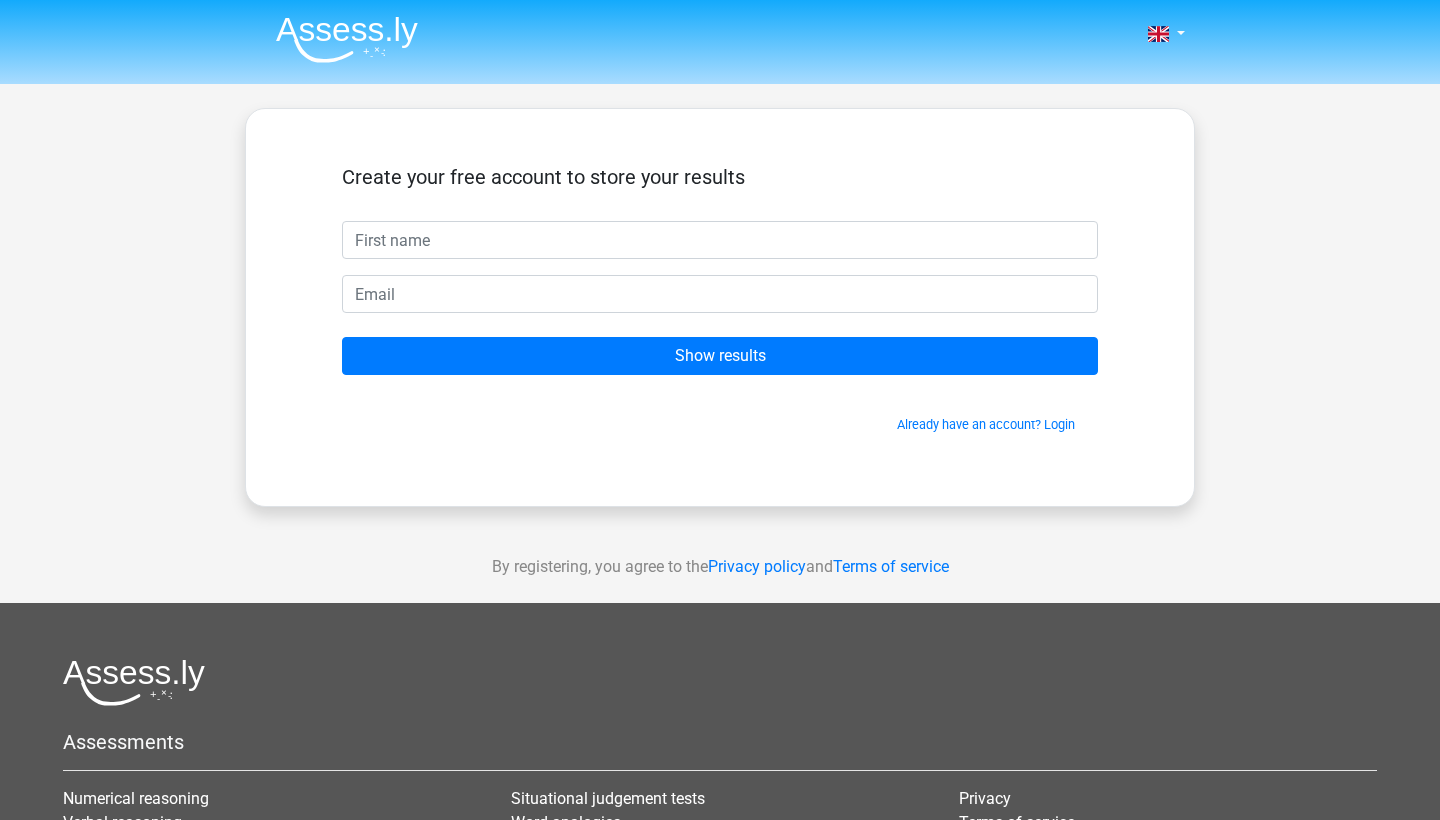 scroll, scrollTop: 0, scrollLeft: 0, axis: both 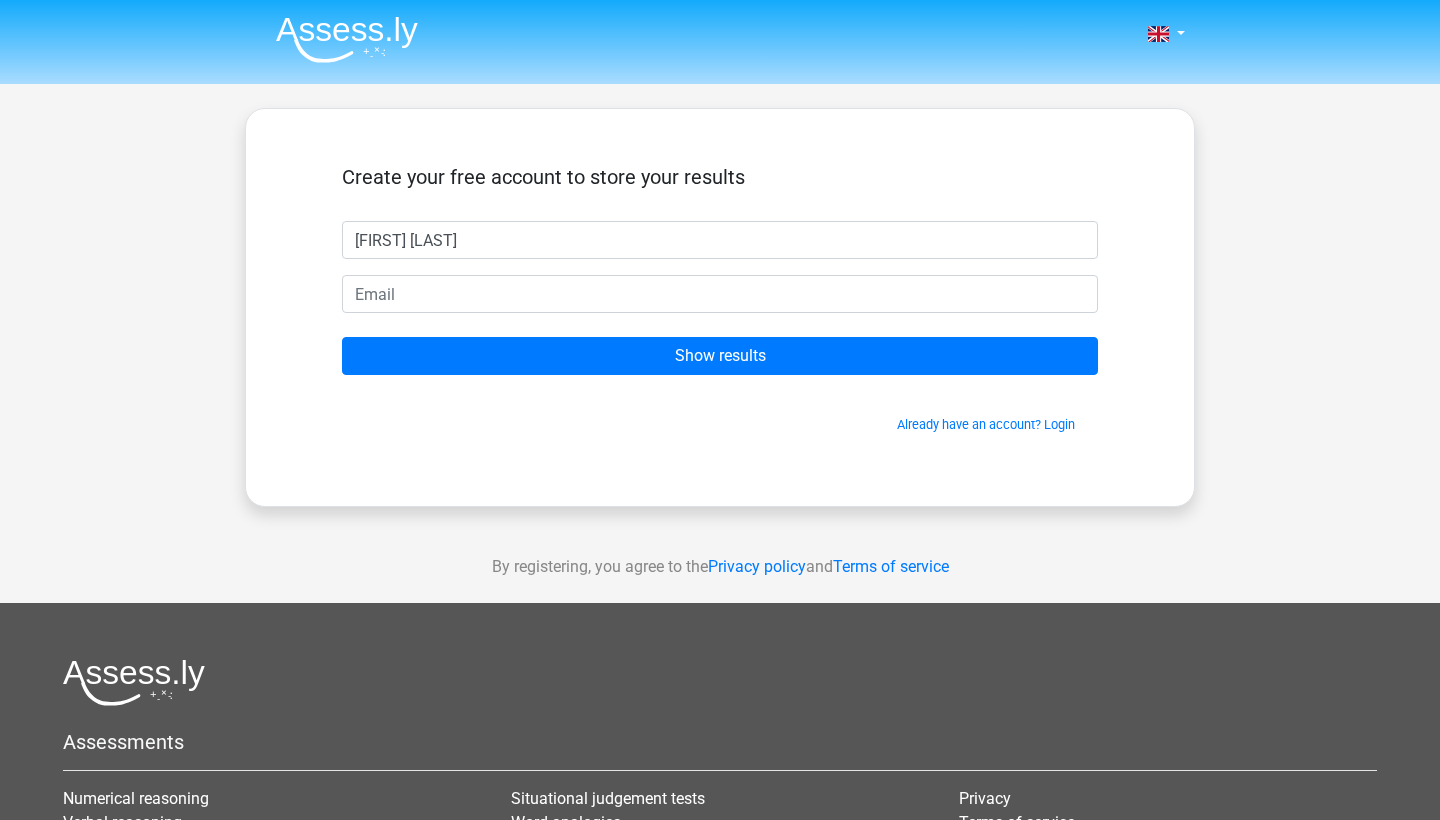 click on "[FIRST] [LAST]" at bounding box center [720, 240] 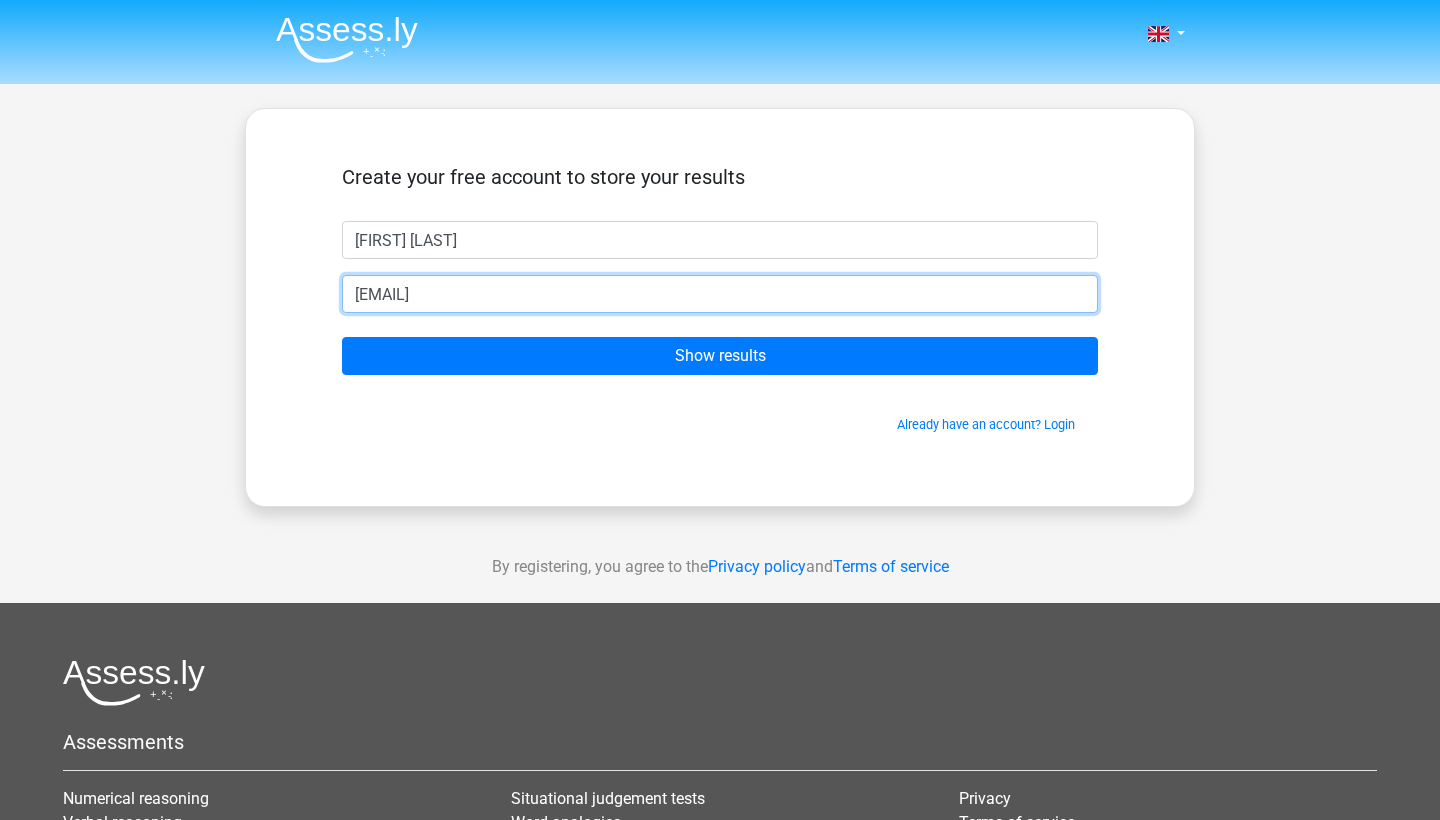 type on "[EMAIL]" 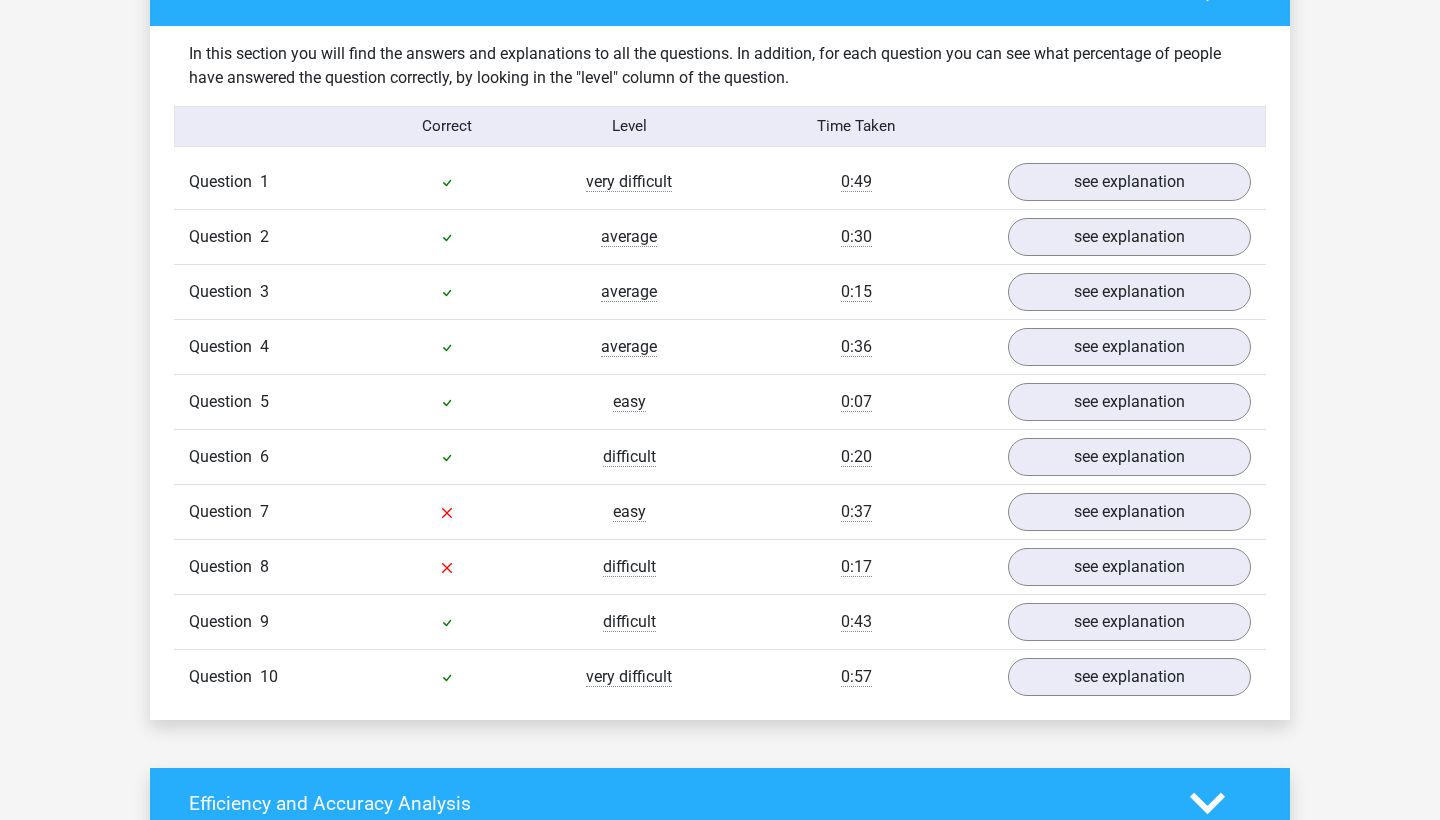 scroll, scrollTop: 1519, scrollLeft: 0, axis: vertical 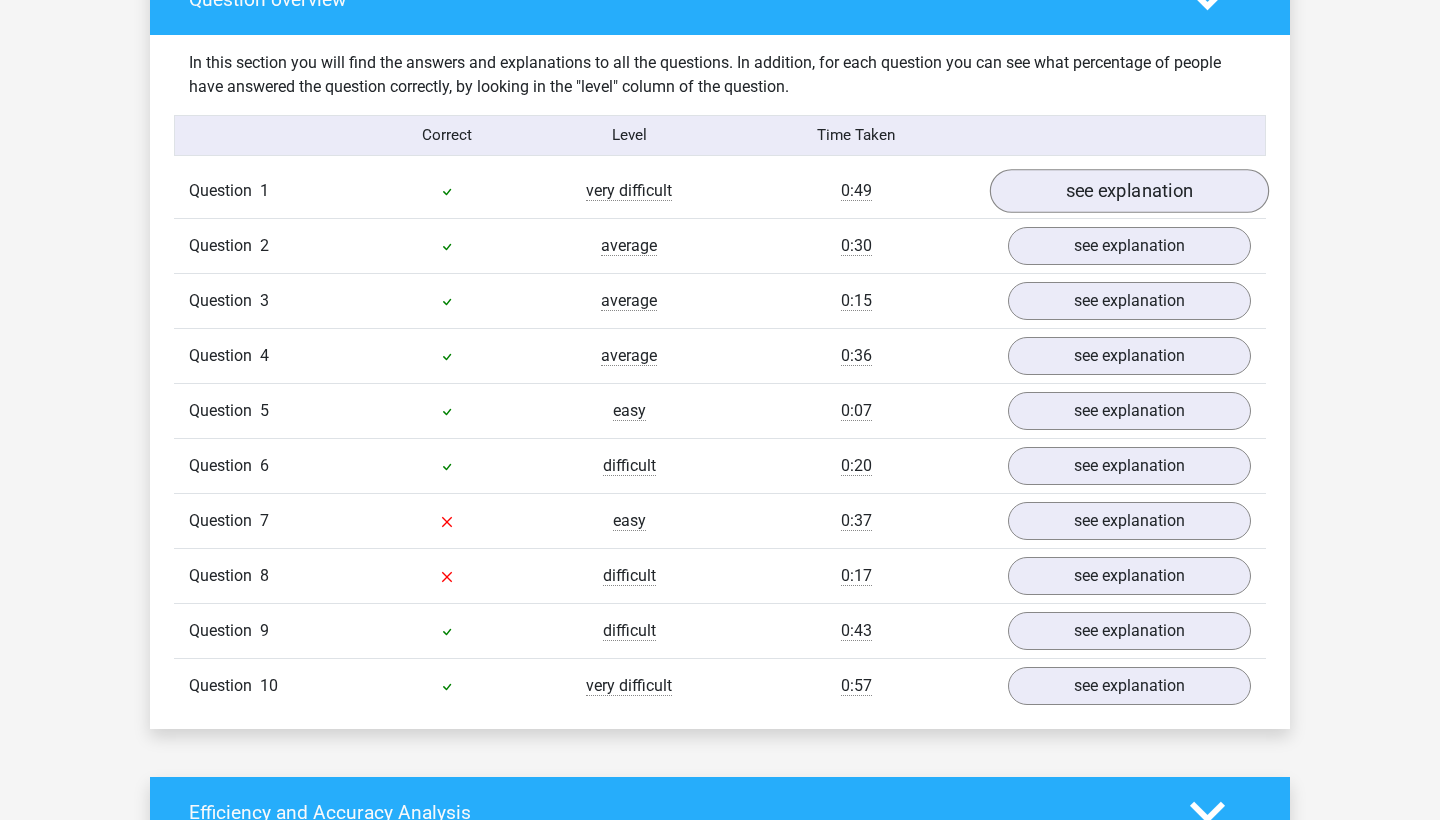 click on "see explanation" at bounding box center [1129, 191] 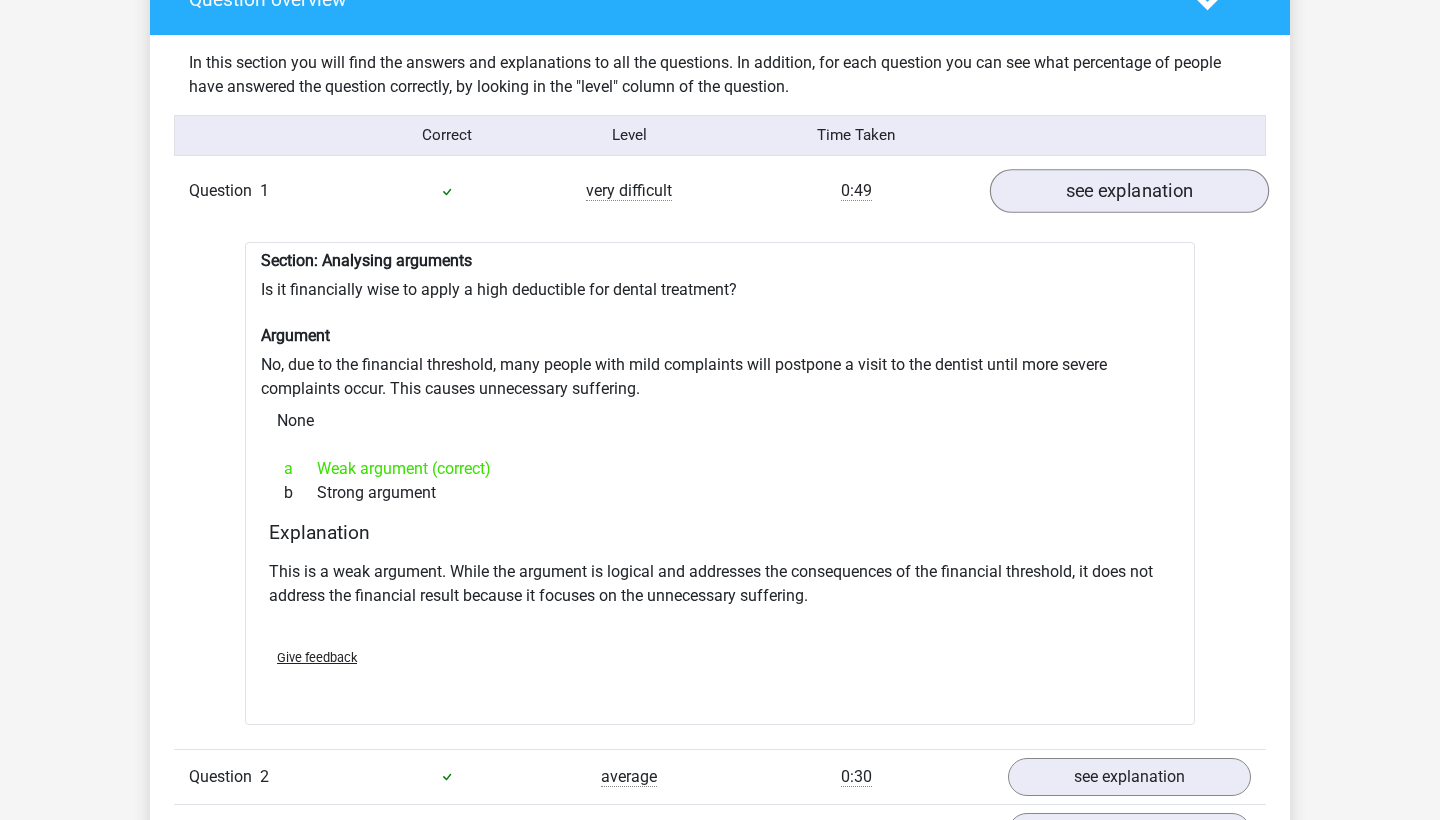 click on "see explanation" at bounding box center (1129, 191) 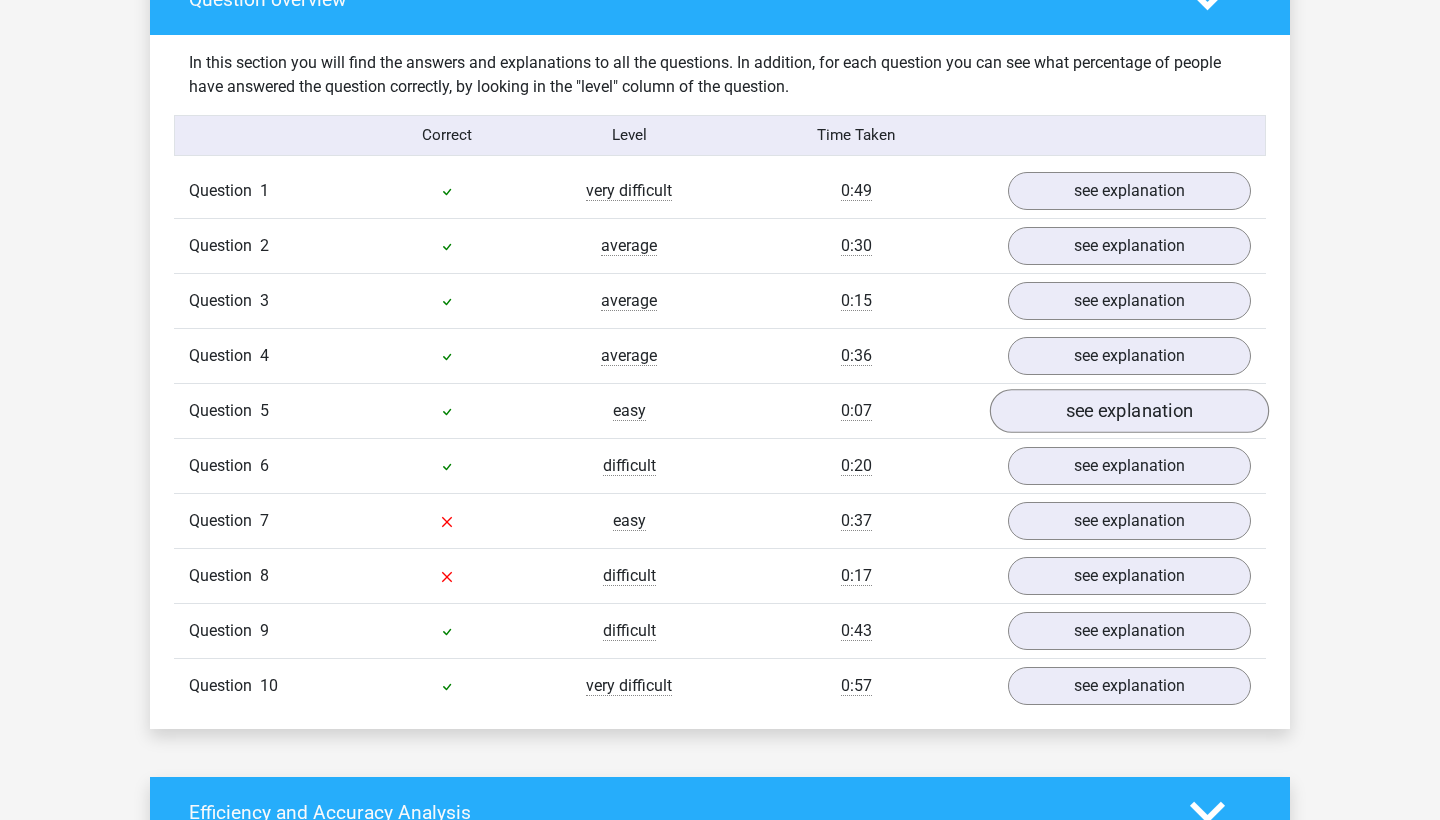 click on "see explanation" at bounding box center (1129, 411) 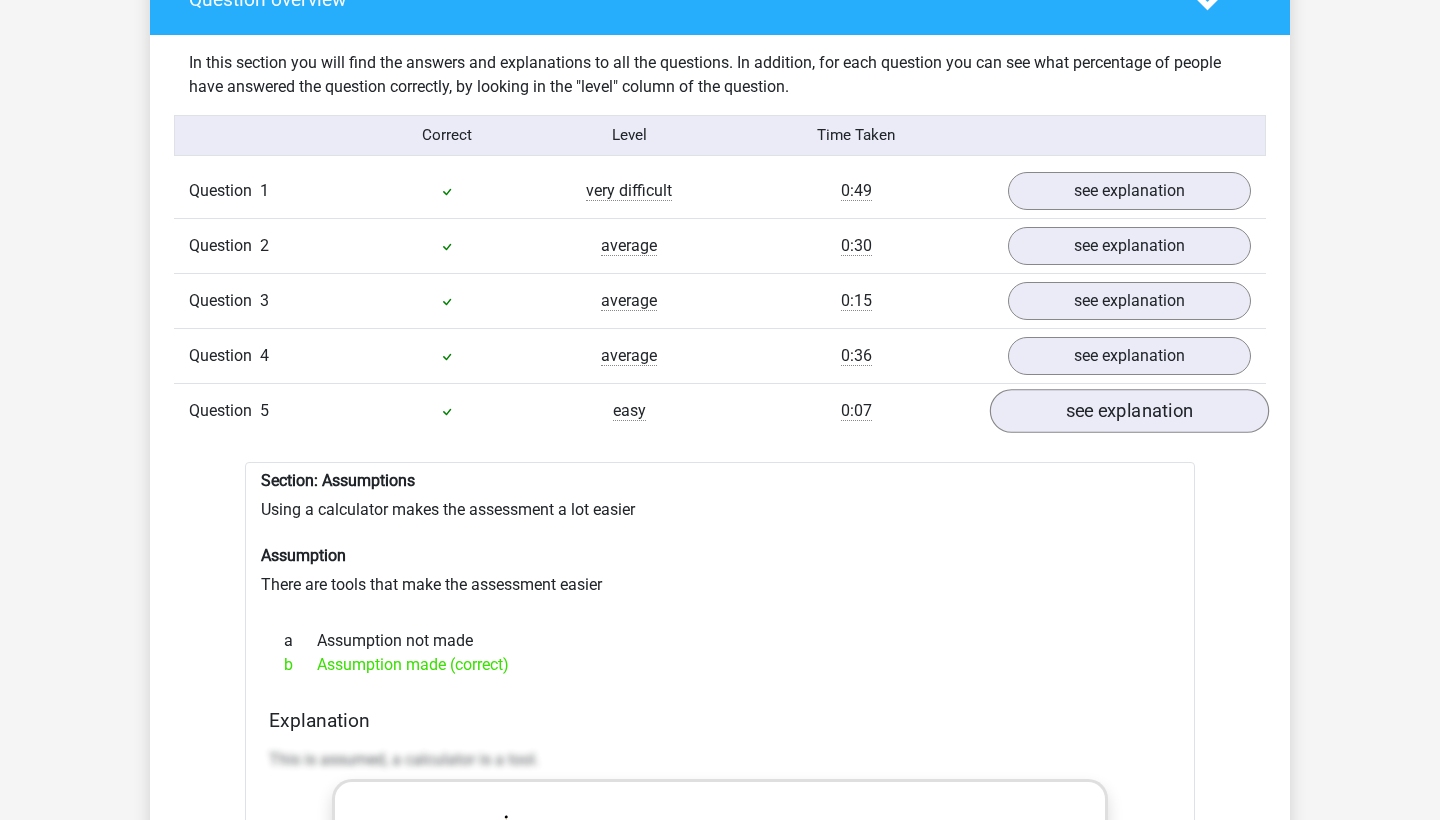 click on "see explanation" at bounding box center [1129, 411] 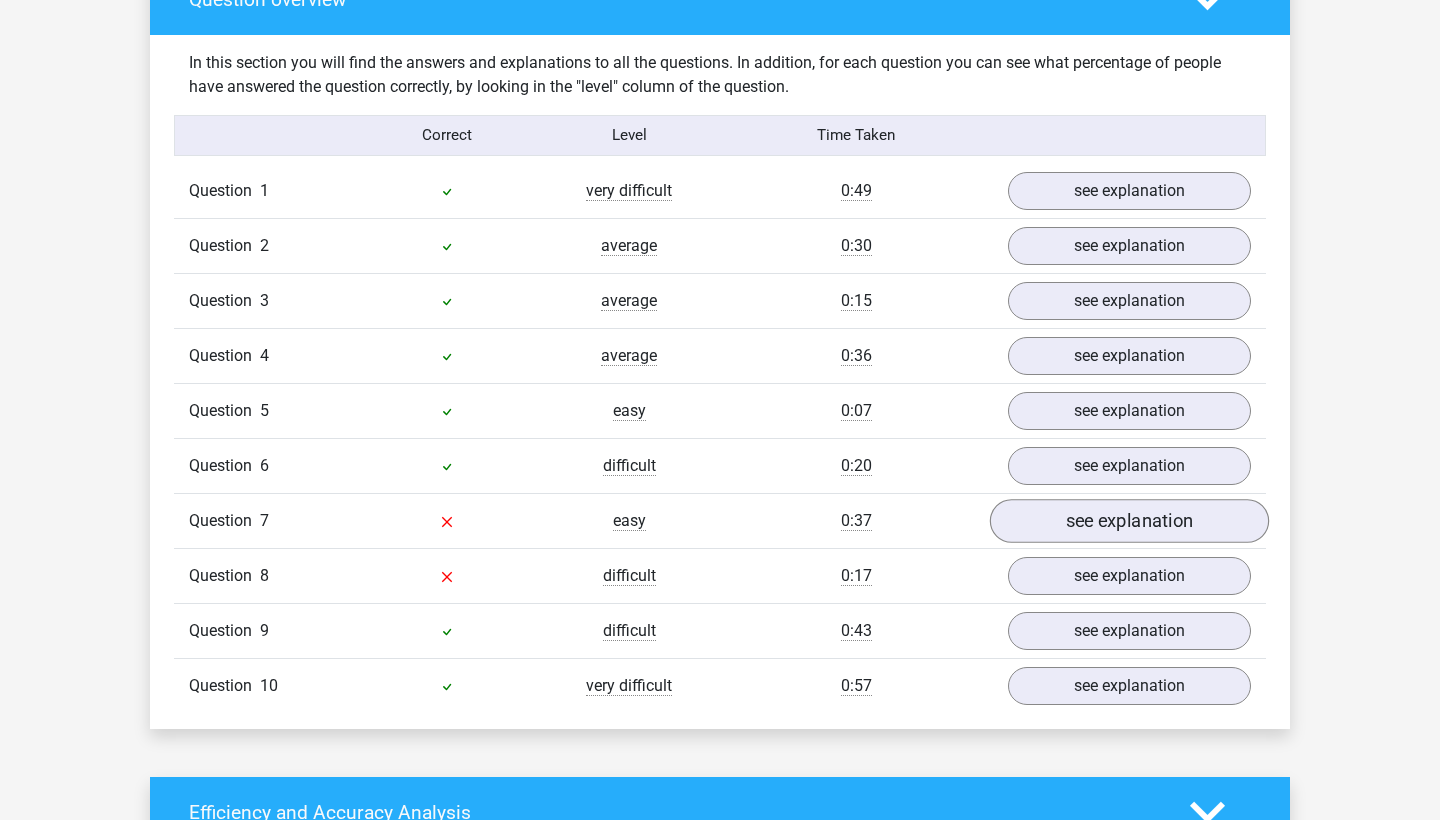 click on "see explanation" at bounding box center [1129, 521] 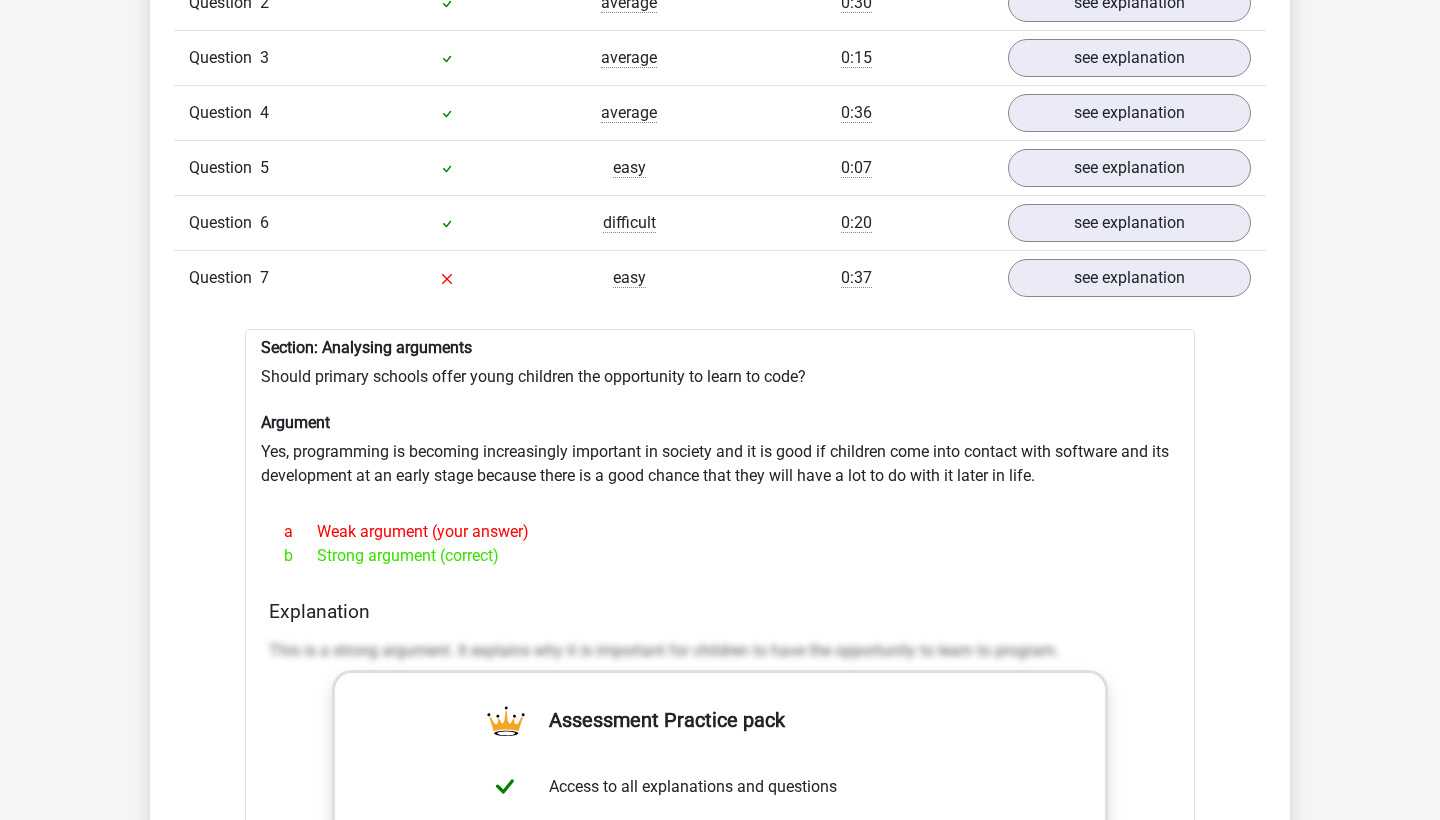 scroll, scrollTop: 1784, scrollLeft: 0, axis: vertical 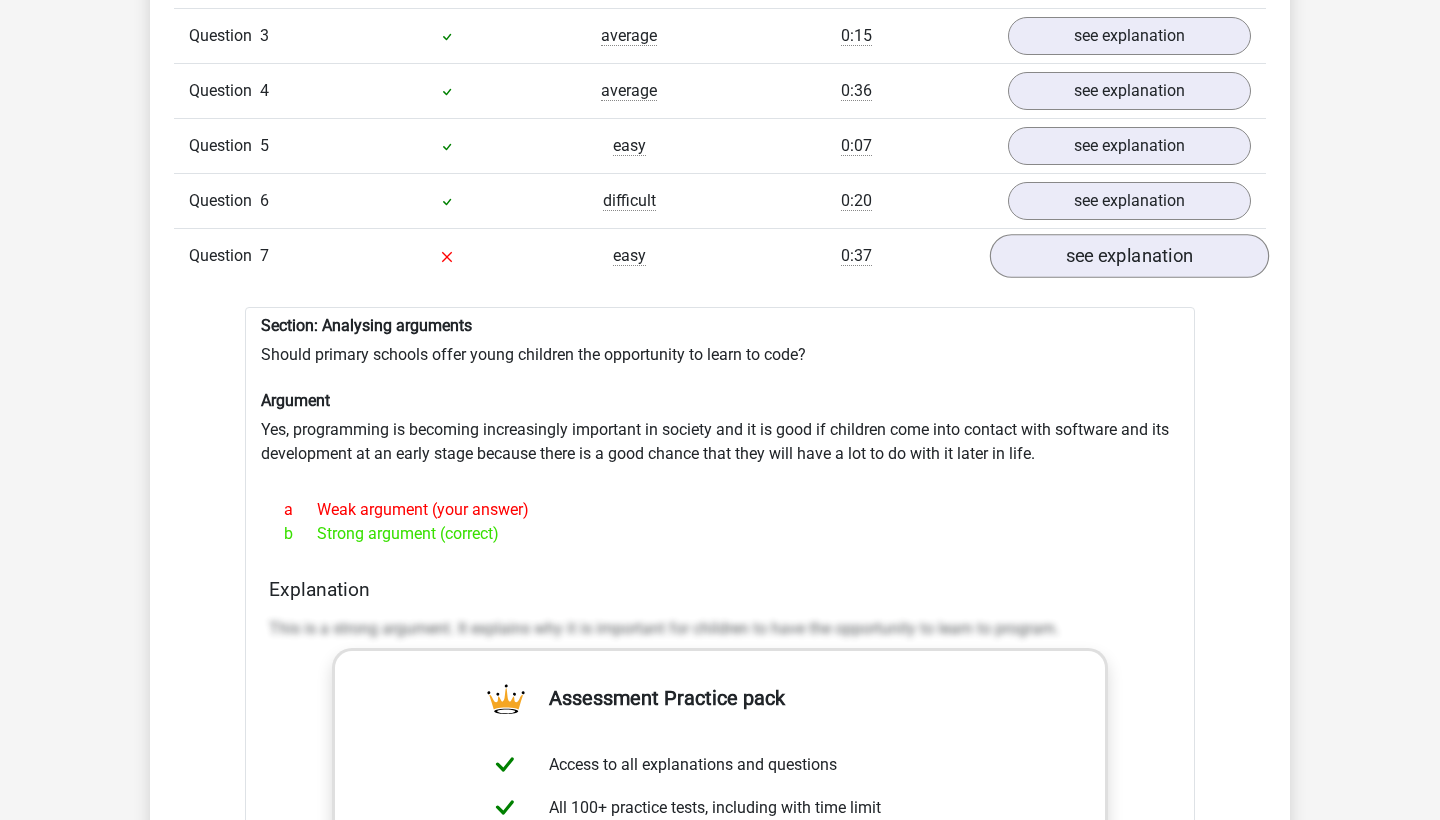 click on "see explanation" at bounding box center (1129, 256) 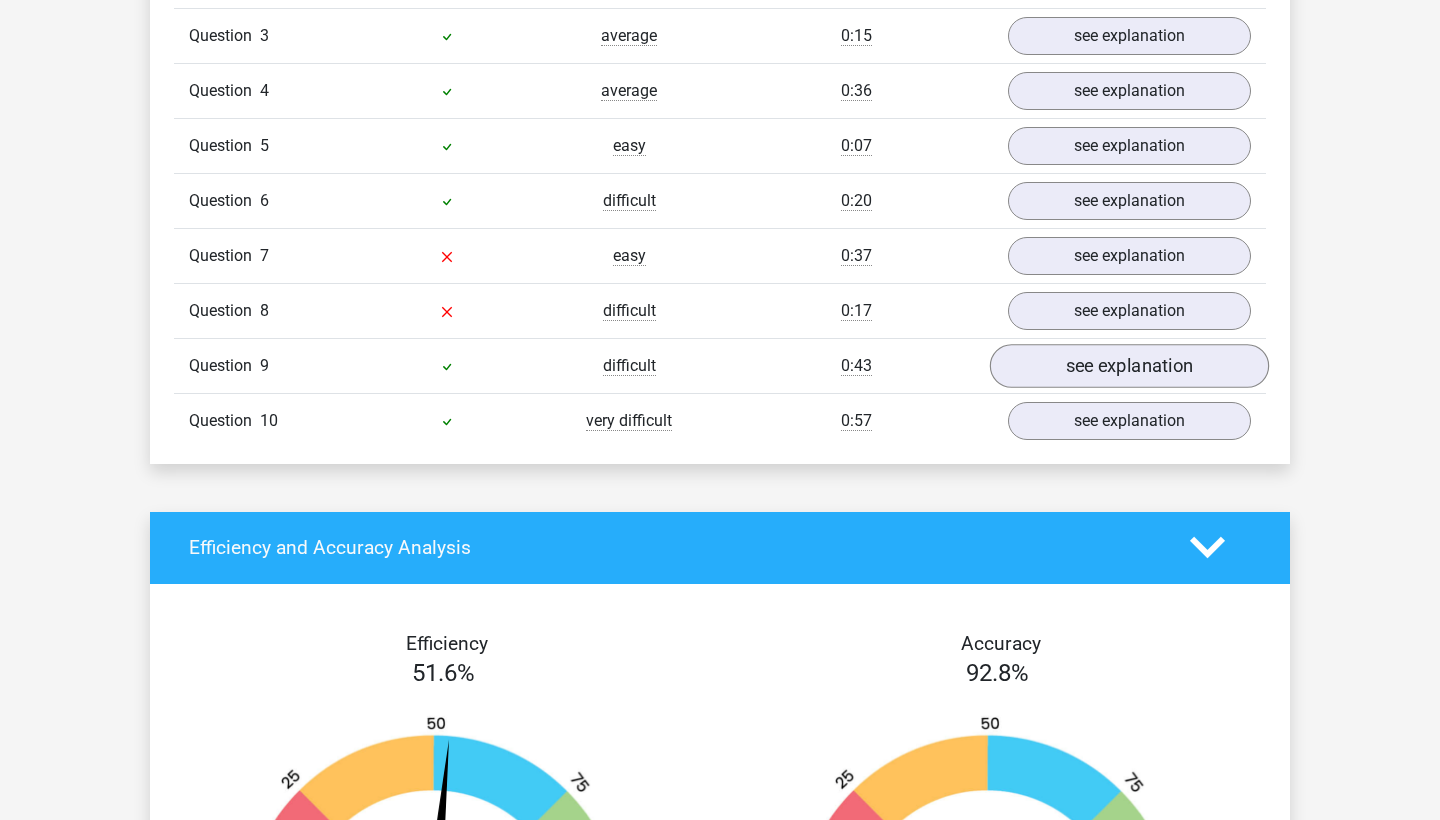 click on "see explanation" at bounding box center (1129, 366) 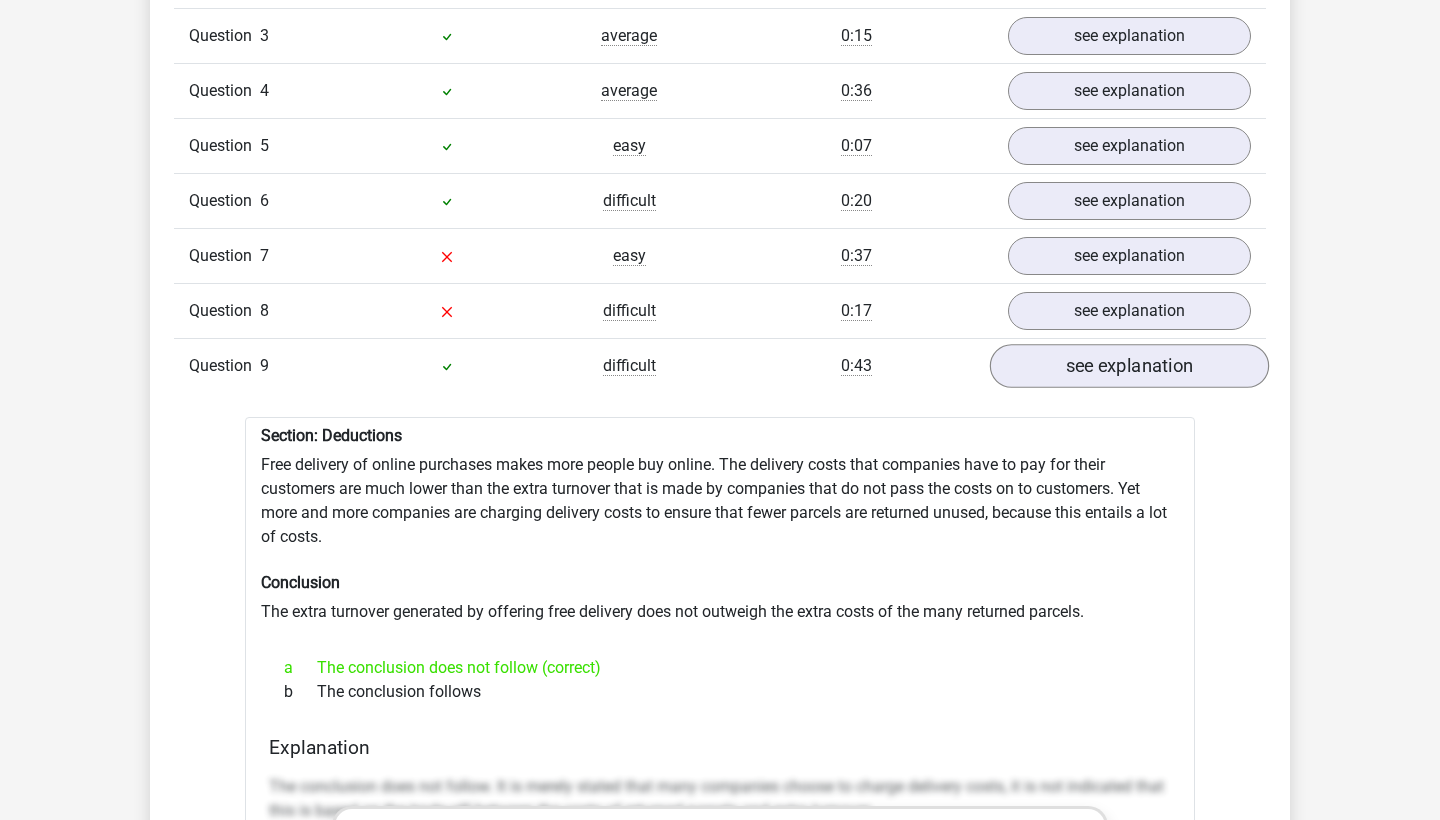 click on "see explanation" at bounding box center [1129, 366] 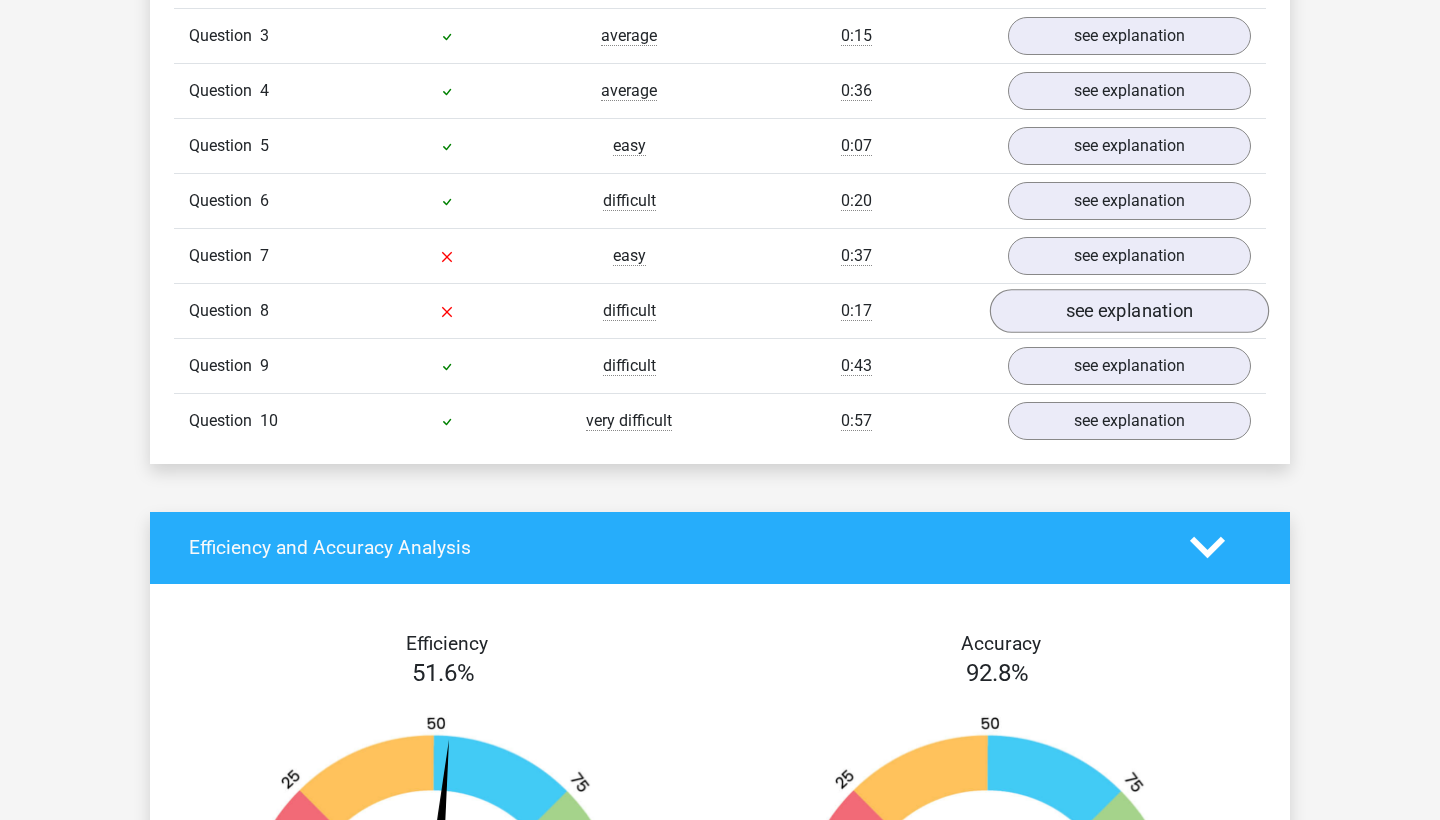 click on "see explanation" at bounding box center (1129, 311) 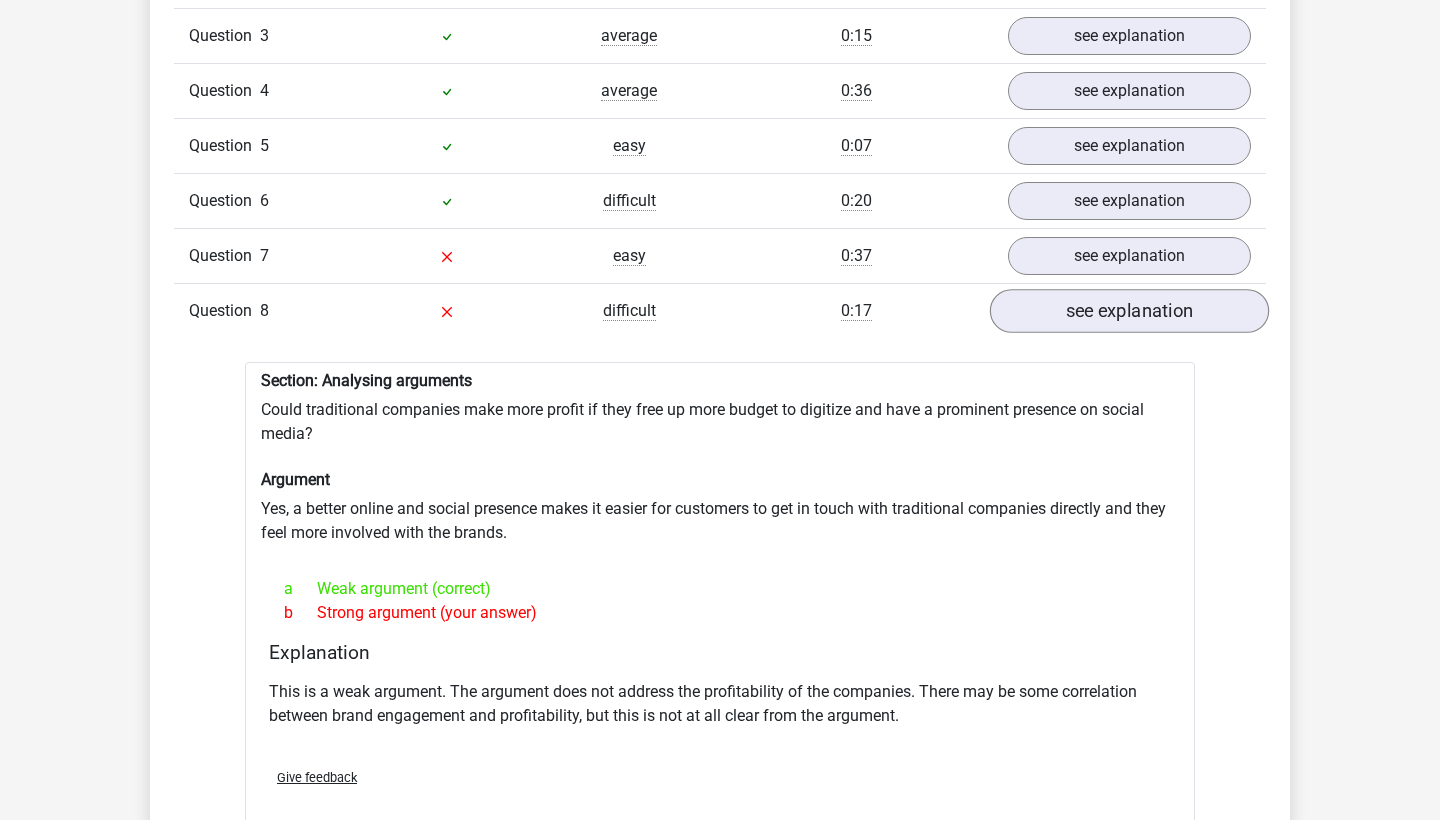 click on "see explanation" at bounding box center [1129, 311] 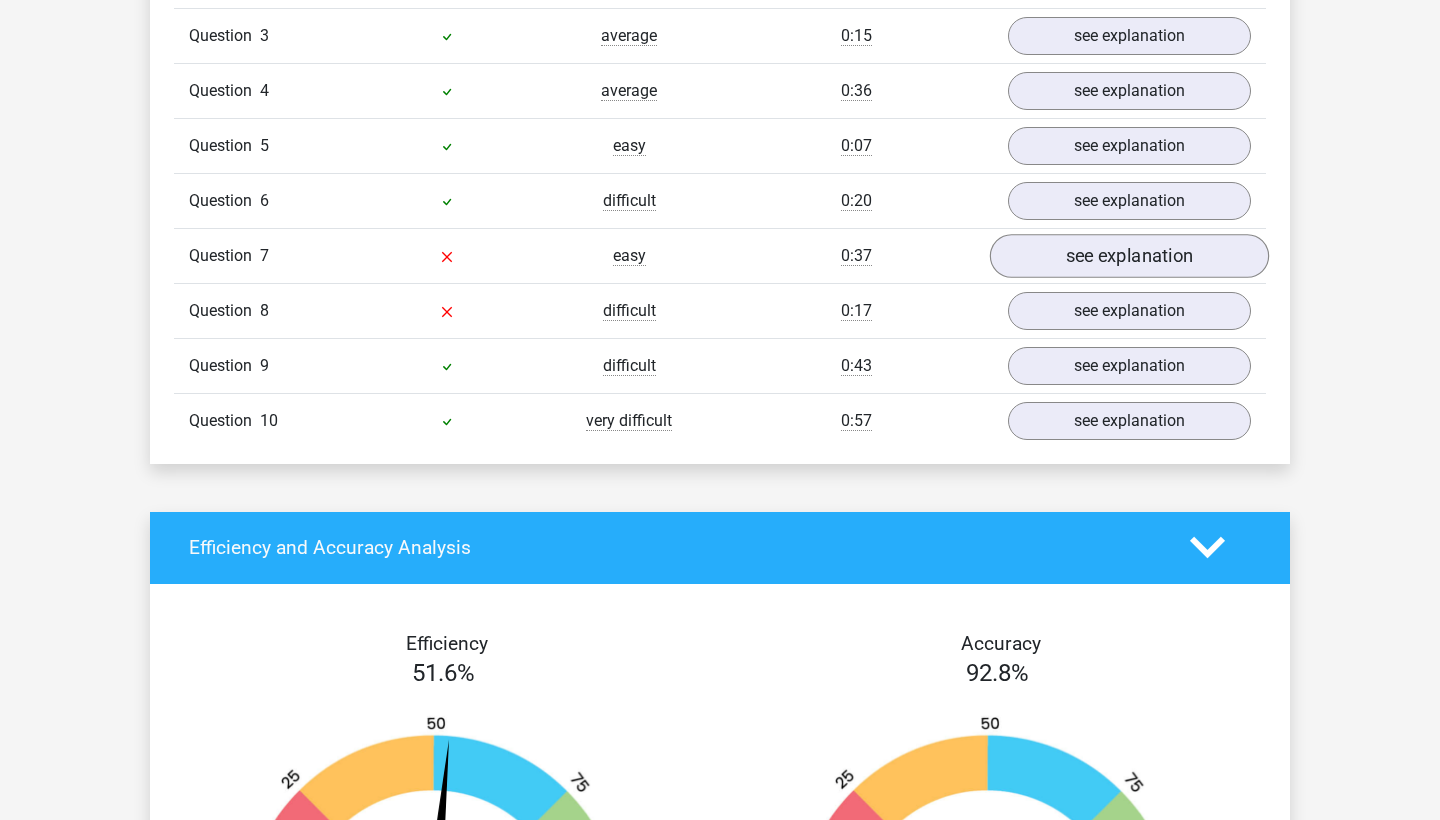 click on "see explanation" at bounding box center (1129, 256) 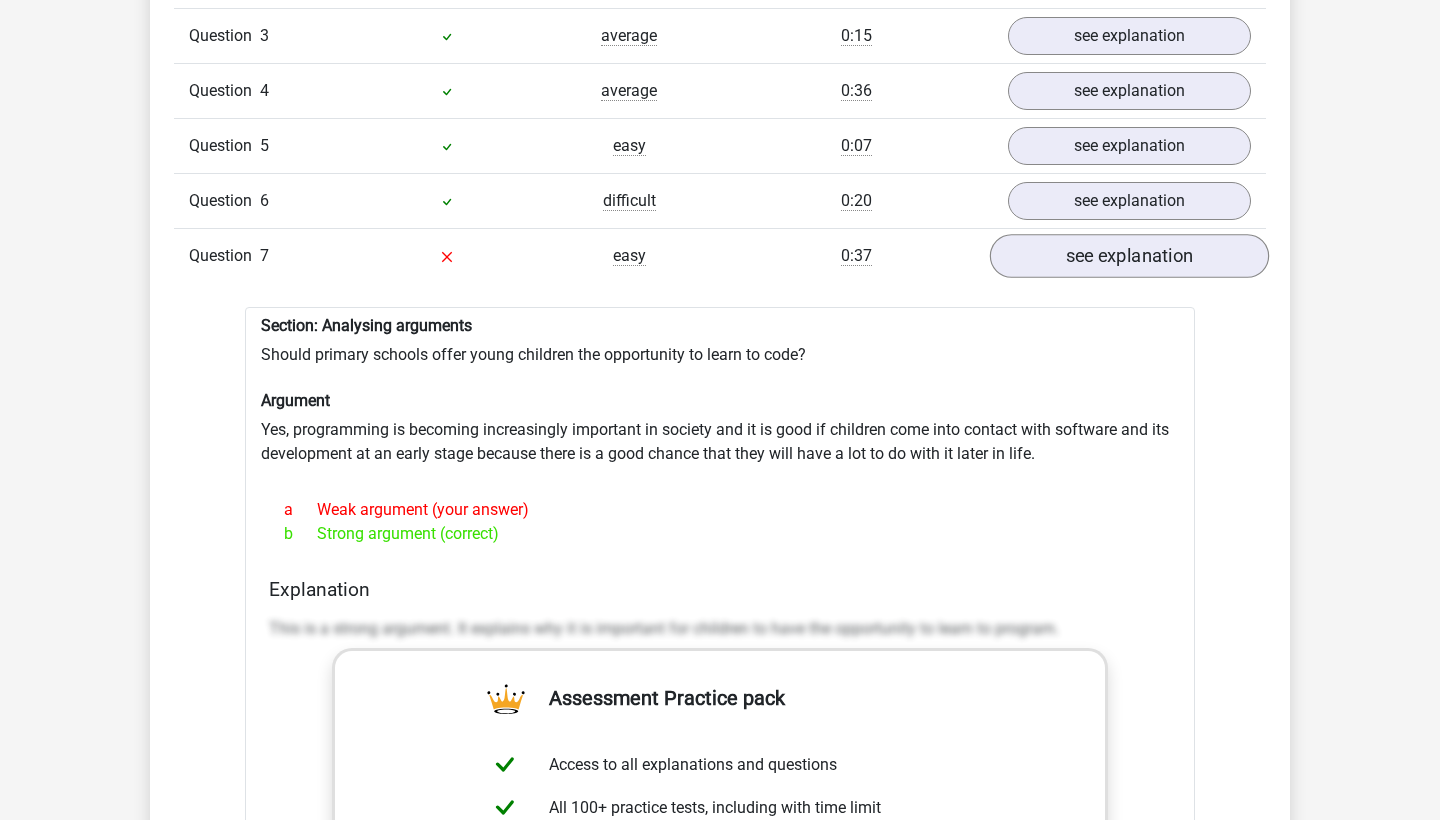 click on "see explanation" at bounding box center [1129, 256] 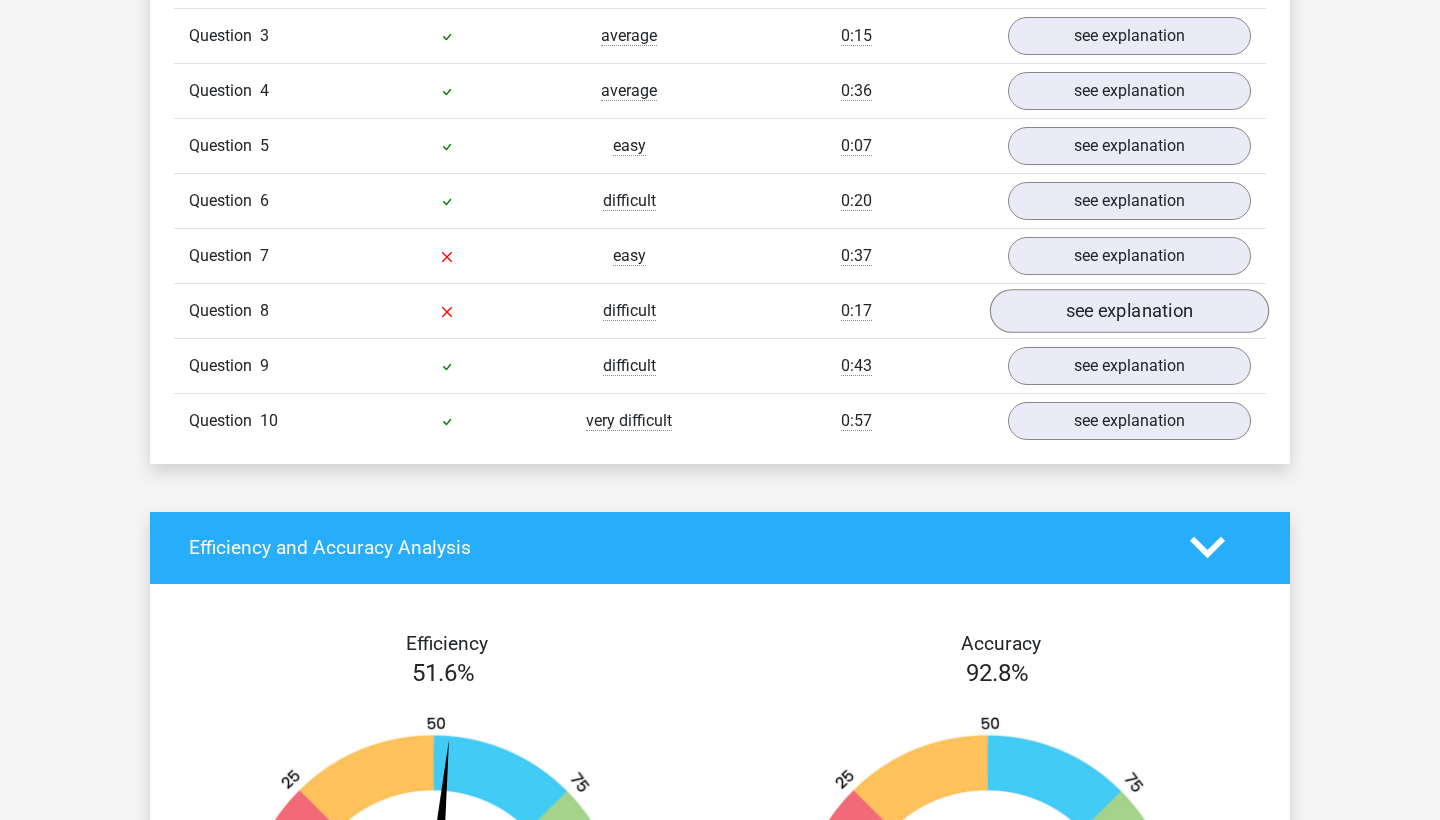 click on "see explanation" at bounding box center [1129, 311] 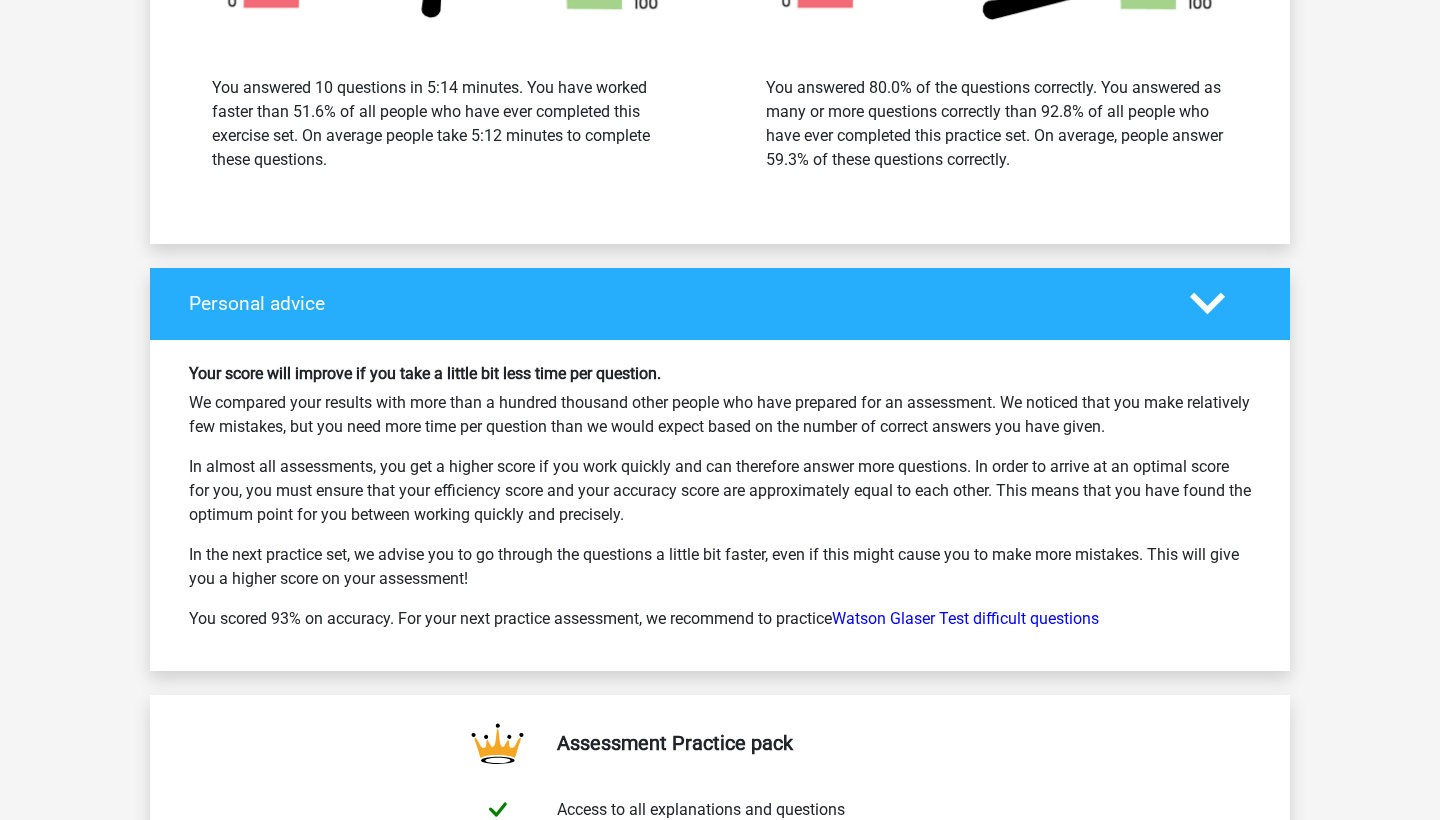 scroll, scrollTop: 3232, scrollLeft: 0, axis: vertical 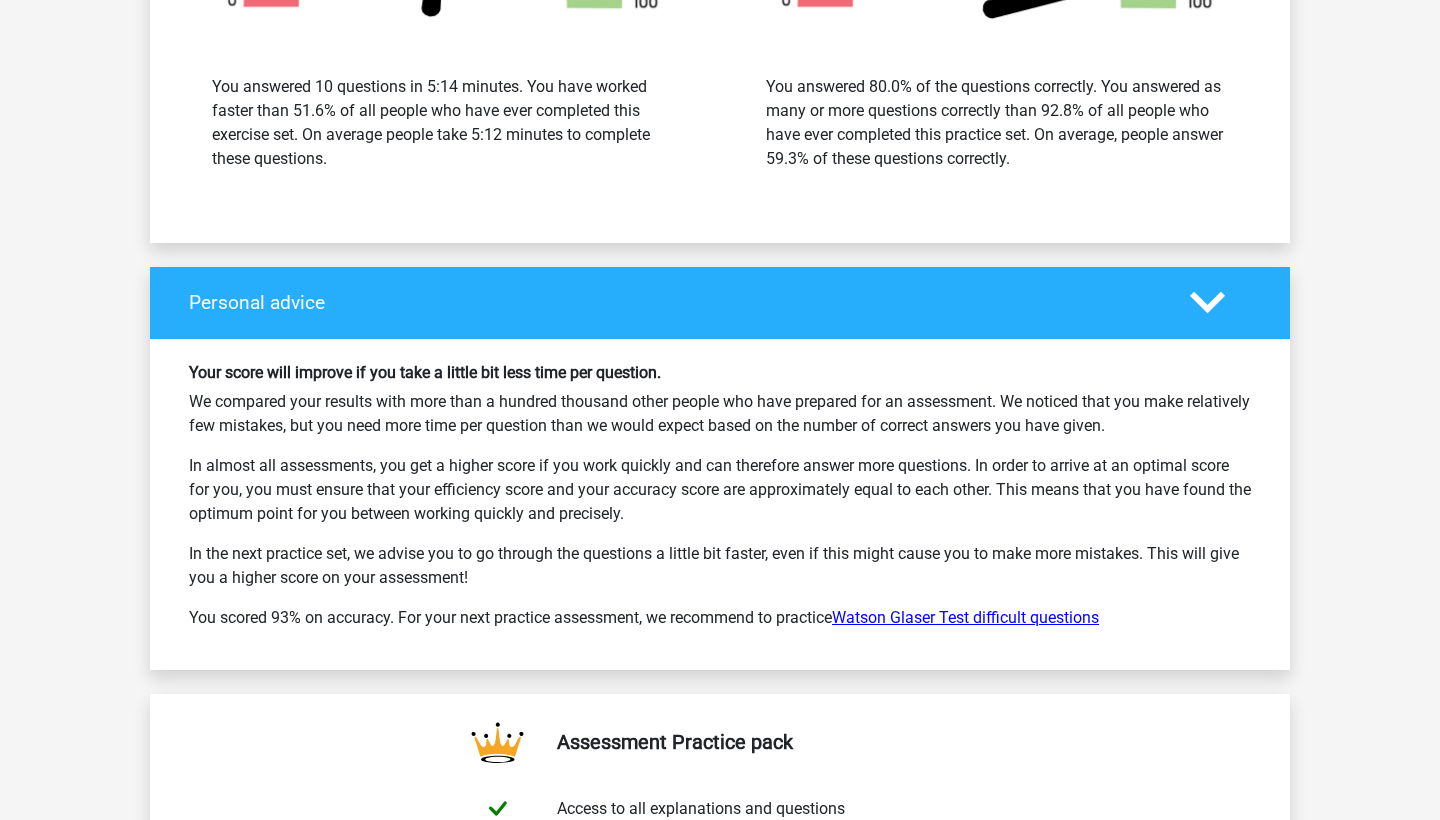 click on "Watson Glaser Test difficult questions" at bounding box center [965, 617] 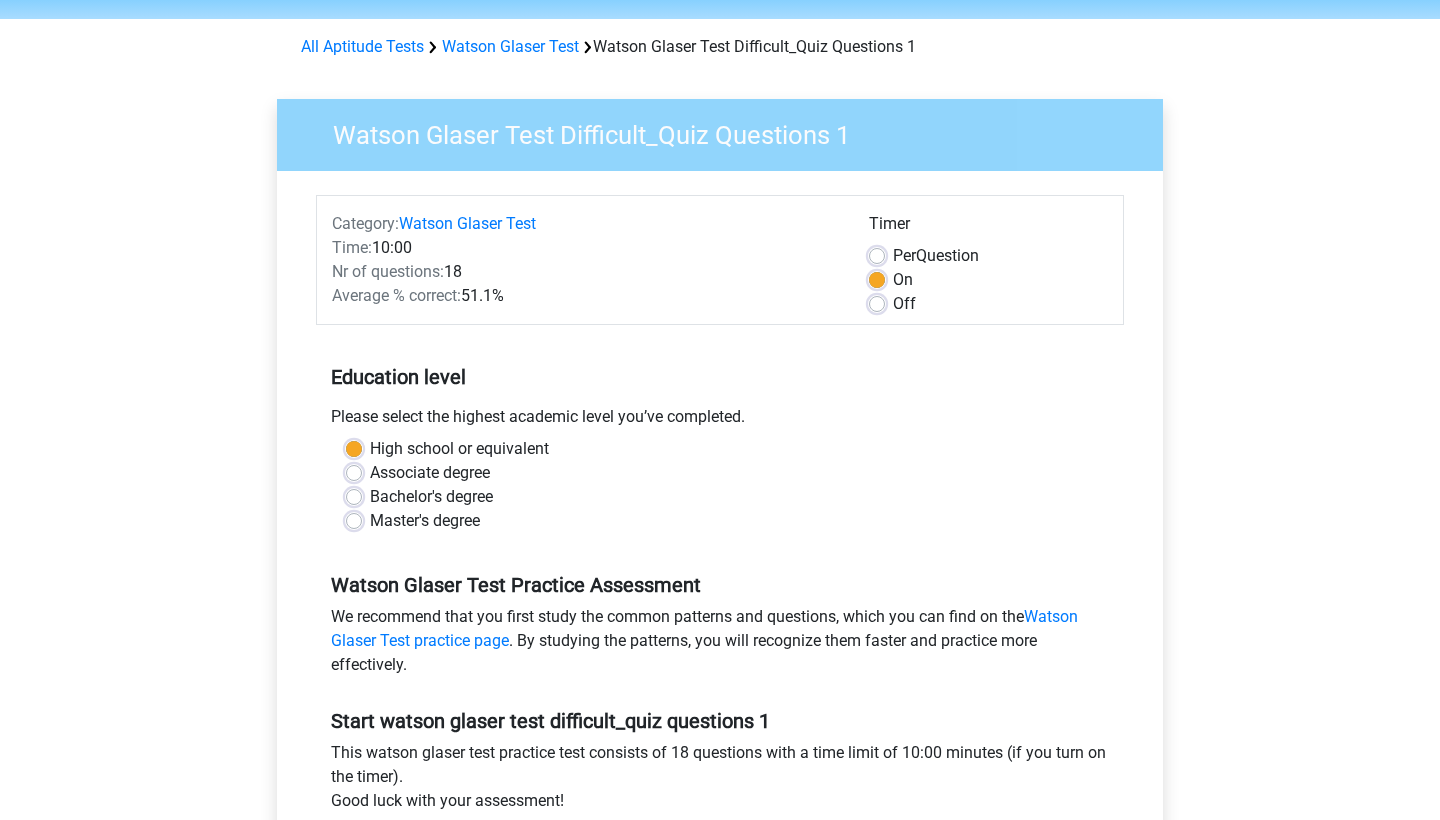 scroll, scrollTop: 85, scrollLeft: 0, axis: vertical 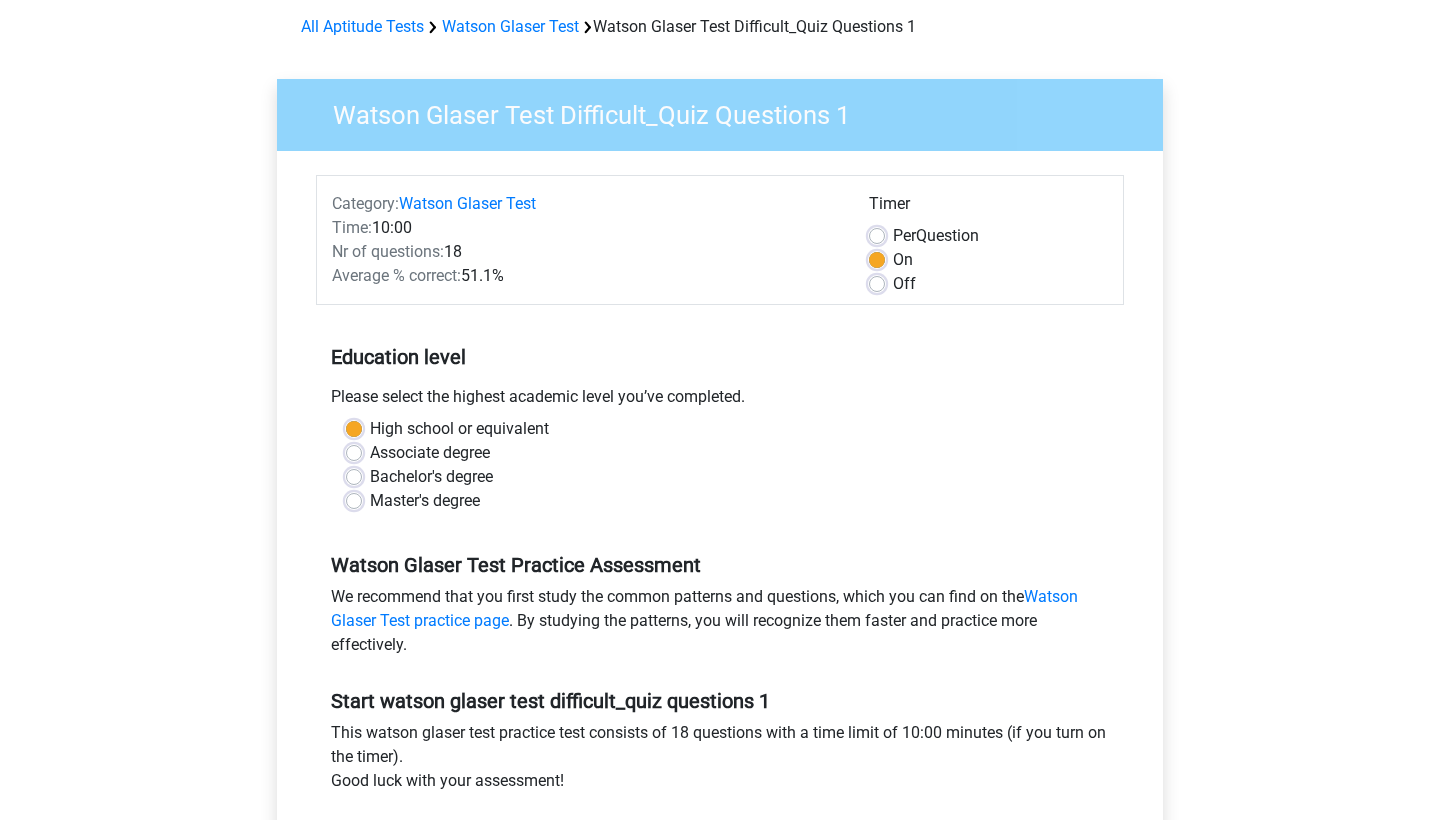 click on "Per  Question" at bounding box center (936, 236) 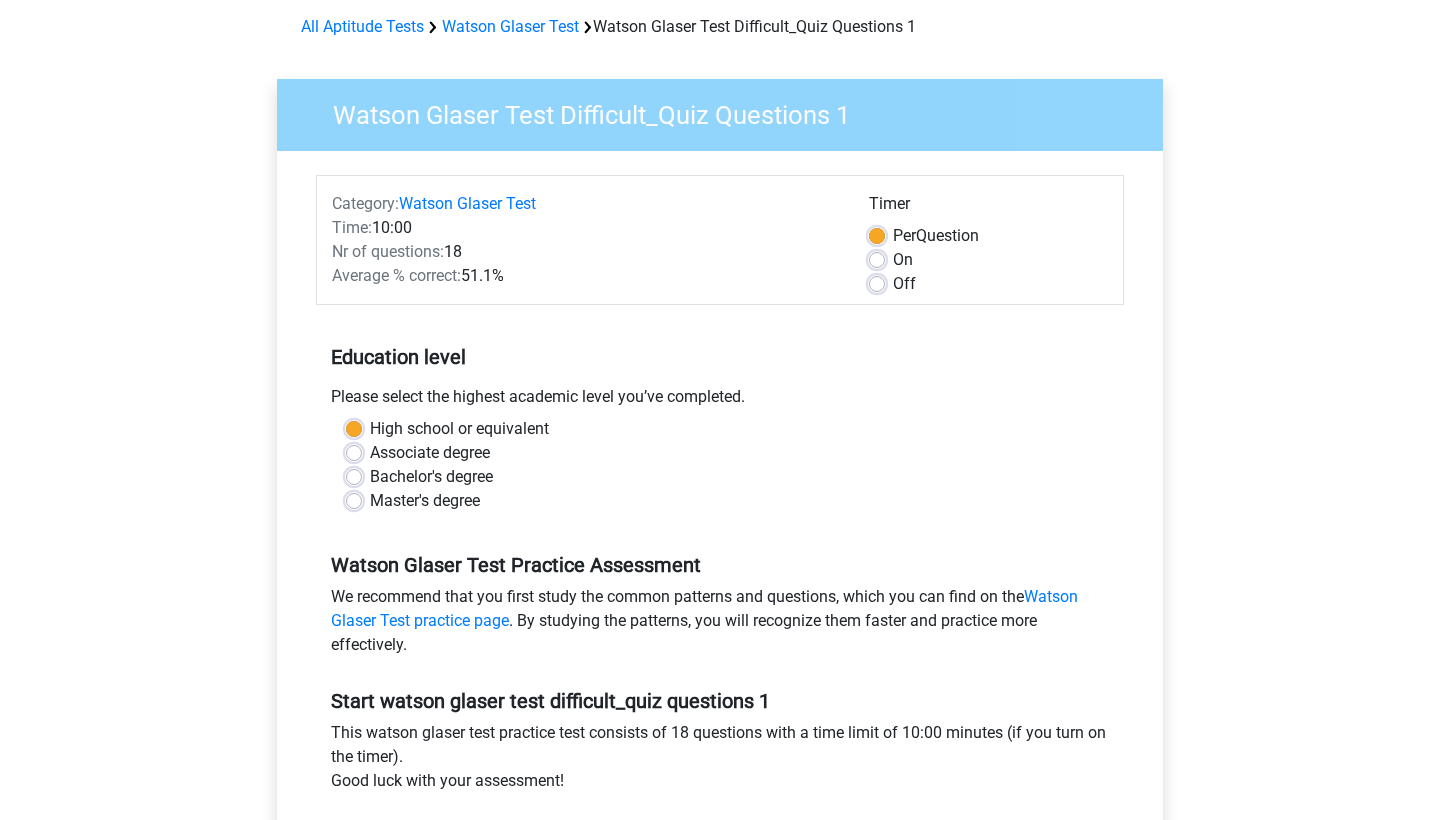 click on "Off" at bounding box center [904, 284] 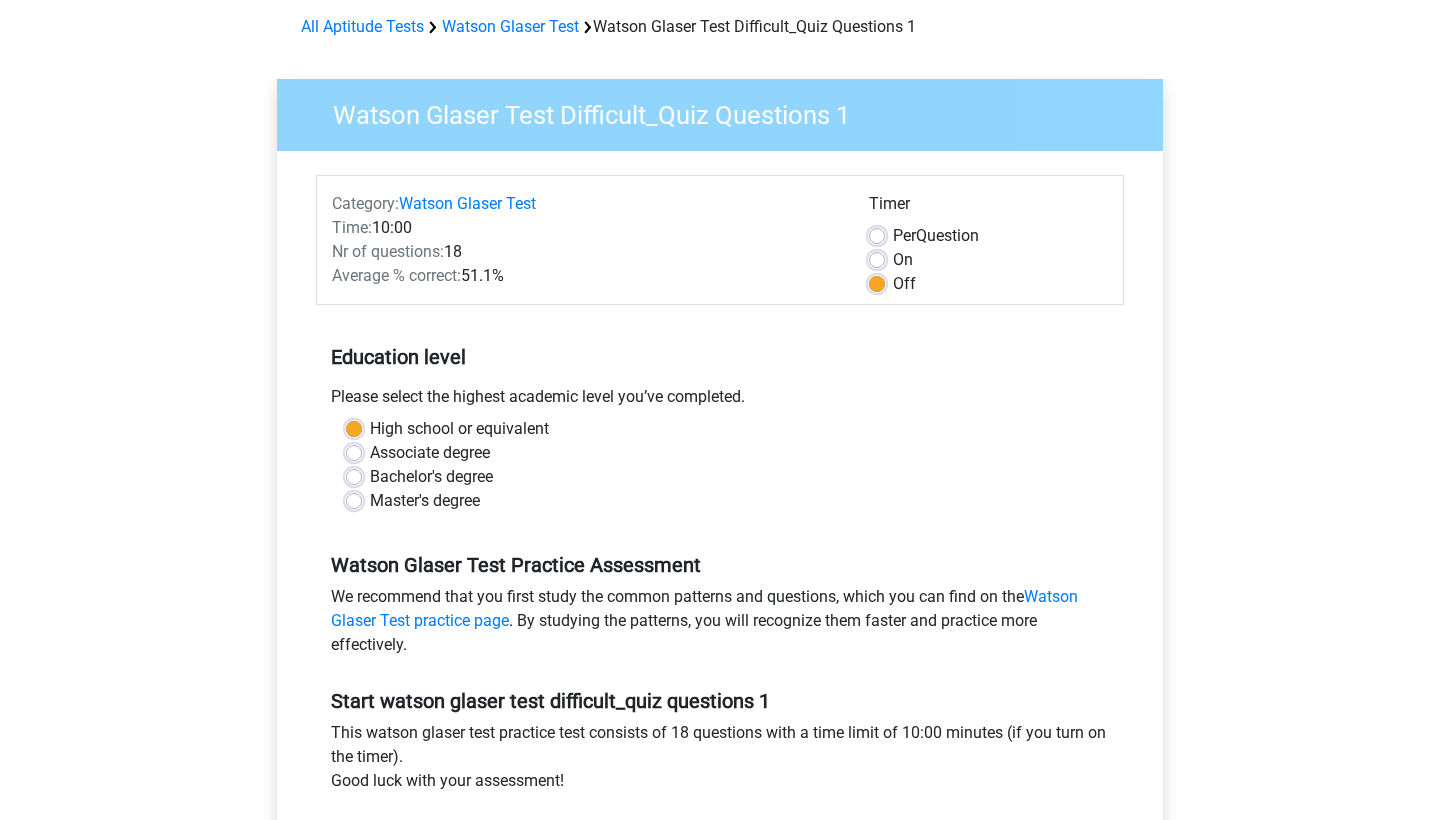 click on "On" at bounding box center [903, 260] 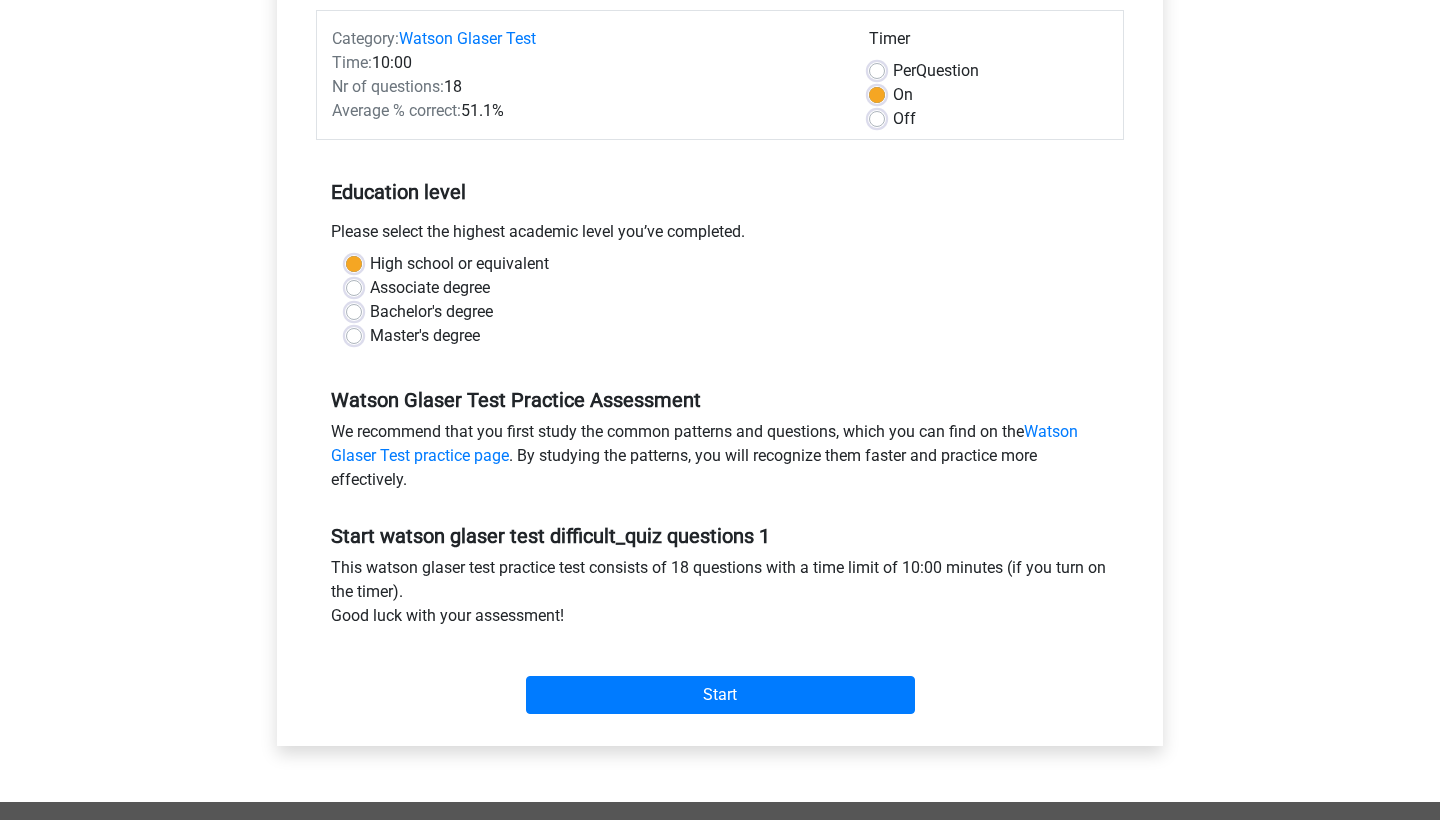 scroll, scrollTop: 274, scrollLeft: 0, axis: vertical 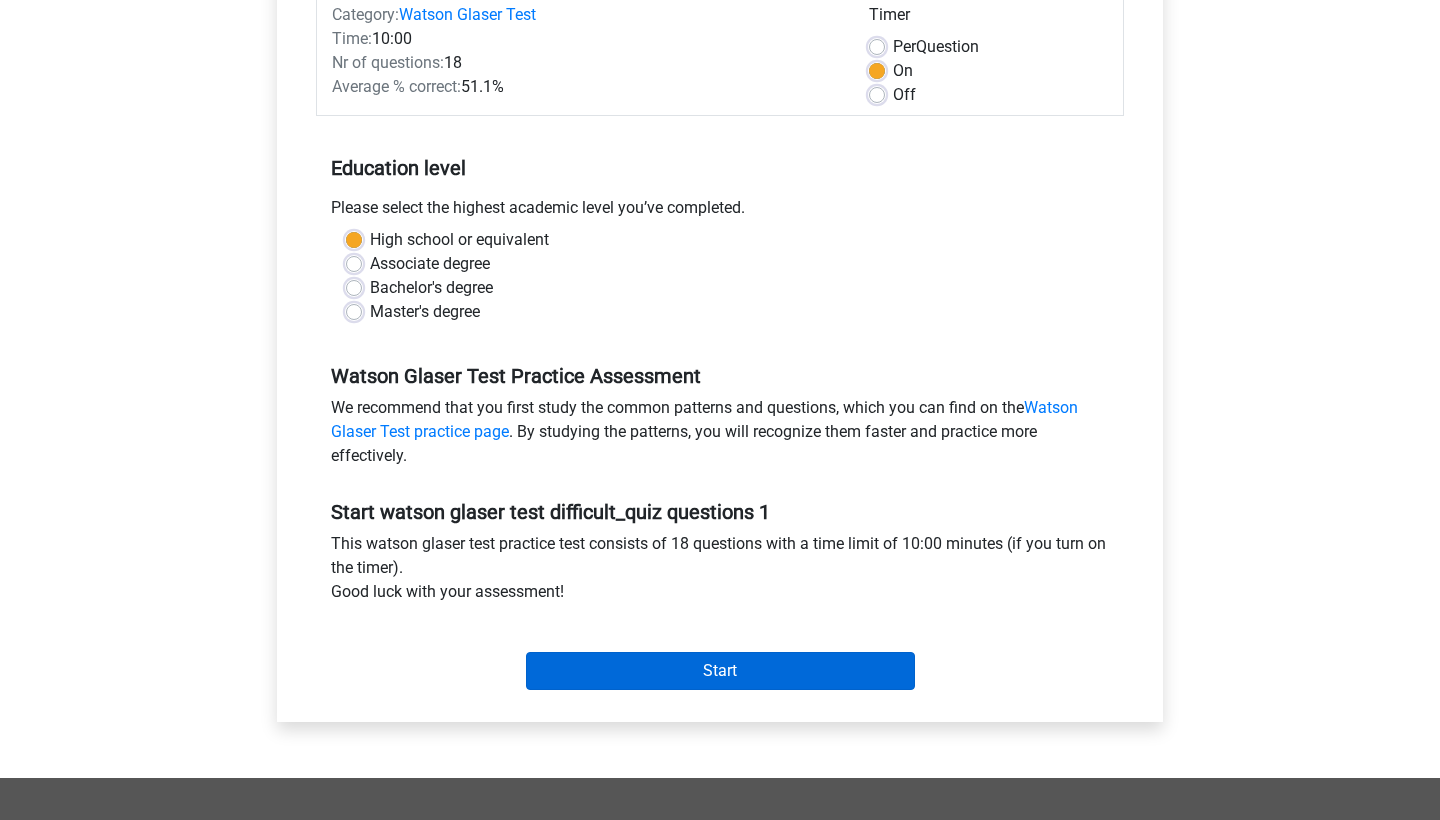 click on "Start" at bounding box center [720, 671] 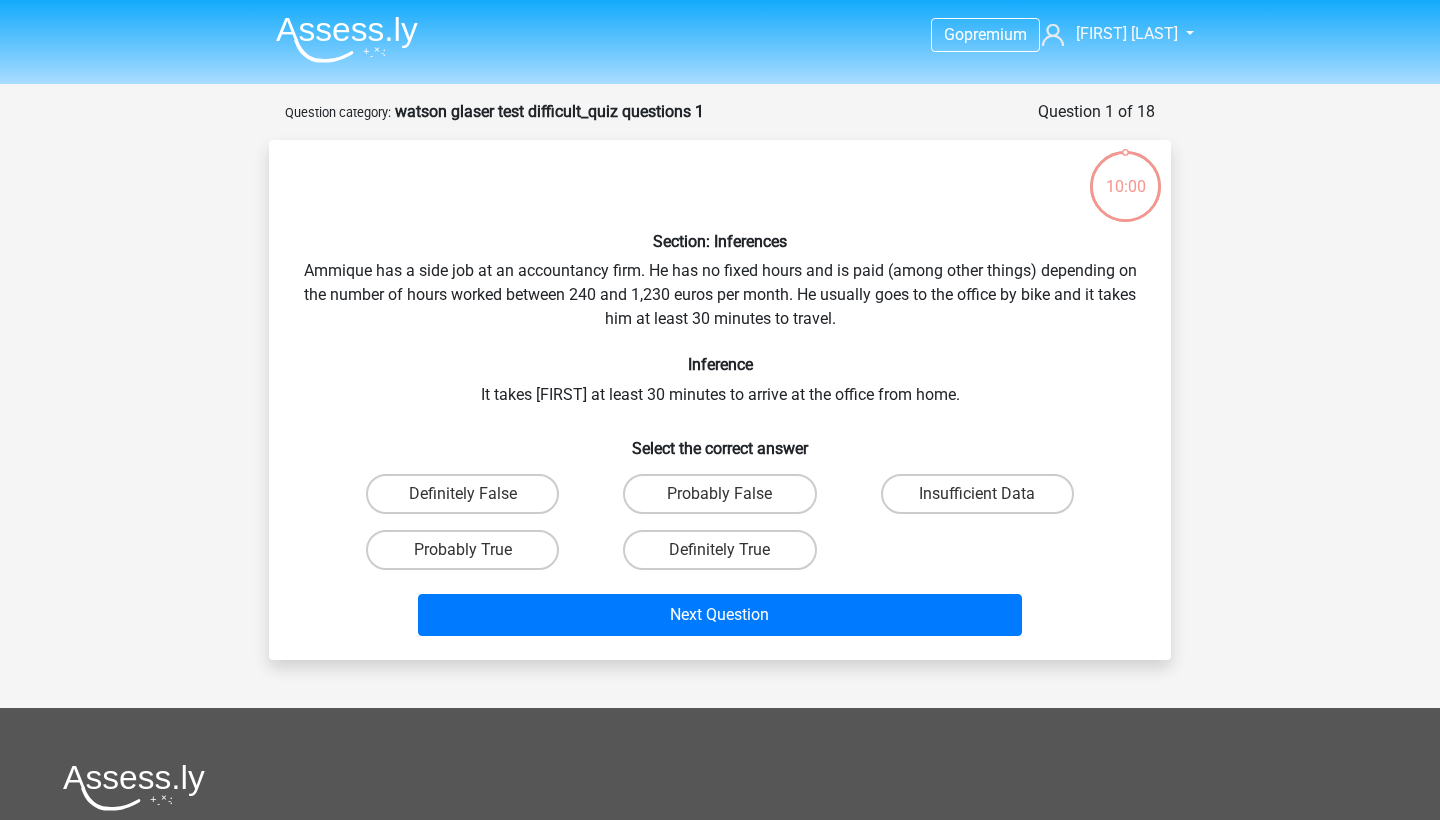 scroll, scrollTop: 0, scrollLeft: 0, axis: both 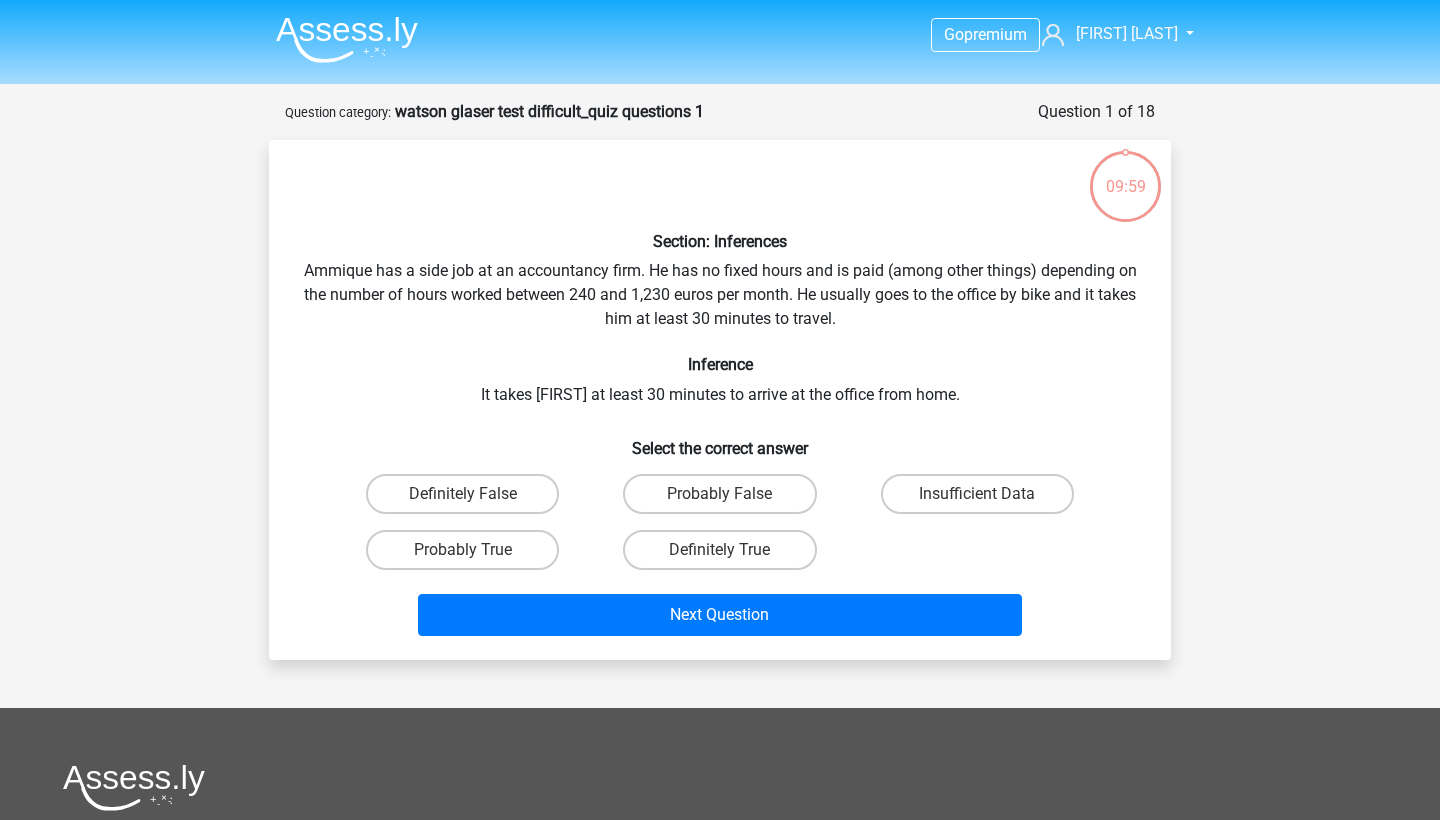click on "09:59" at bounding box center [1125, 170] 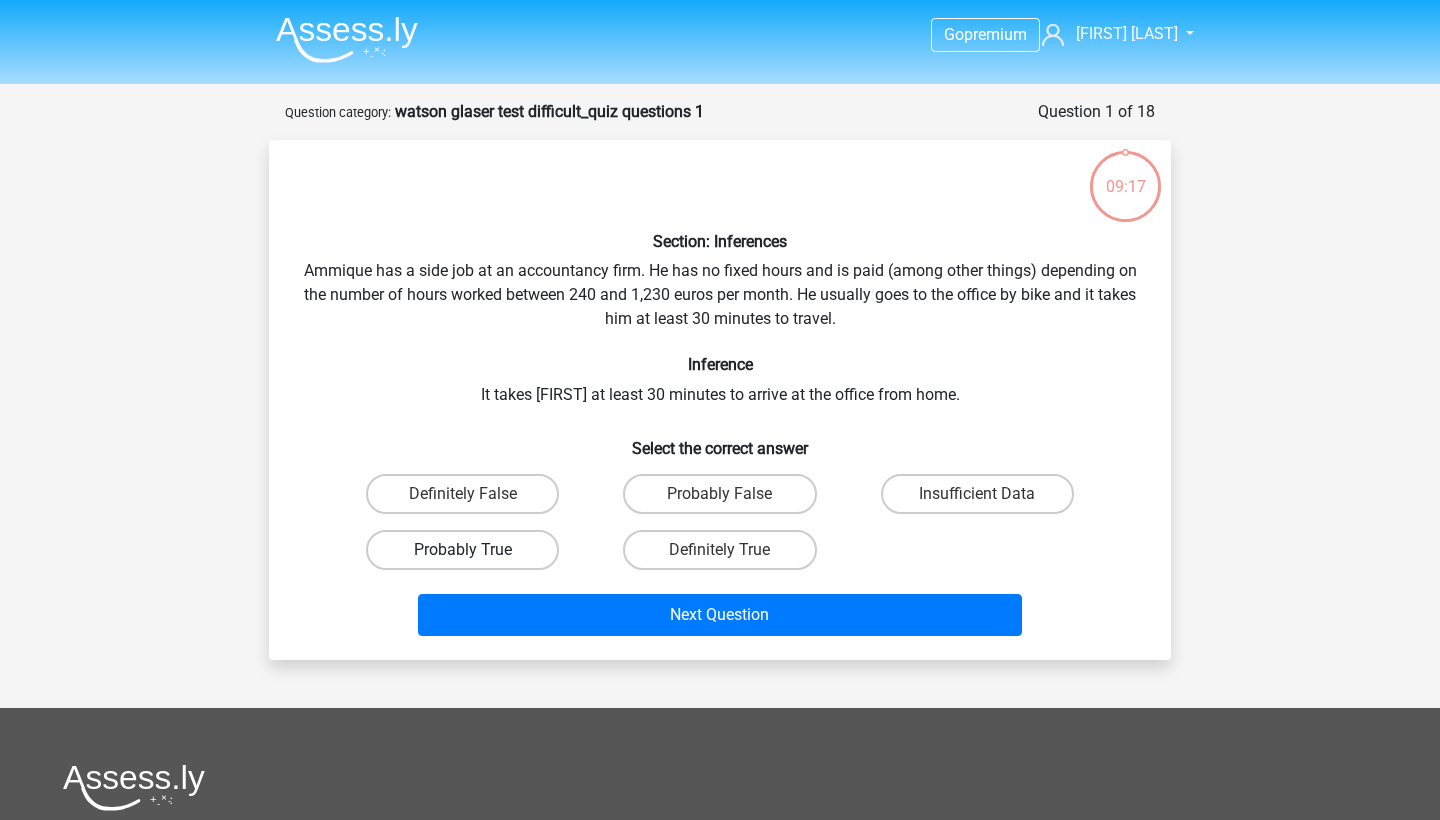 click on "Probably True" at bounding box center [462, 550] 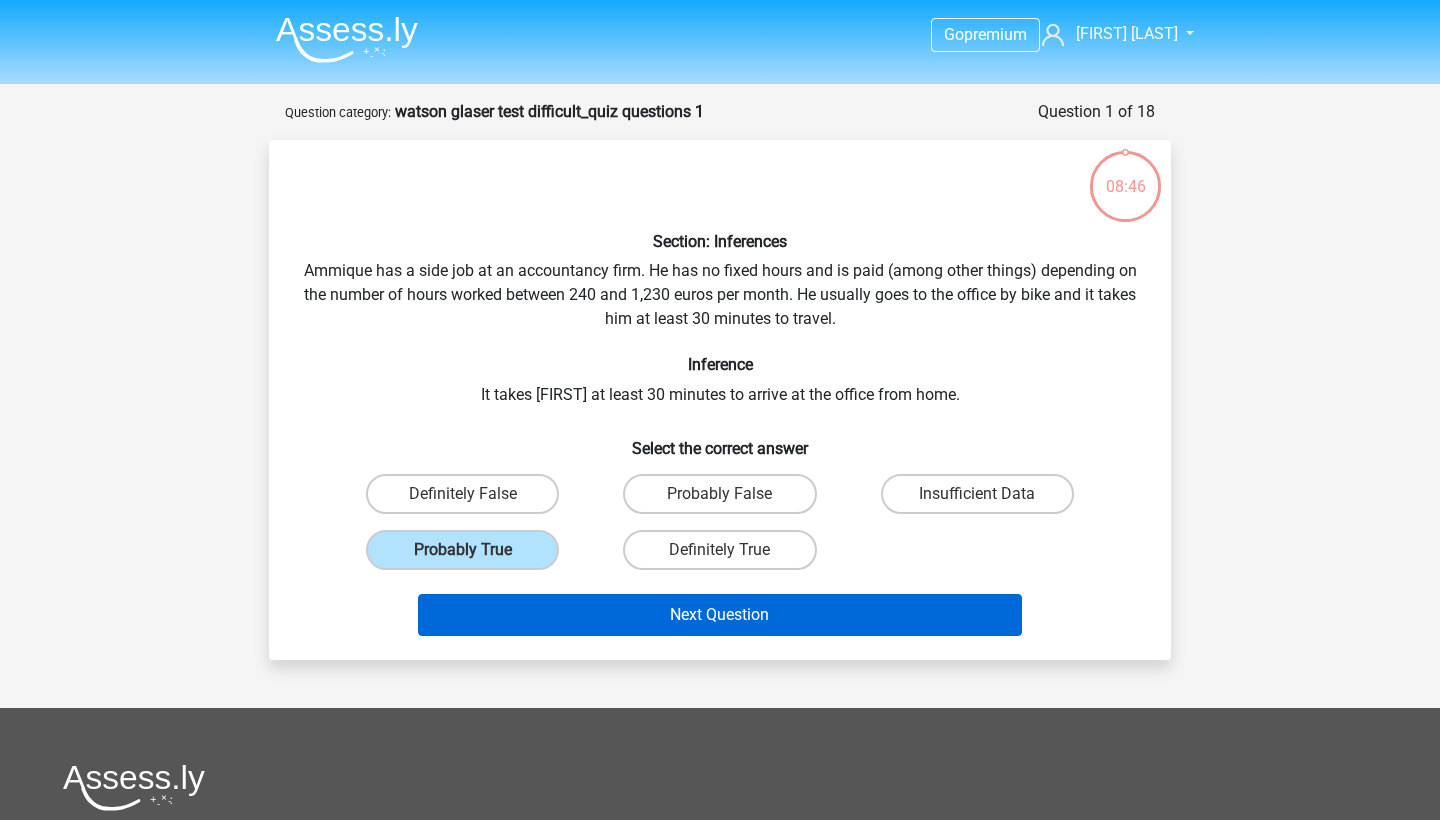 click on "Next Question" at bounding box center (720, 615) 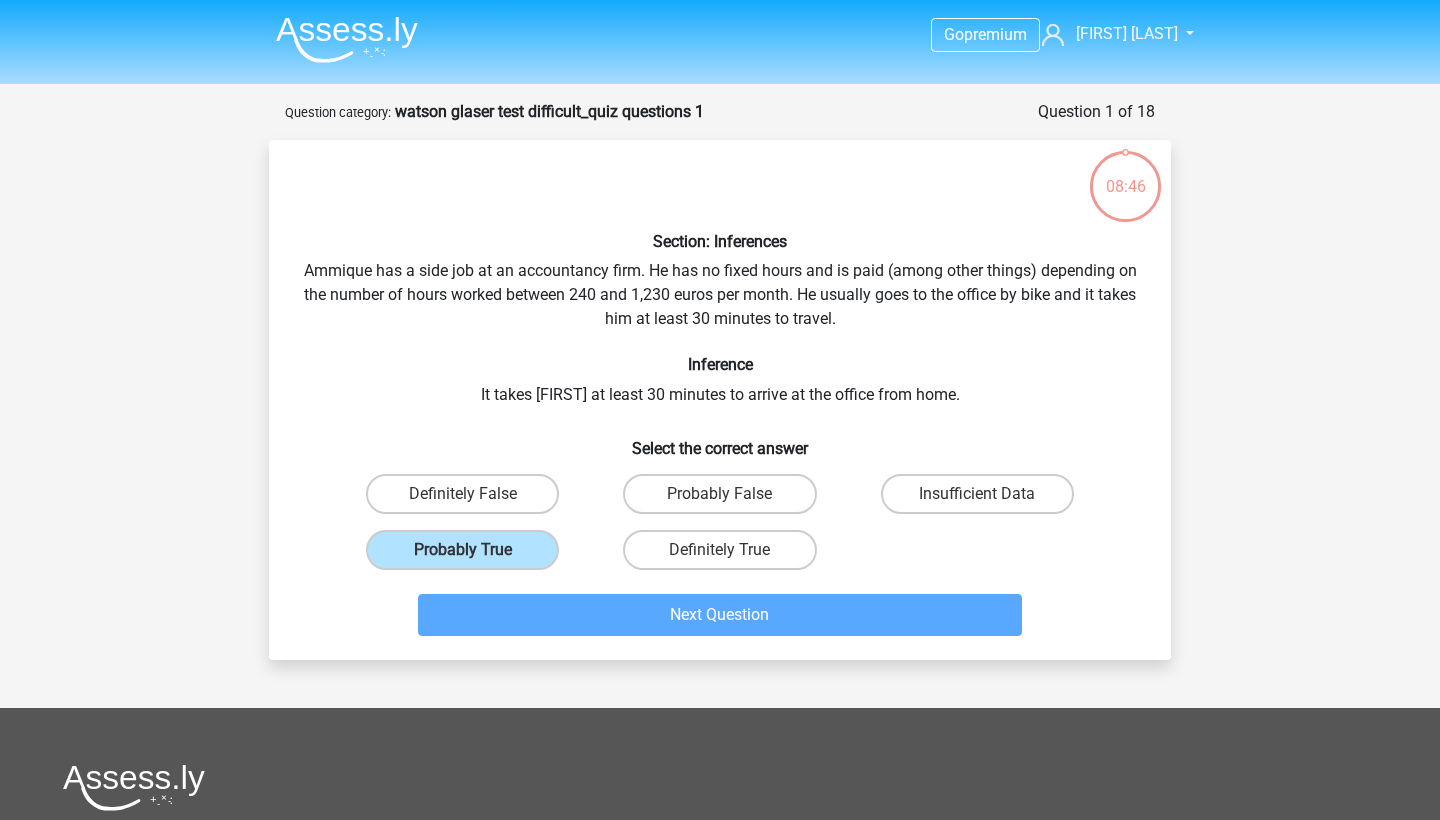 scroll, scrollTop: 100, scrollLeft: 0, axis: vertical 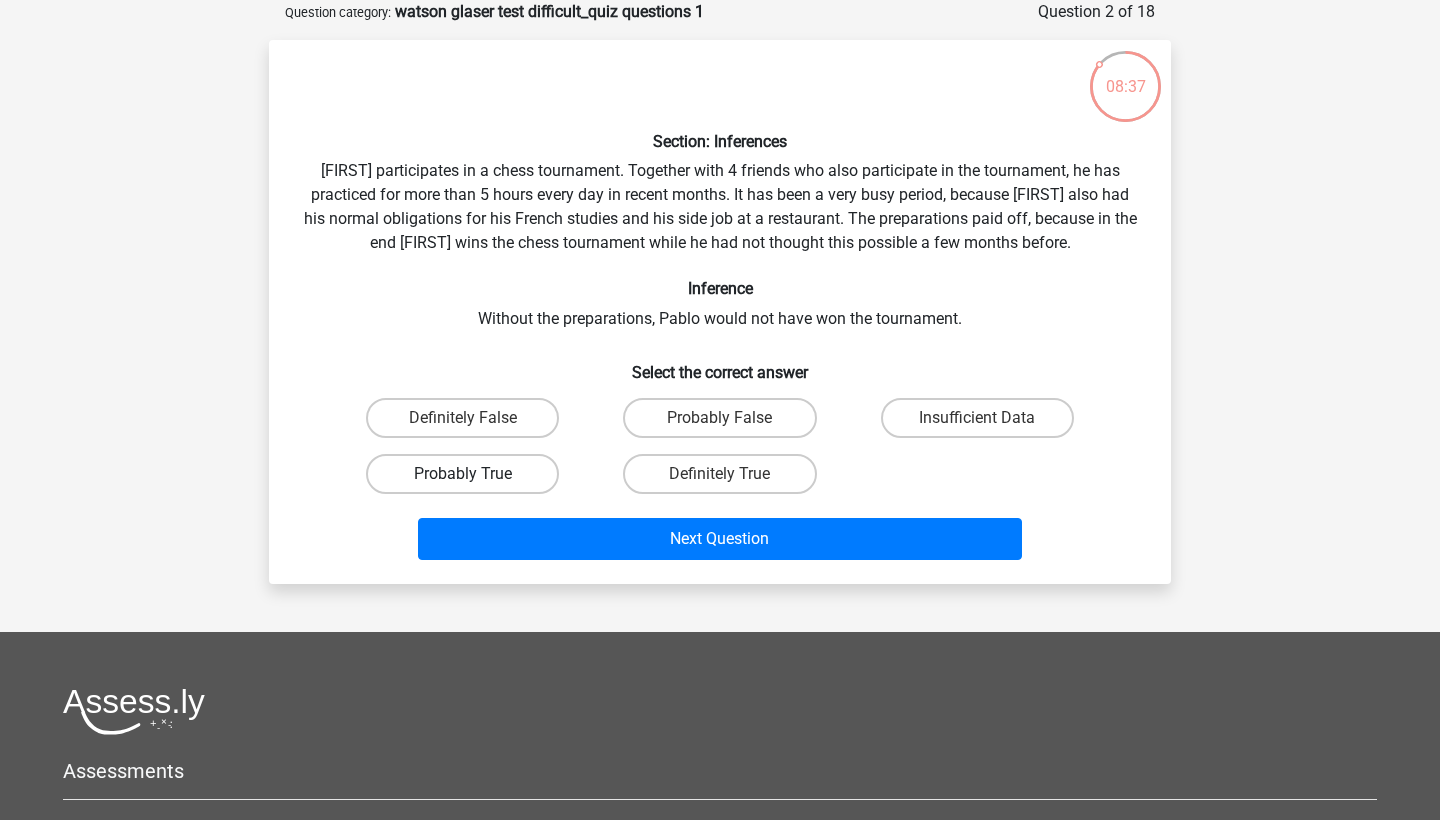 click on "Probably True" at bounding box center [462, 474] 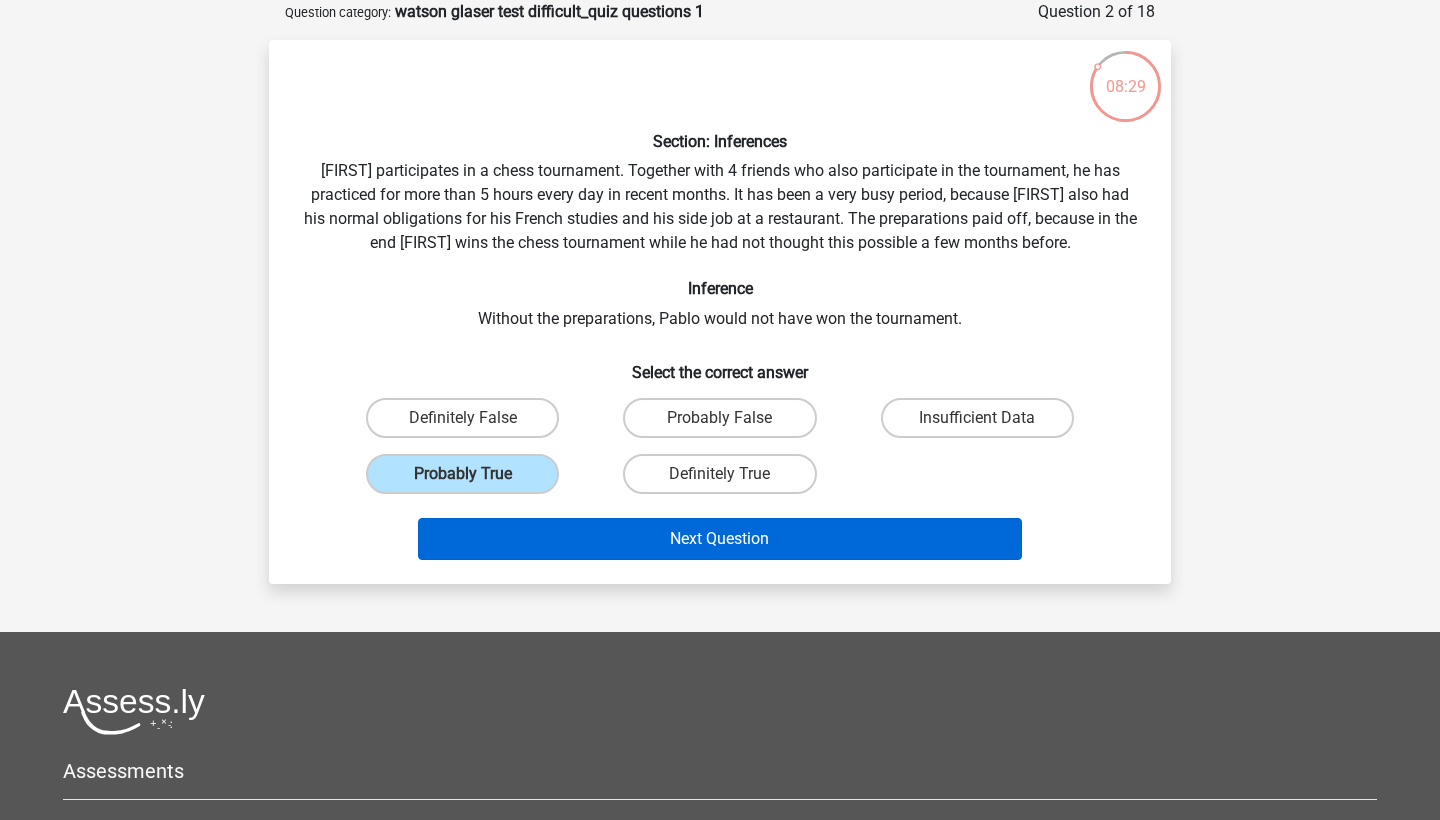 click on "Next Question" at bounding box center [720, 539] 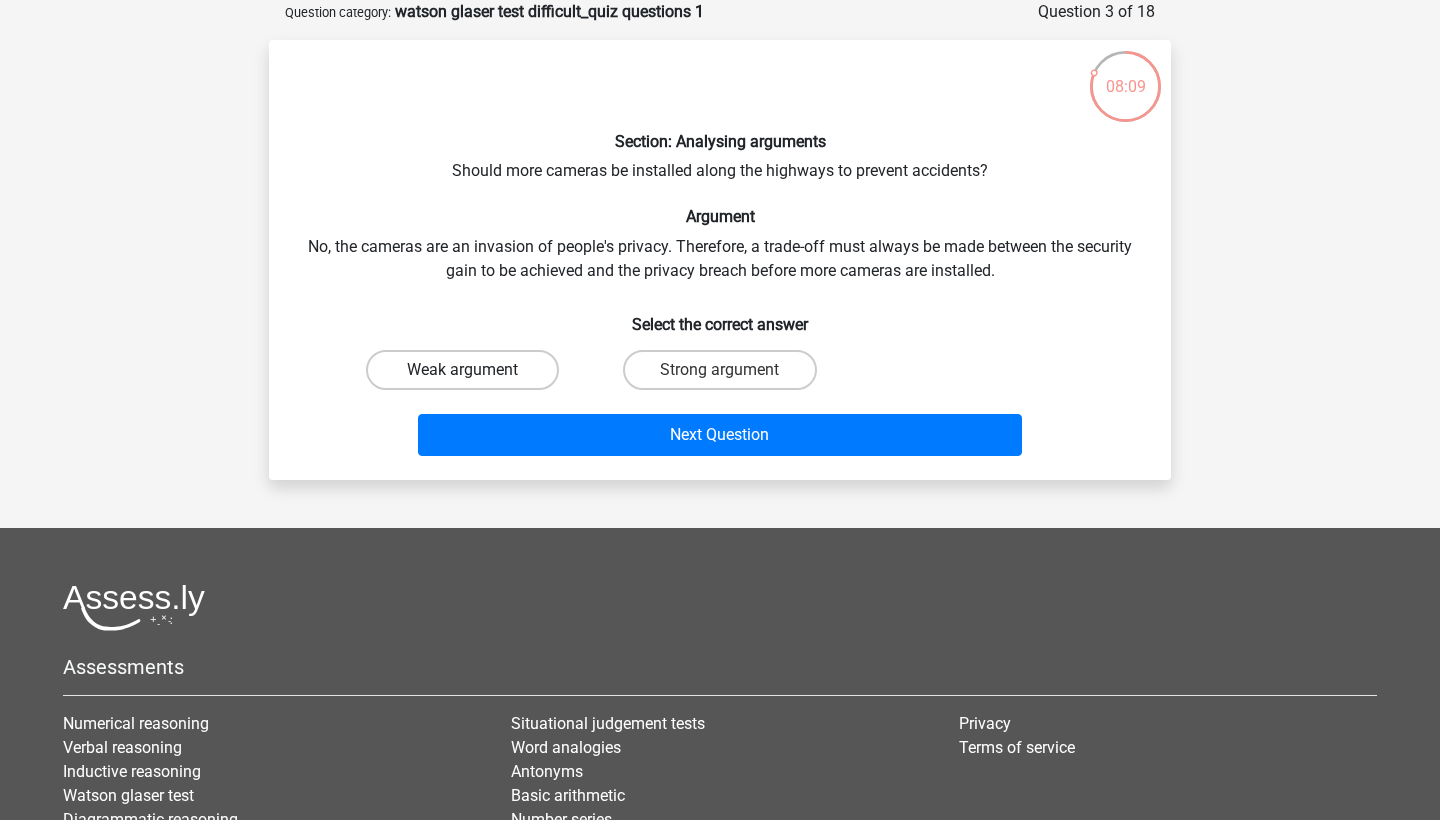 click on "Weak argument" at bounding box center (462, 370) 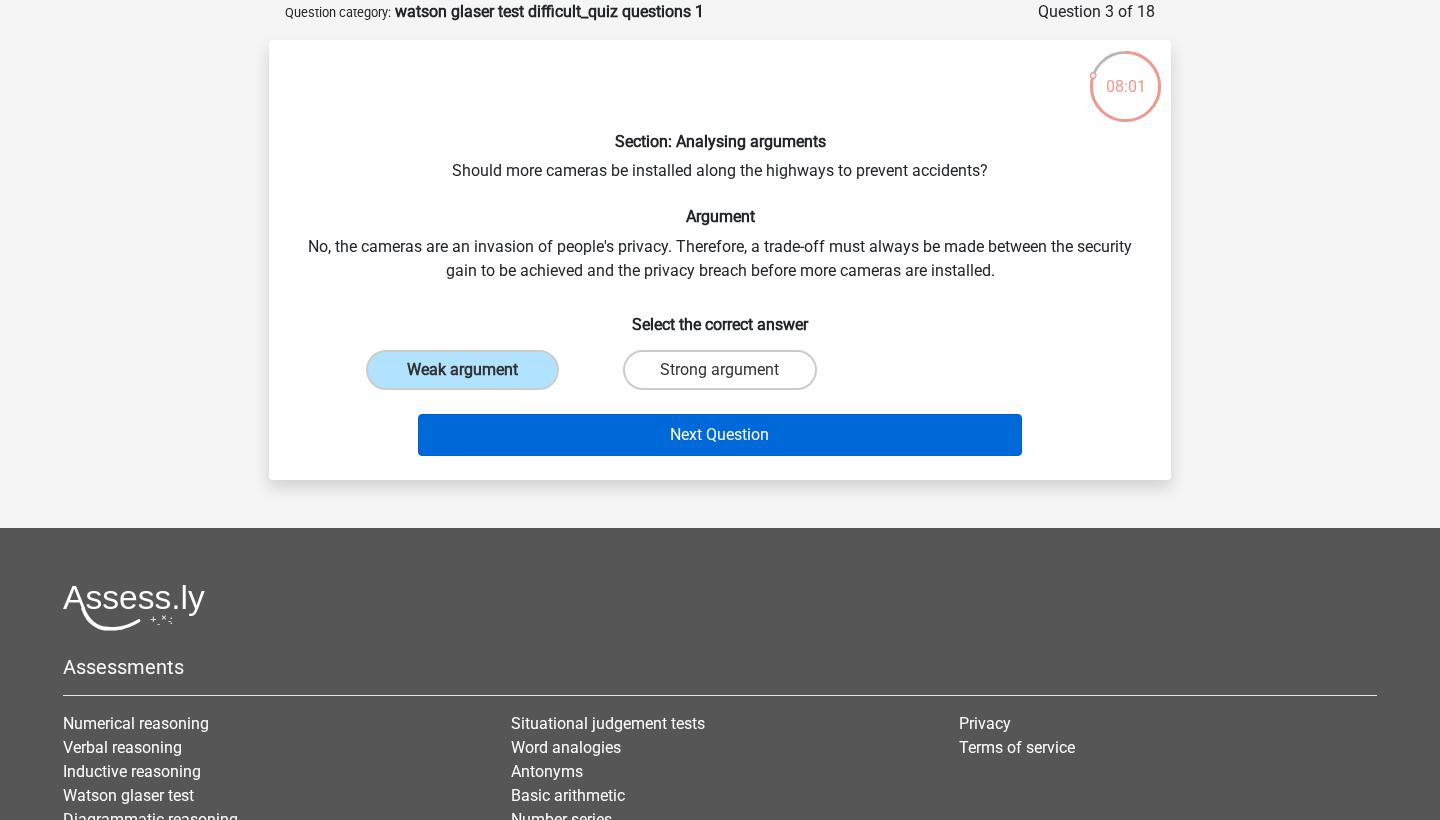 click on "Next Question" at bounding box center (720, 435) 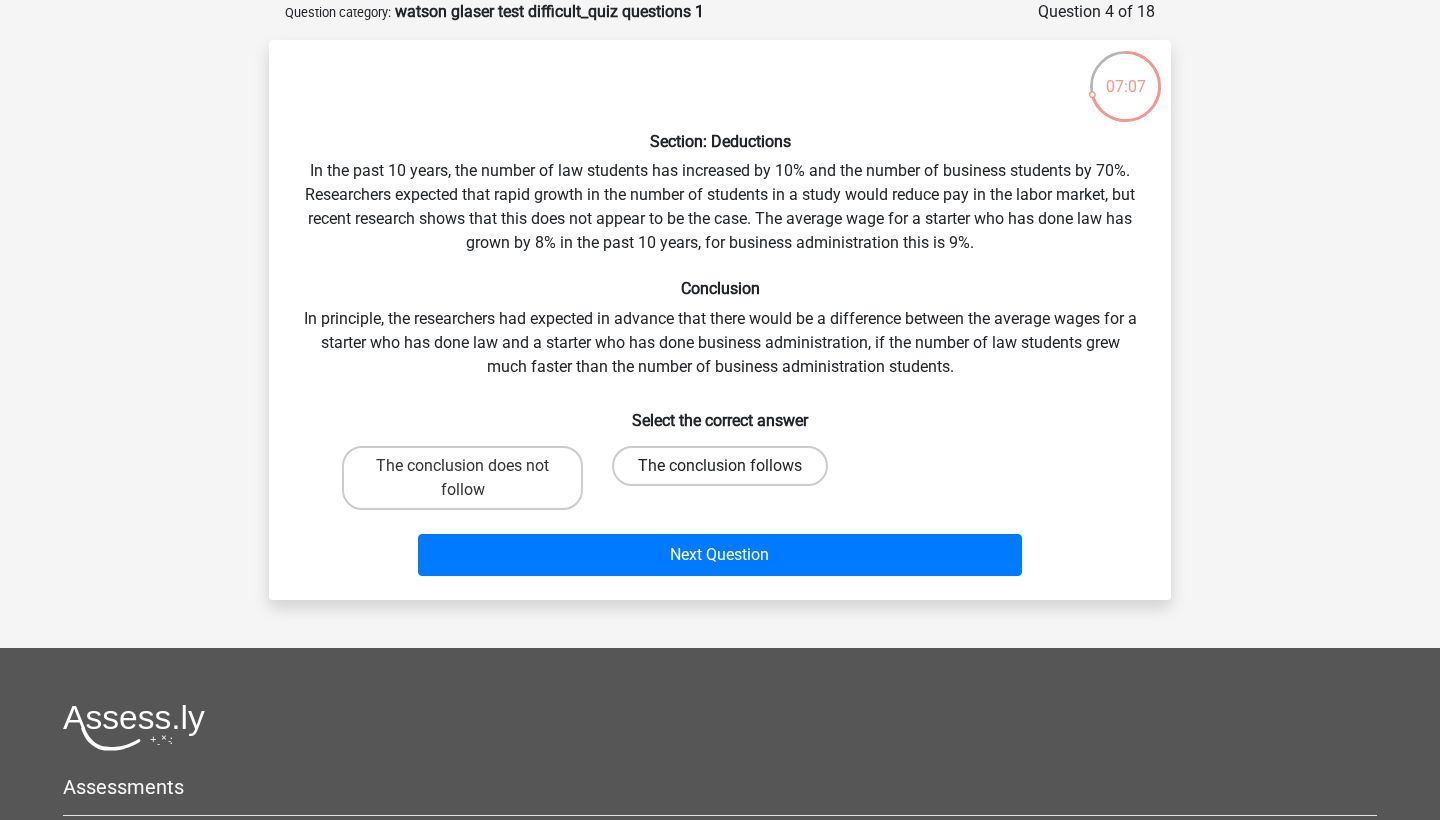 click on "The conclusion follows" at bounding box center (720, 466) 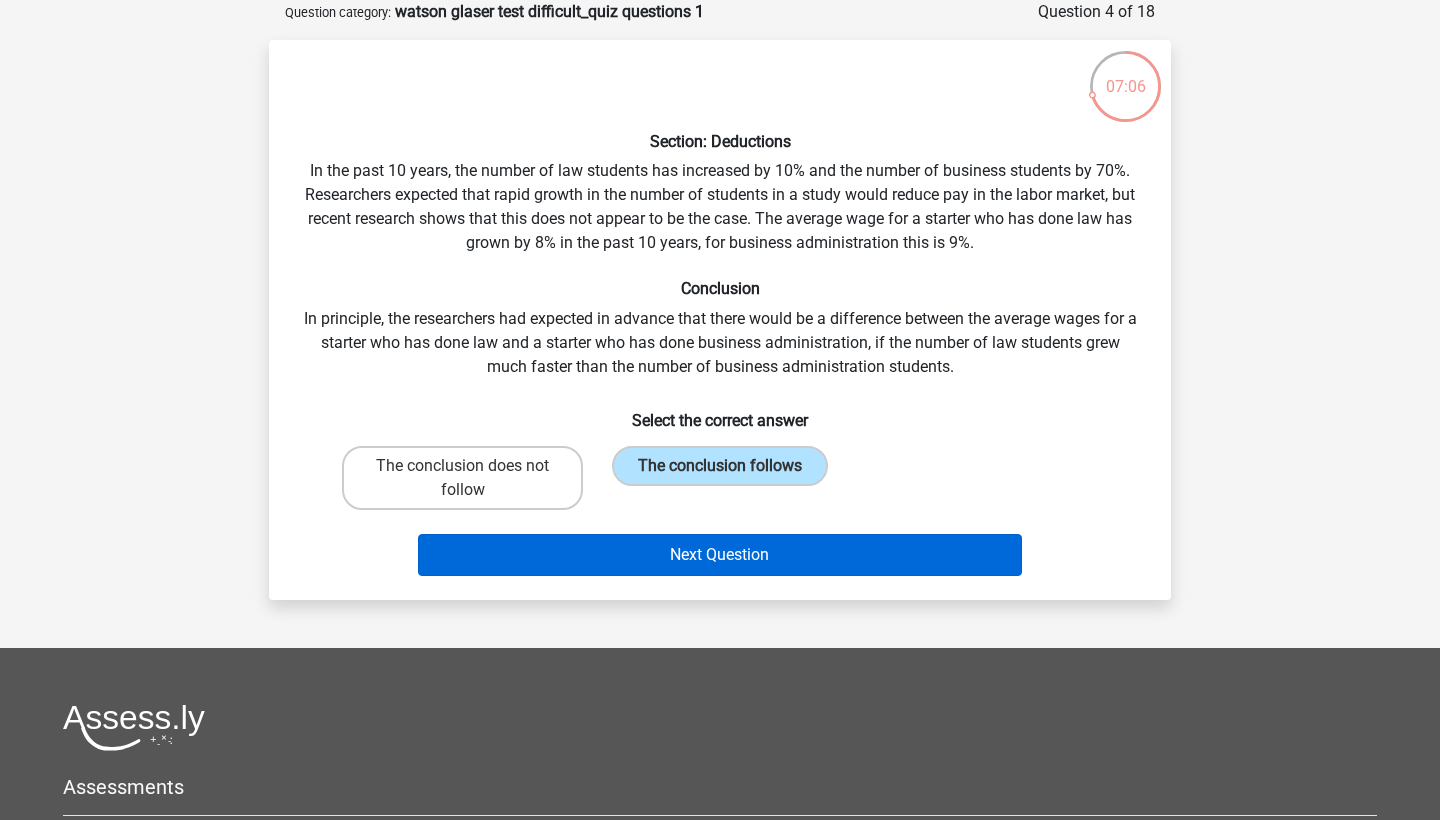 click on "Next Question" at bounding box center (720, 555) 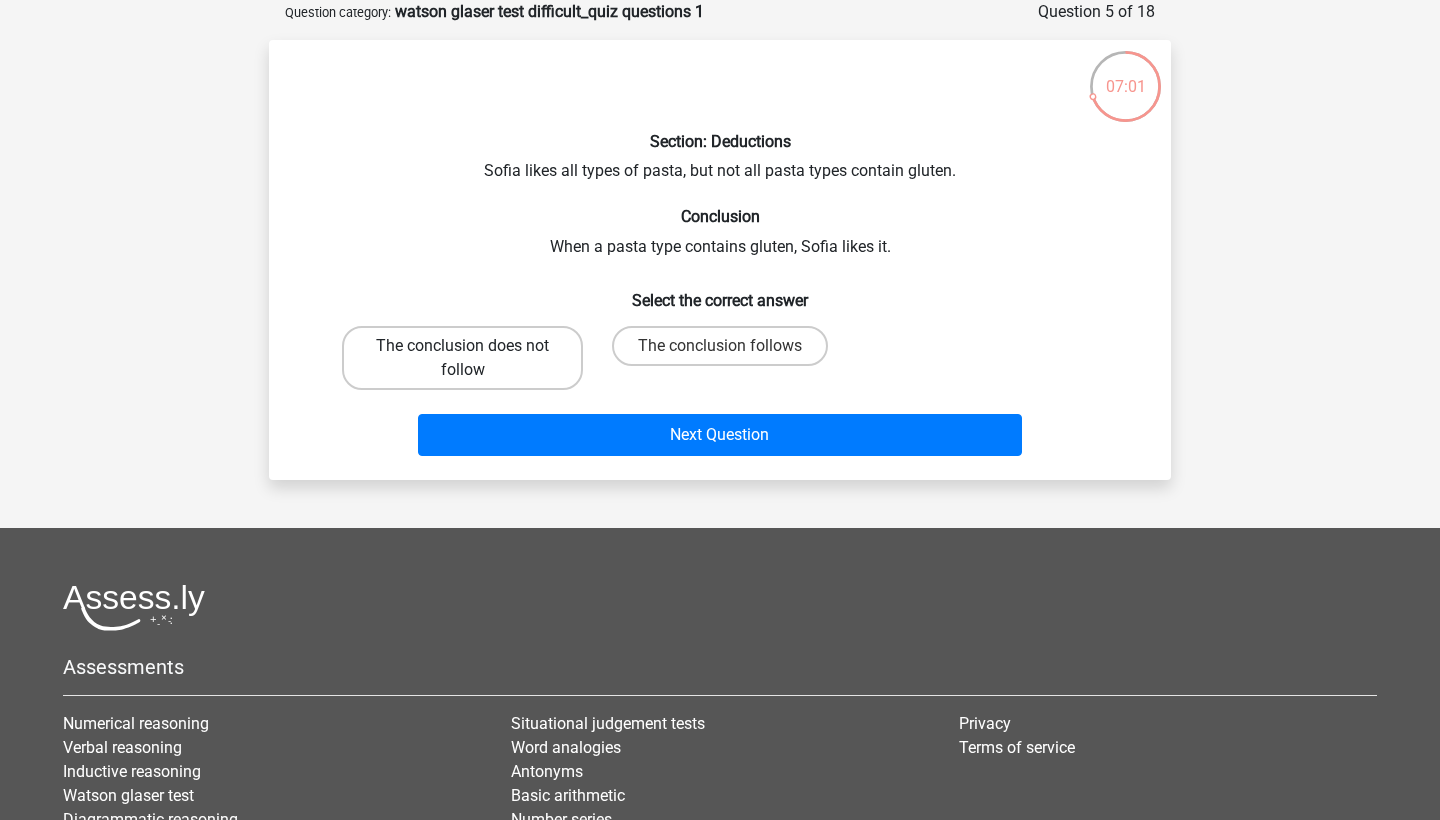 click on "The conclusion does not follow" at bounding box center [462, 358] 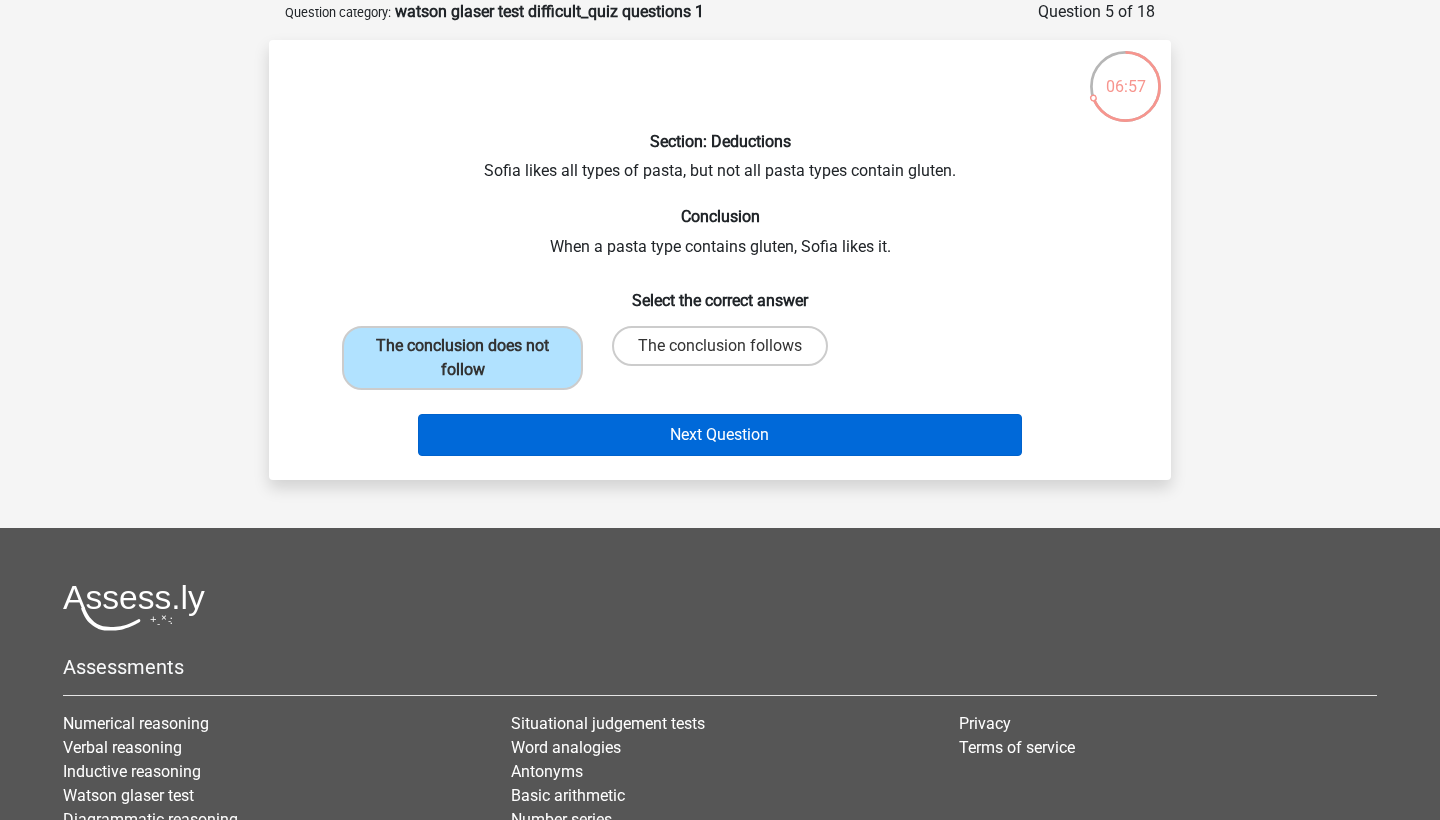 click on "Next Question" at bounding box center [720, 435] 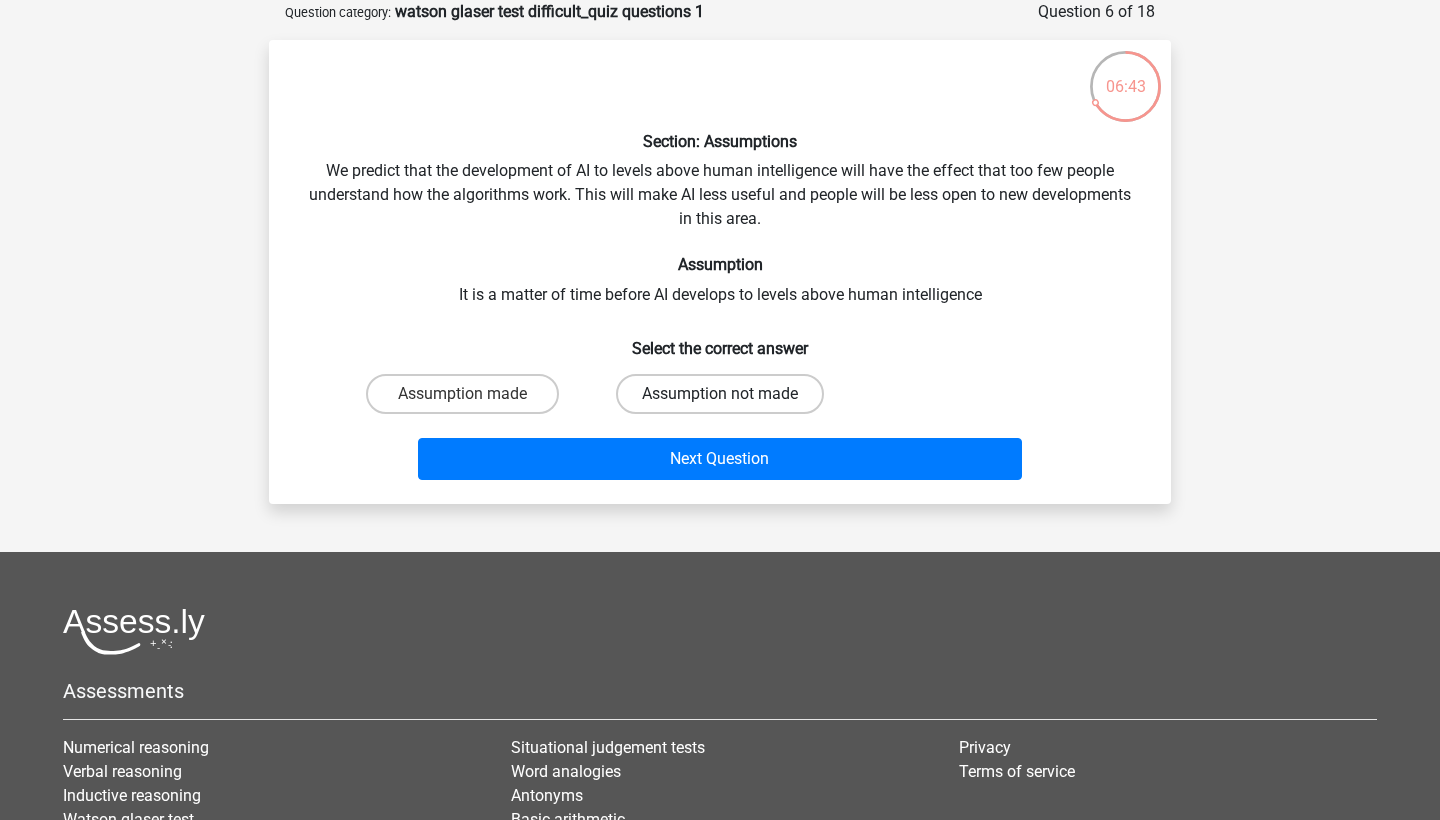 click on "Assumption not made" at bounding box center [720, 394] 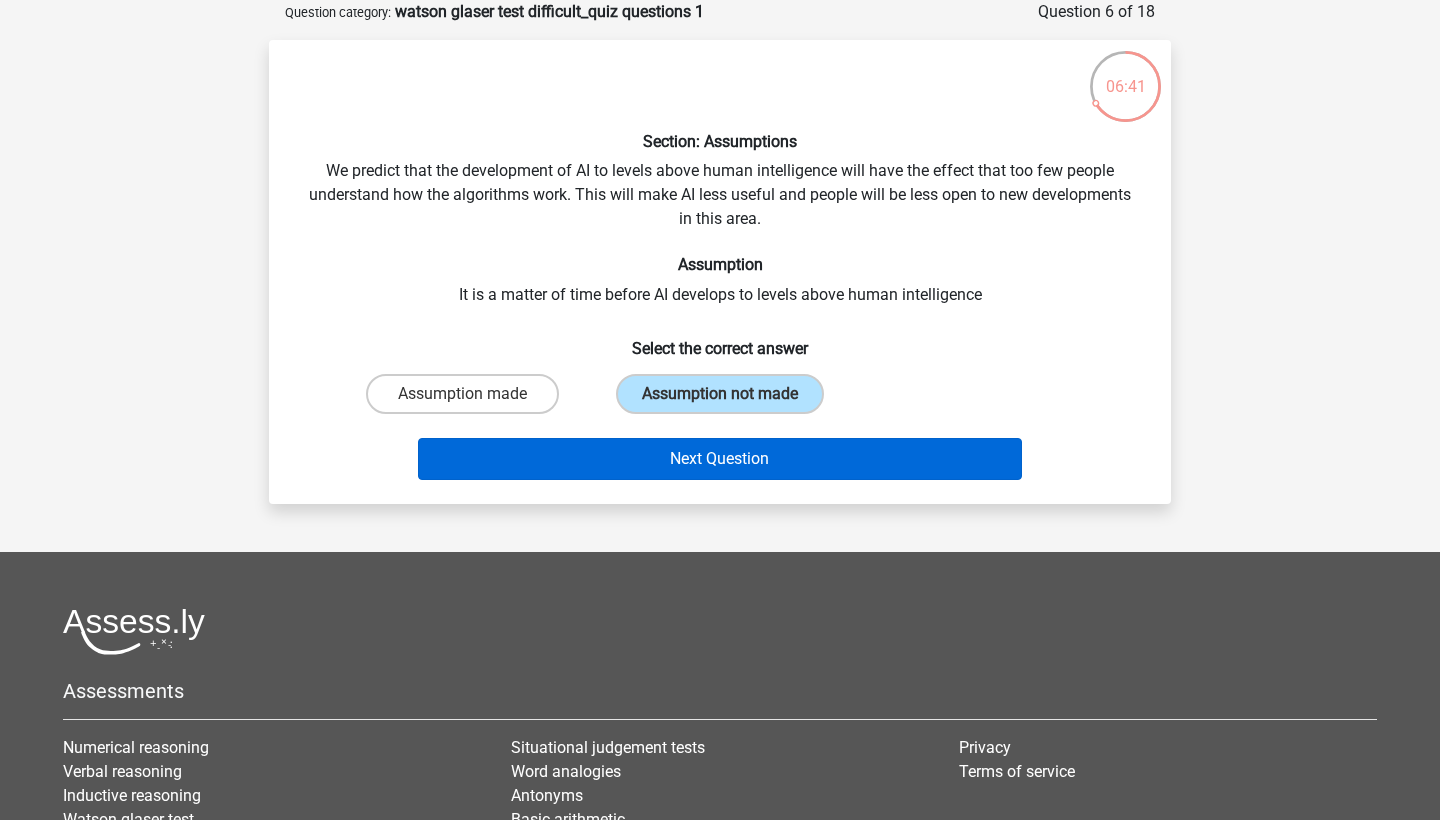 click on "Next Question" at bounding box center (720, 459) 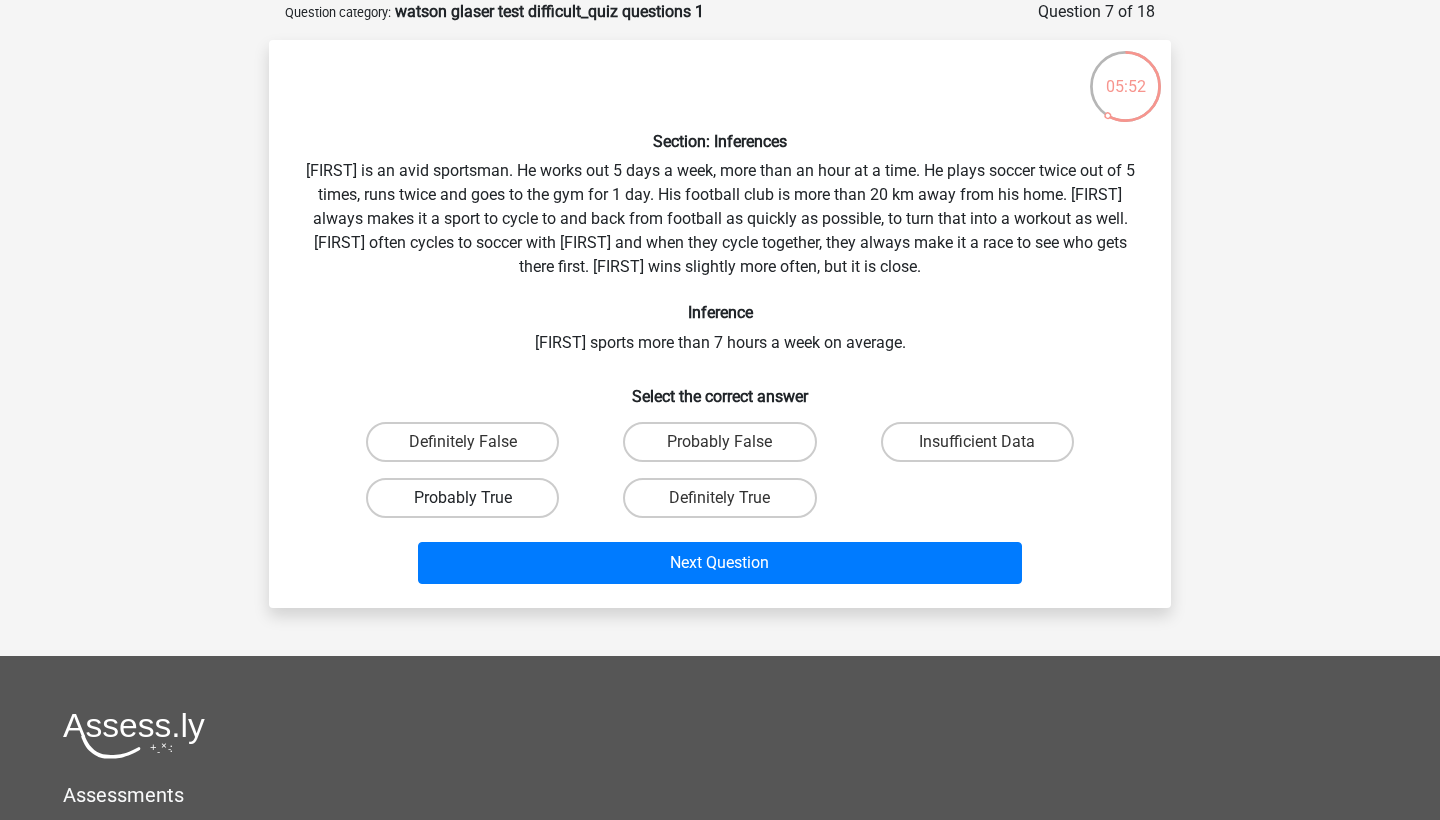 click on "Probably True" at bounding box center (462, 498) 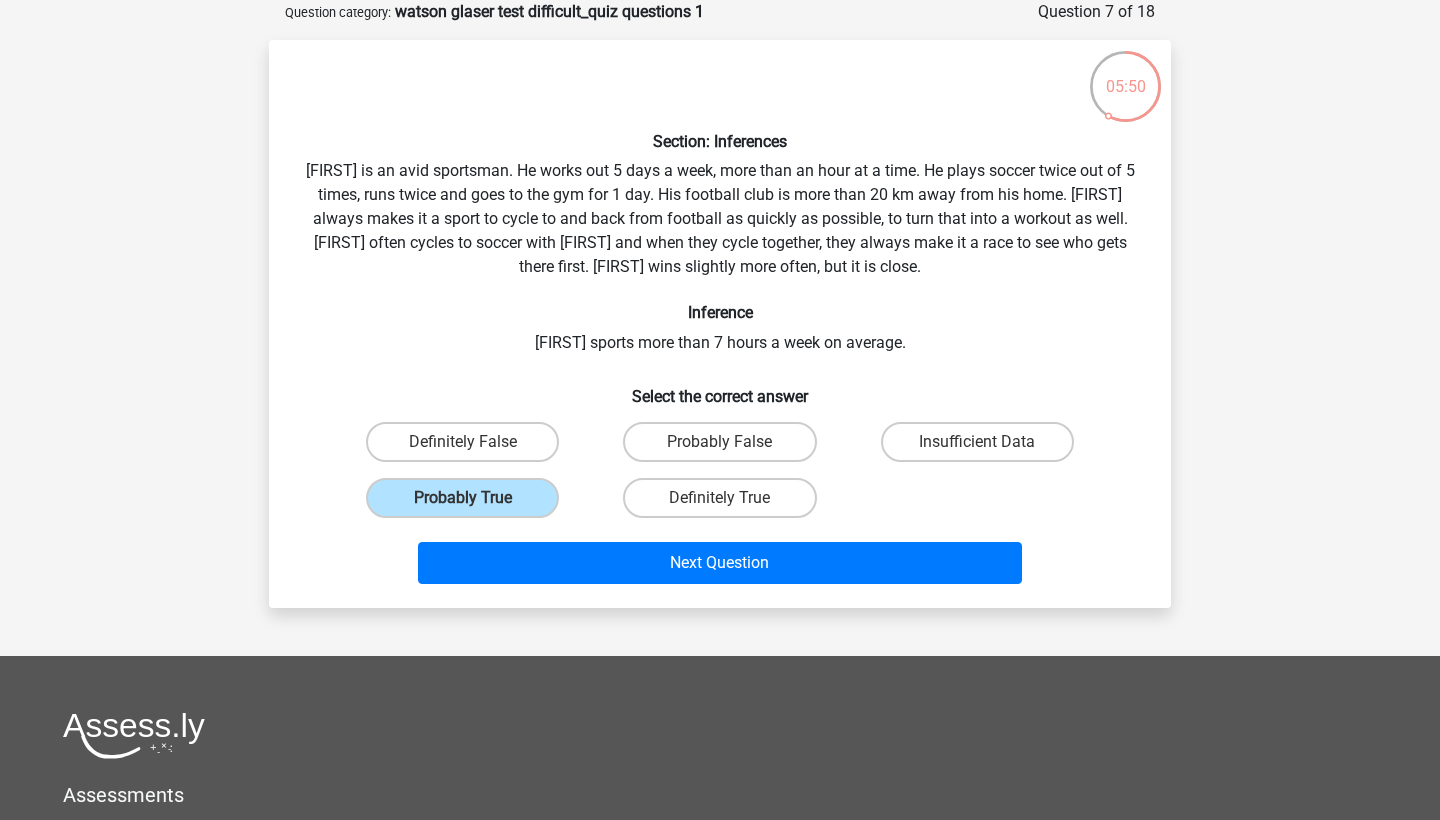 click on "Next Question" at bounding box center [720, 559] 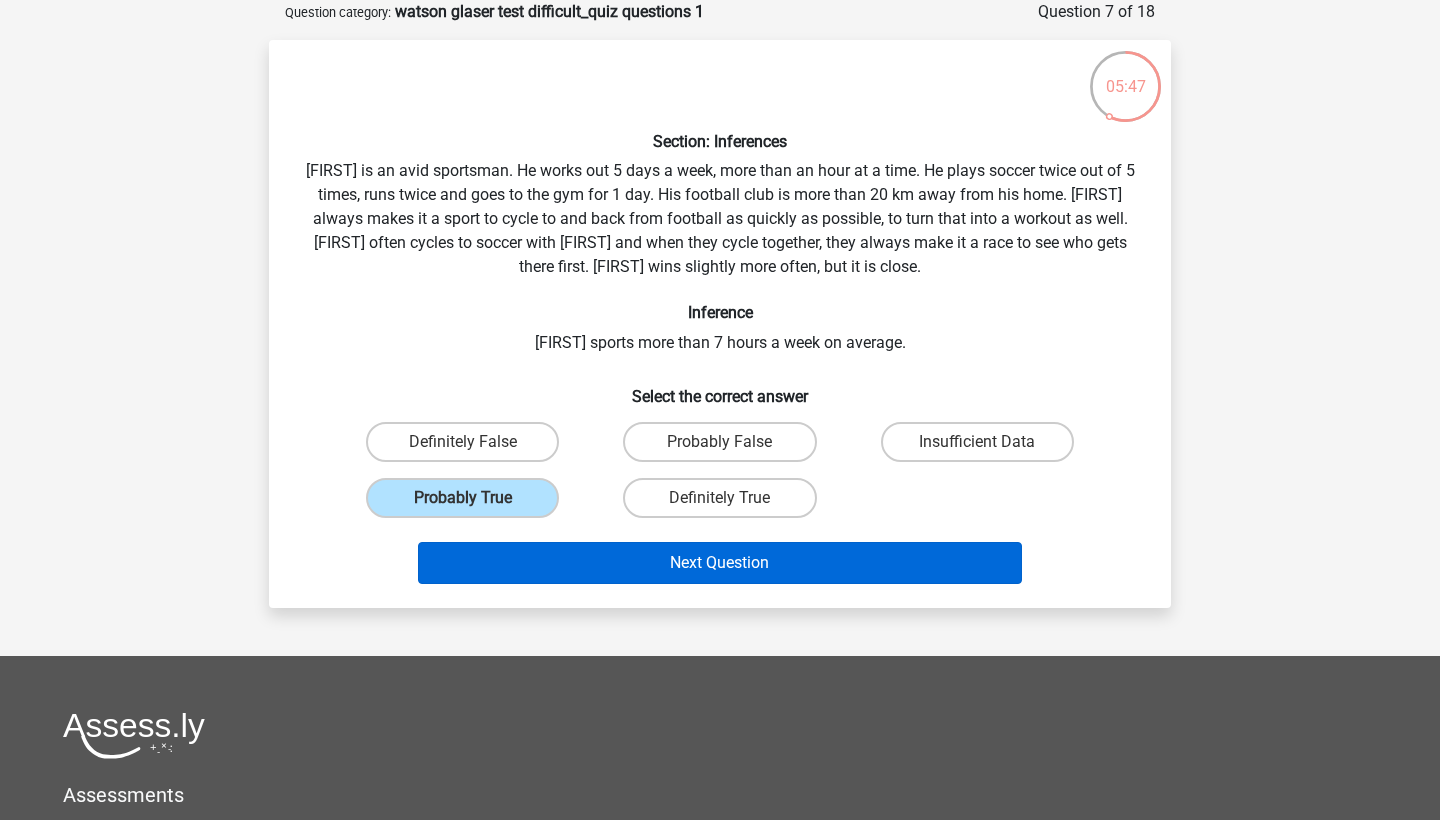 click on "Next Question" at bounding box center (720, 563) 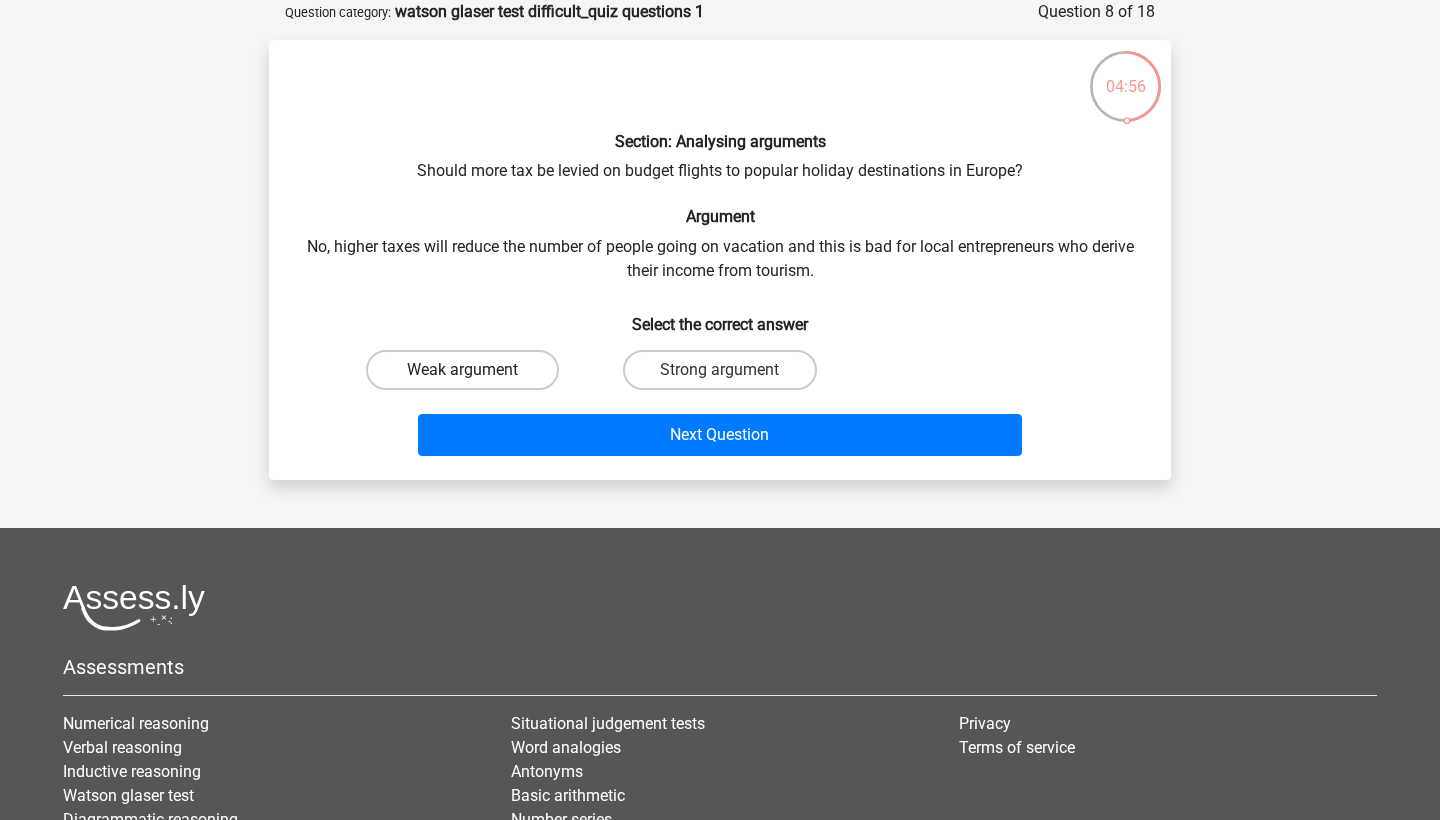 click on "Weak argument" at bounding box center [462, 370] 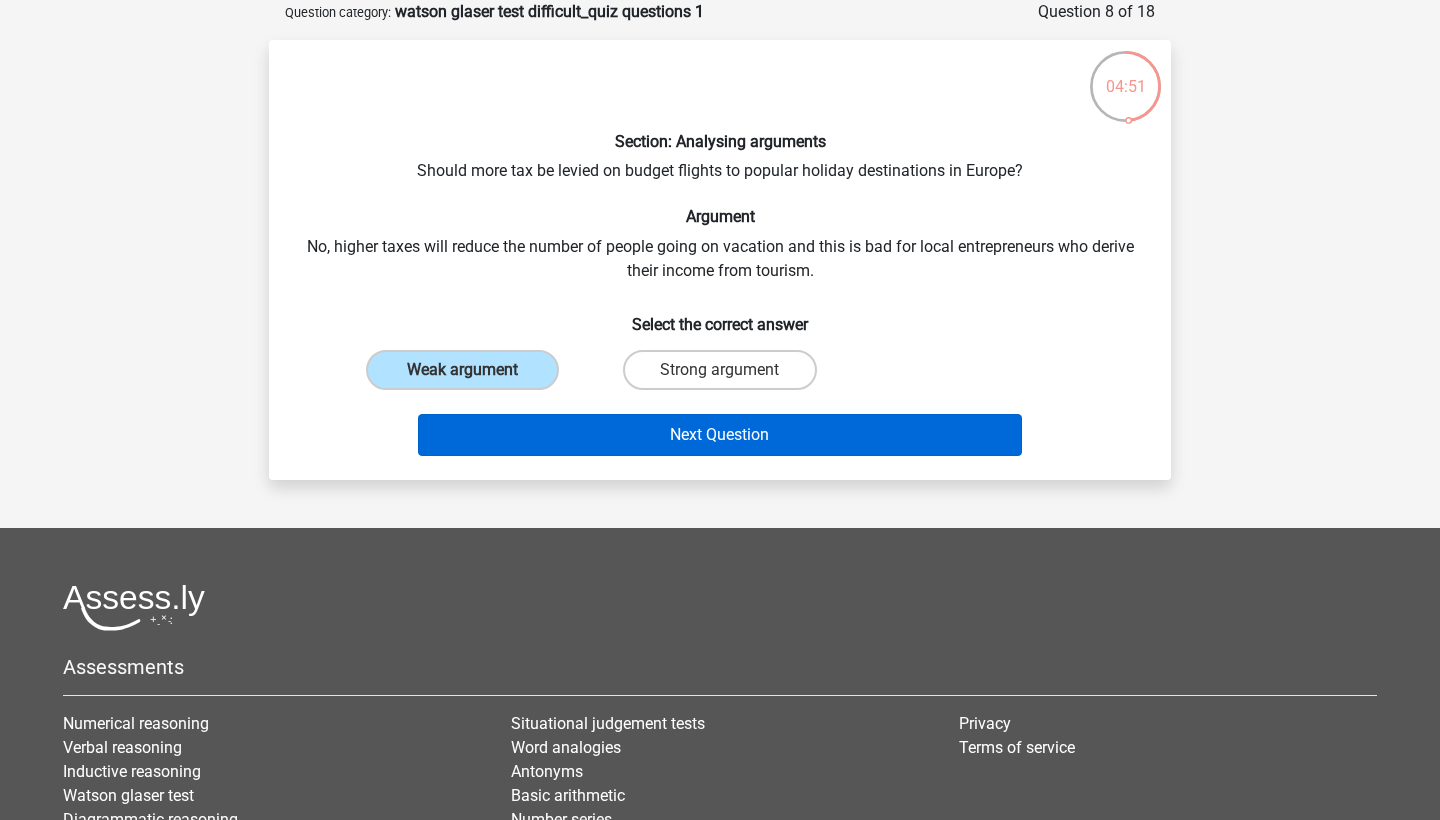 click on "Next Question" at bounding box center [720, 435] 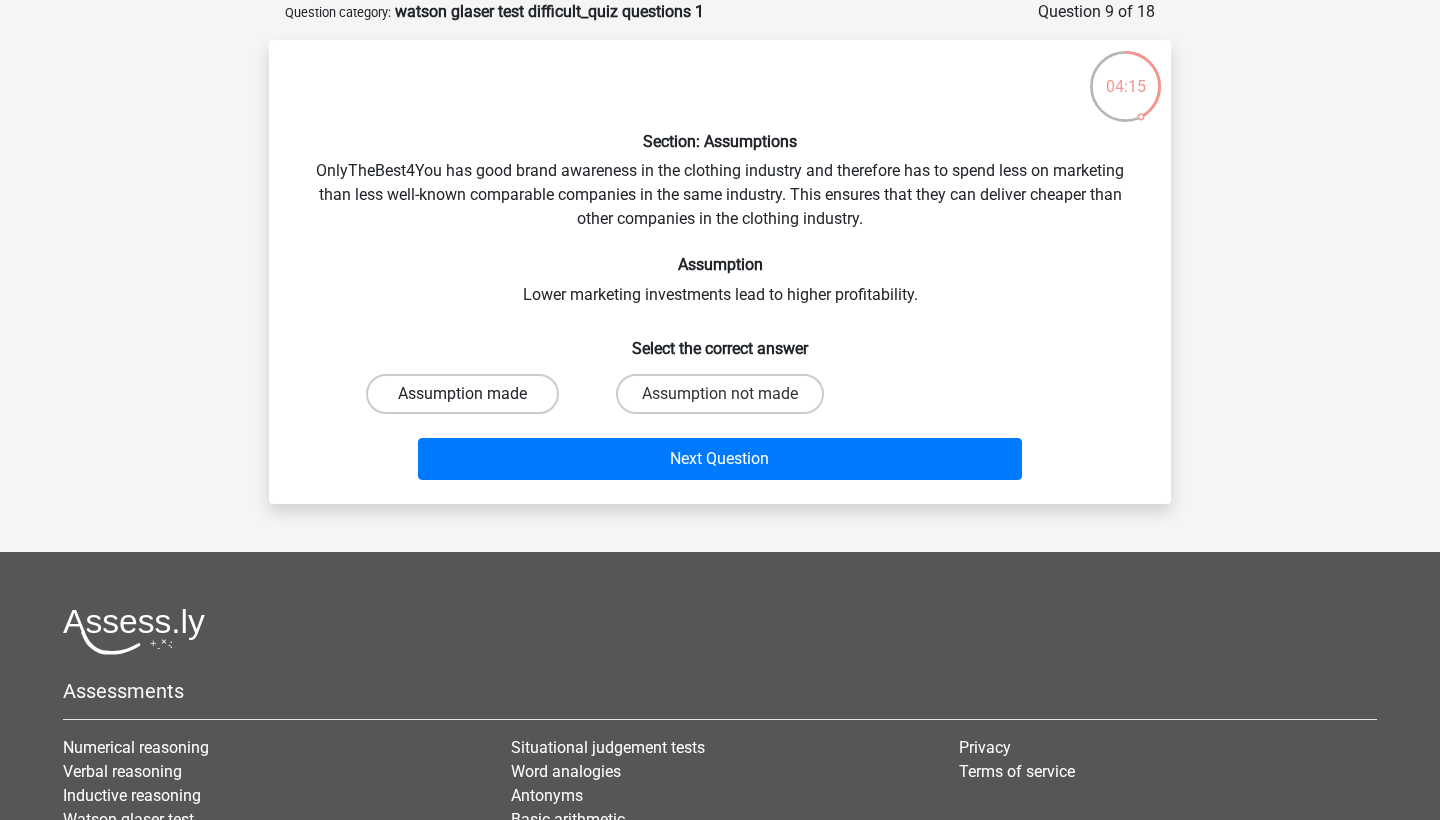 click on "Assumption made" at bounding box center (462, 394) 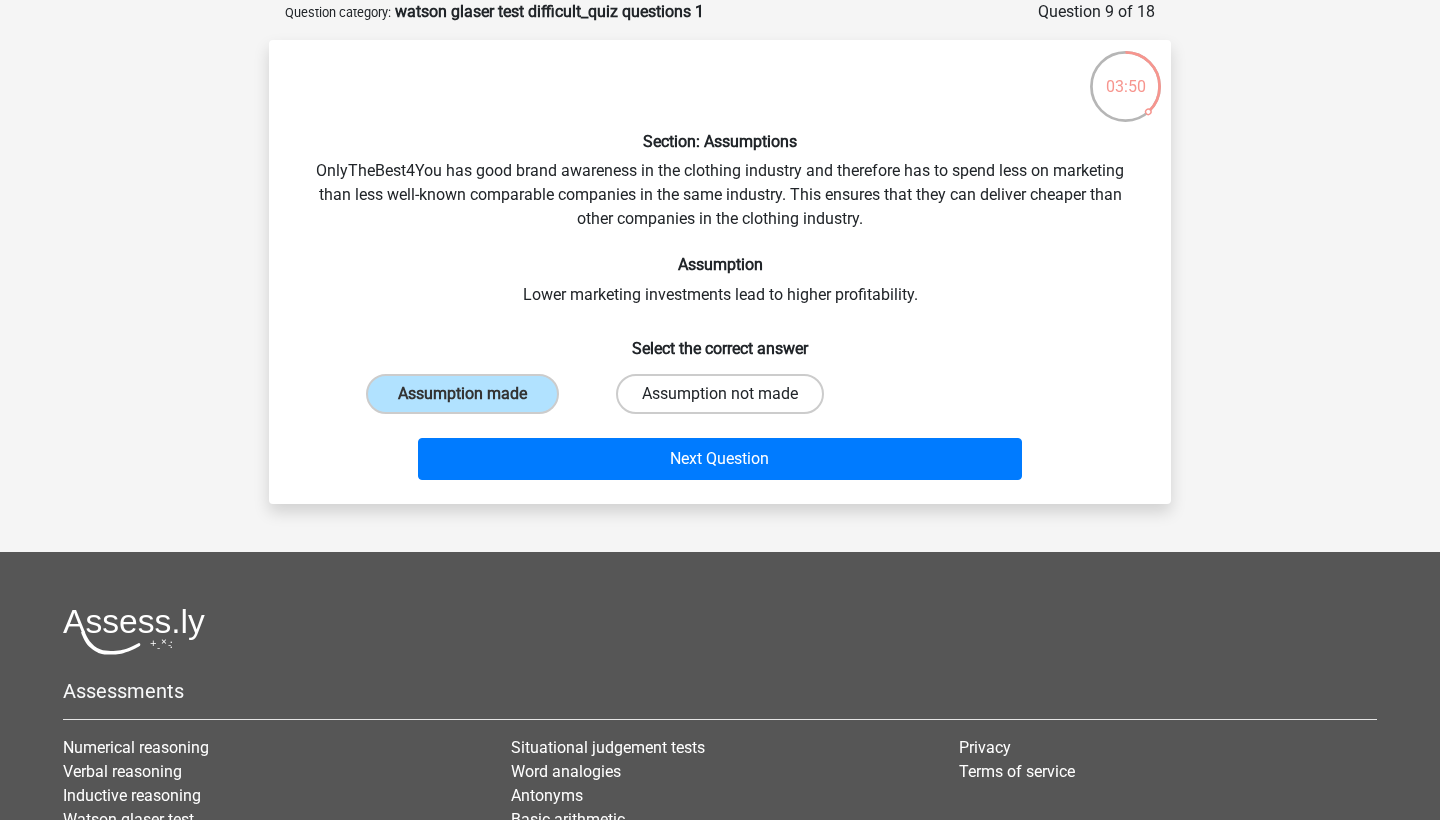 click on "Assumption not made" at bounding box center (720, 394) 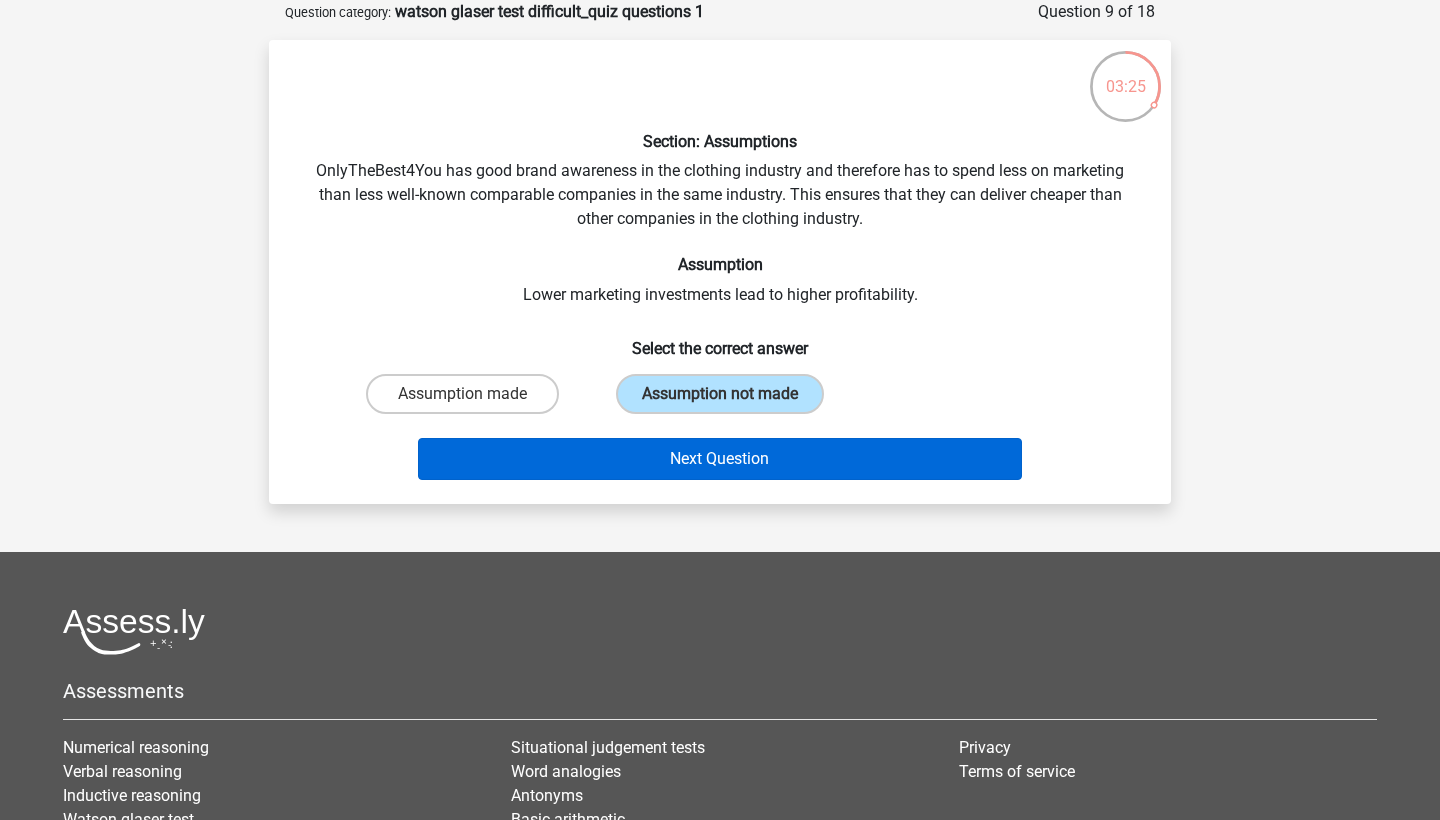 click on "Next Question" at bounding box center (720, 459) 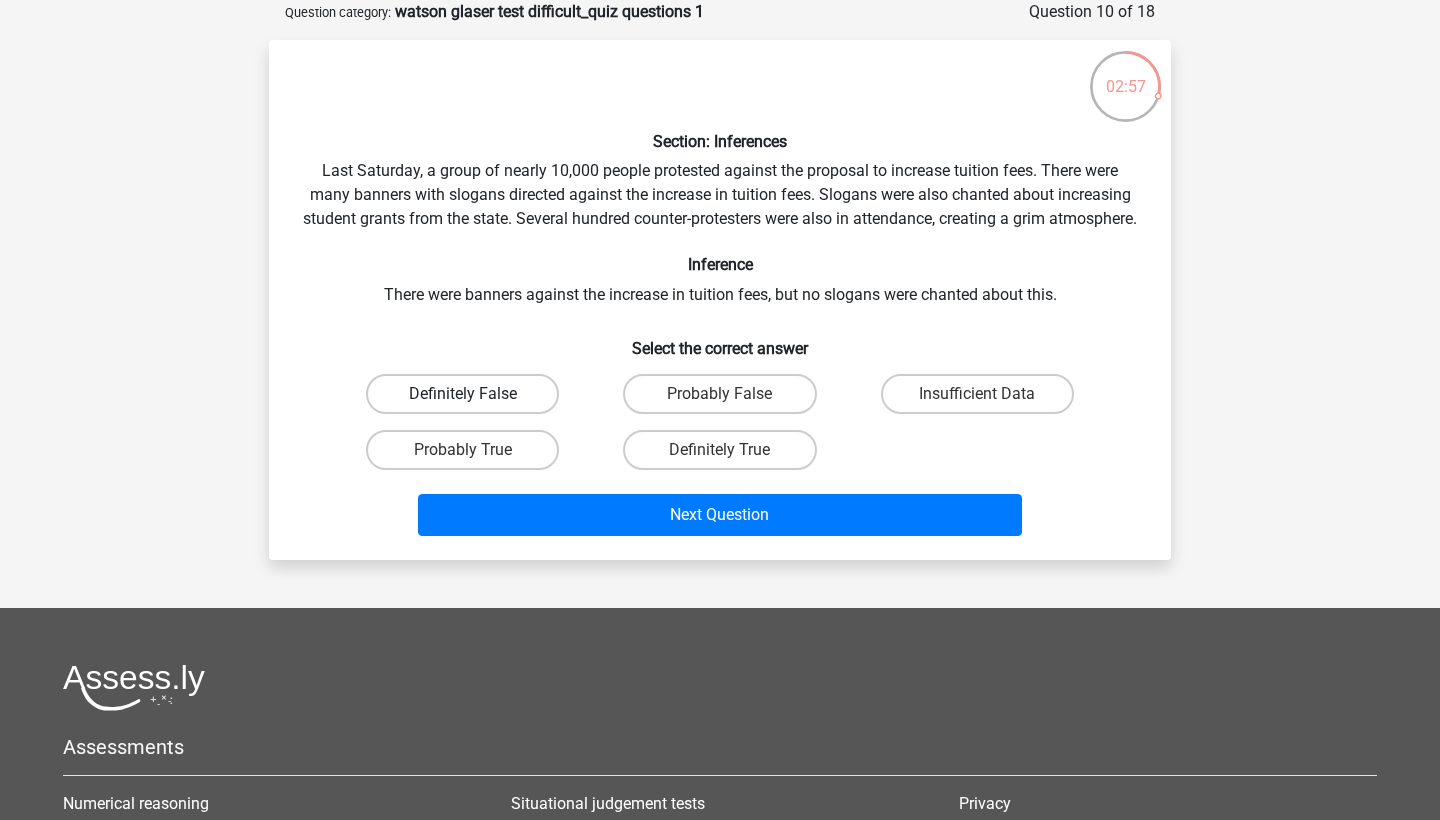 click on "Definitely False" at bounding box center [462, 394] 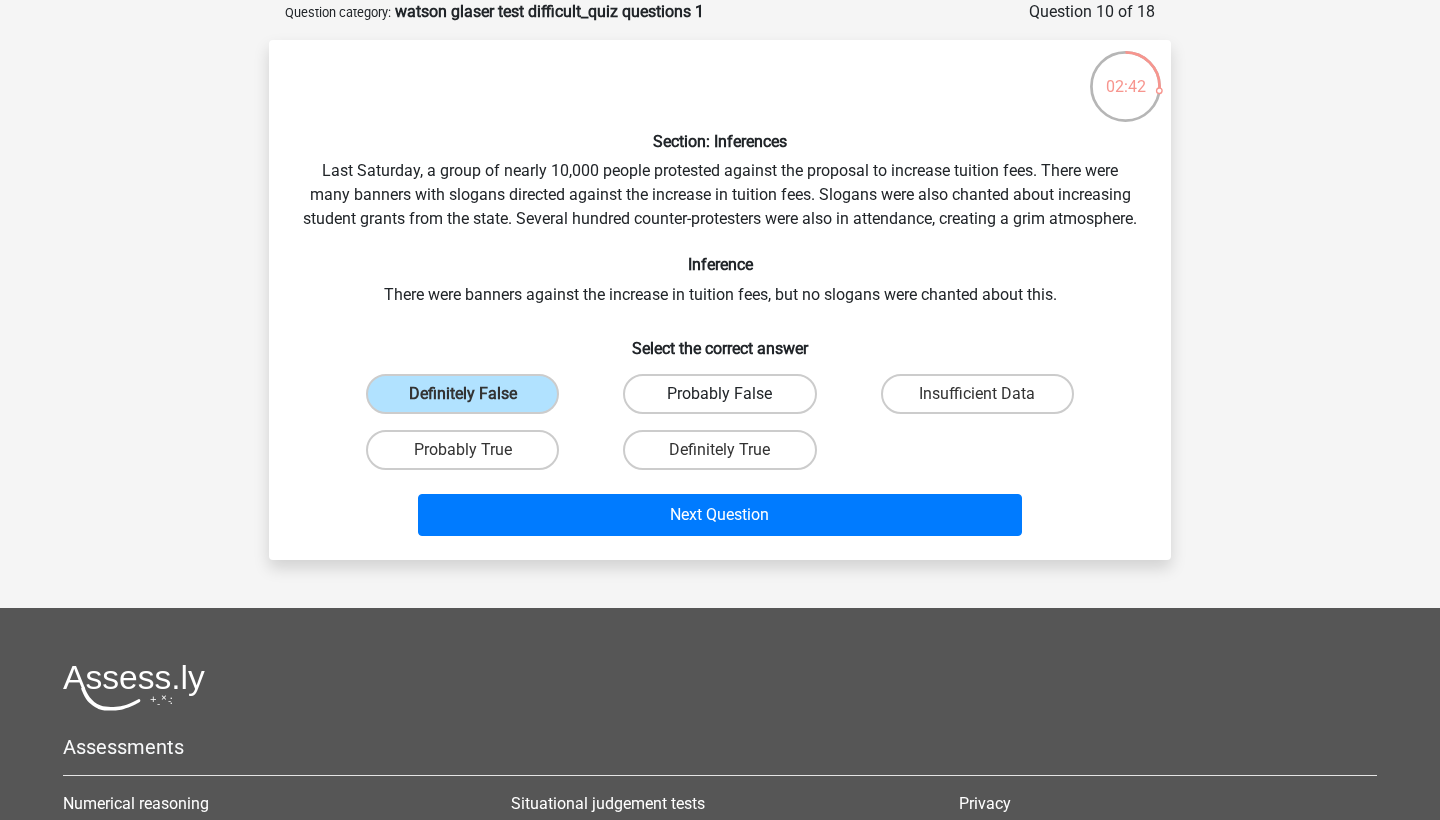 click on "Probably False" at bounding box center (719, 394) 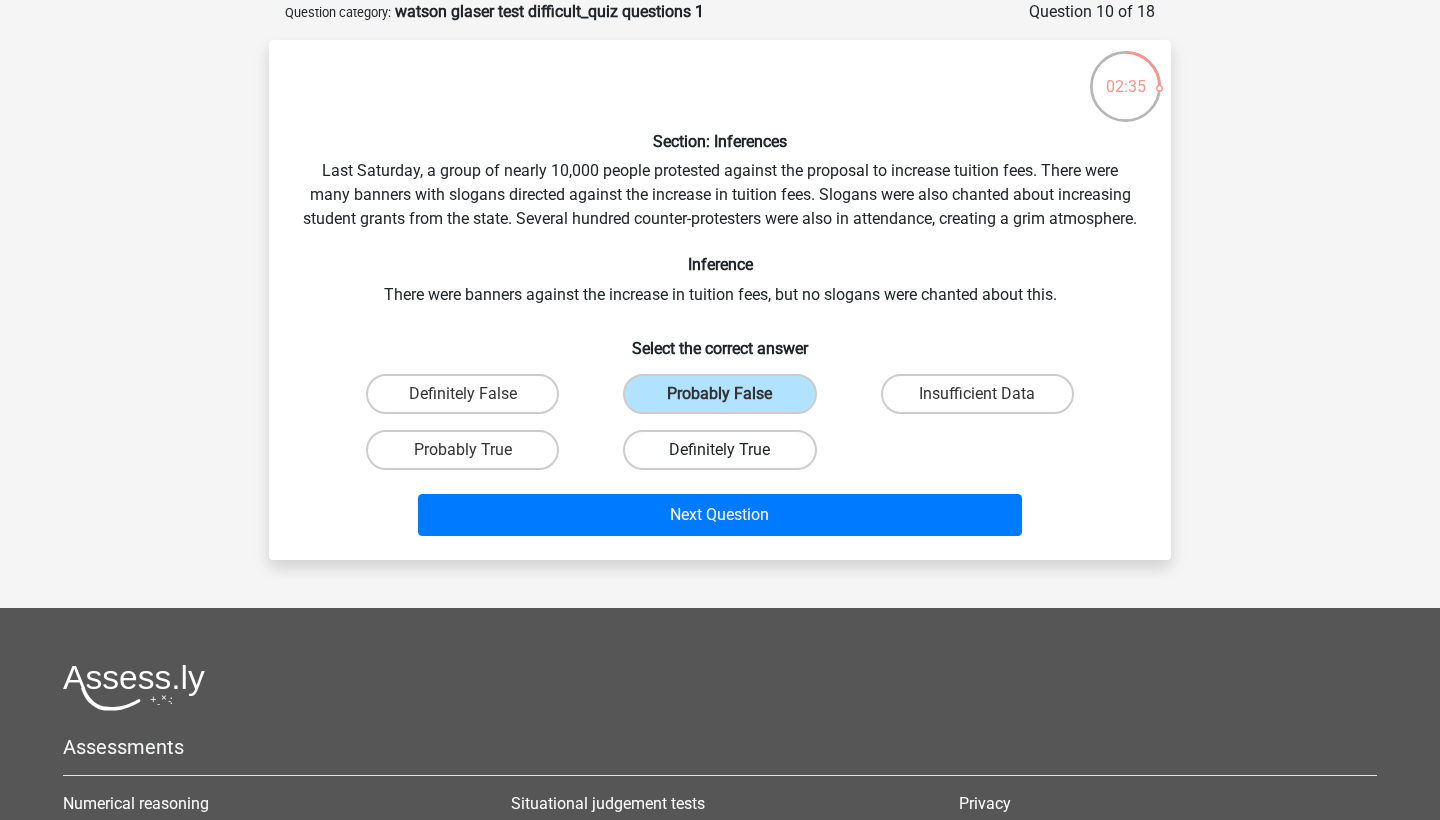 click on "Definitely True" at bounding box center [719, 450] 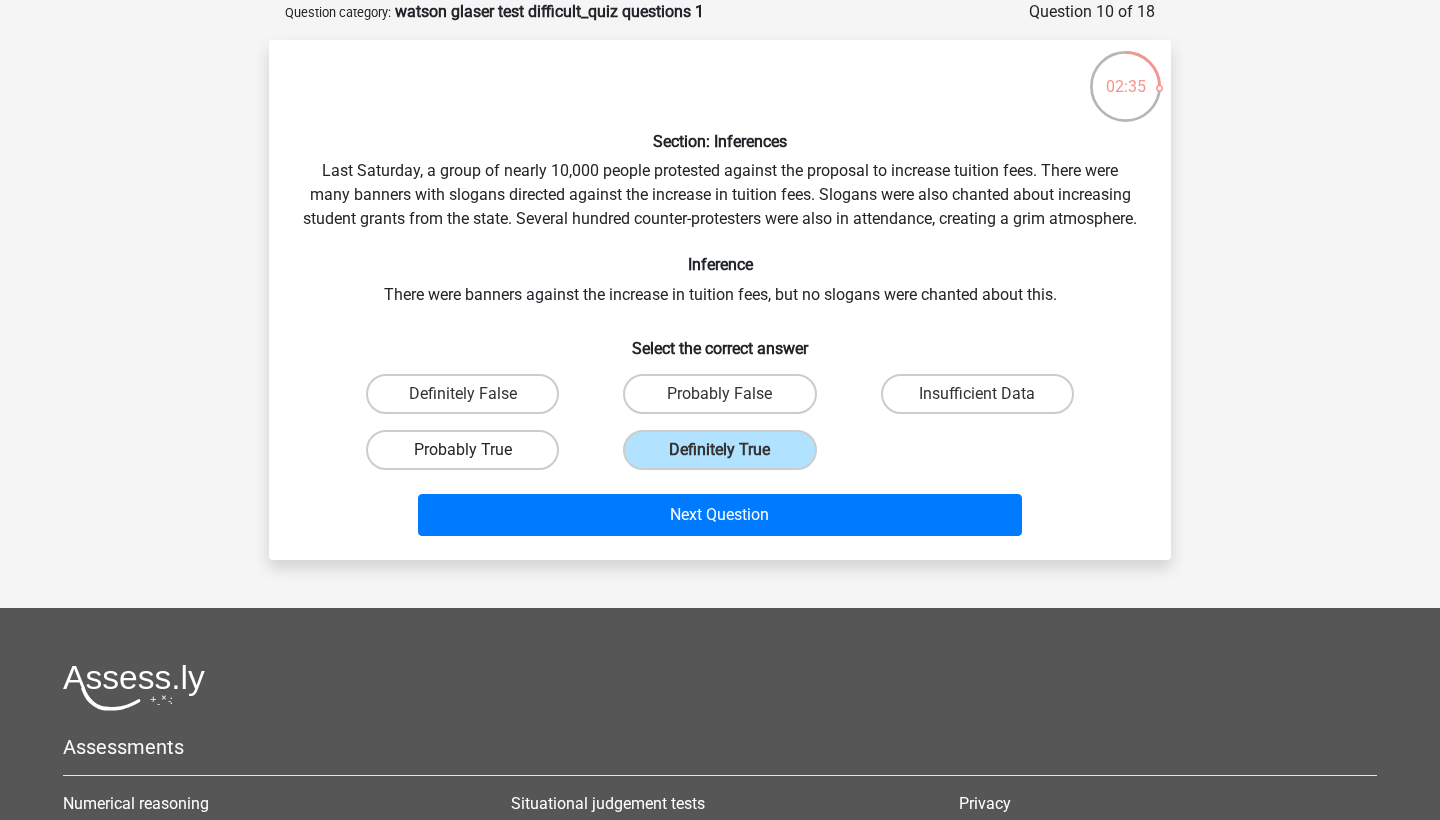 click on "Probably True" at bounding box center (462, 450) 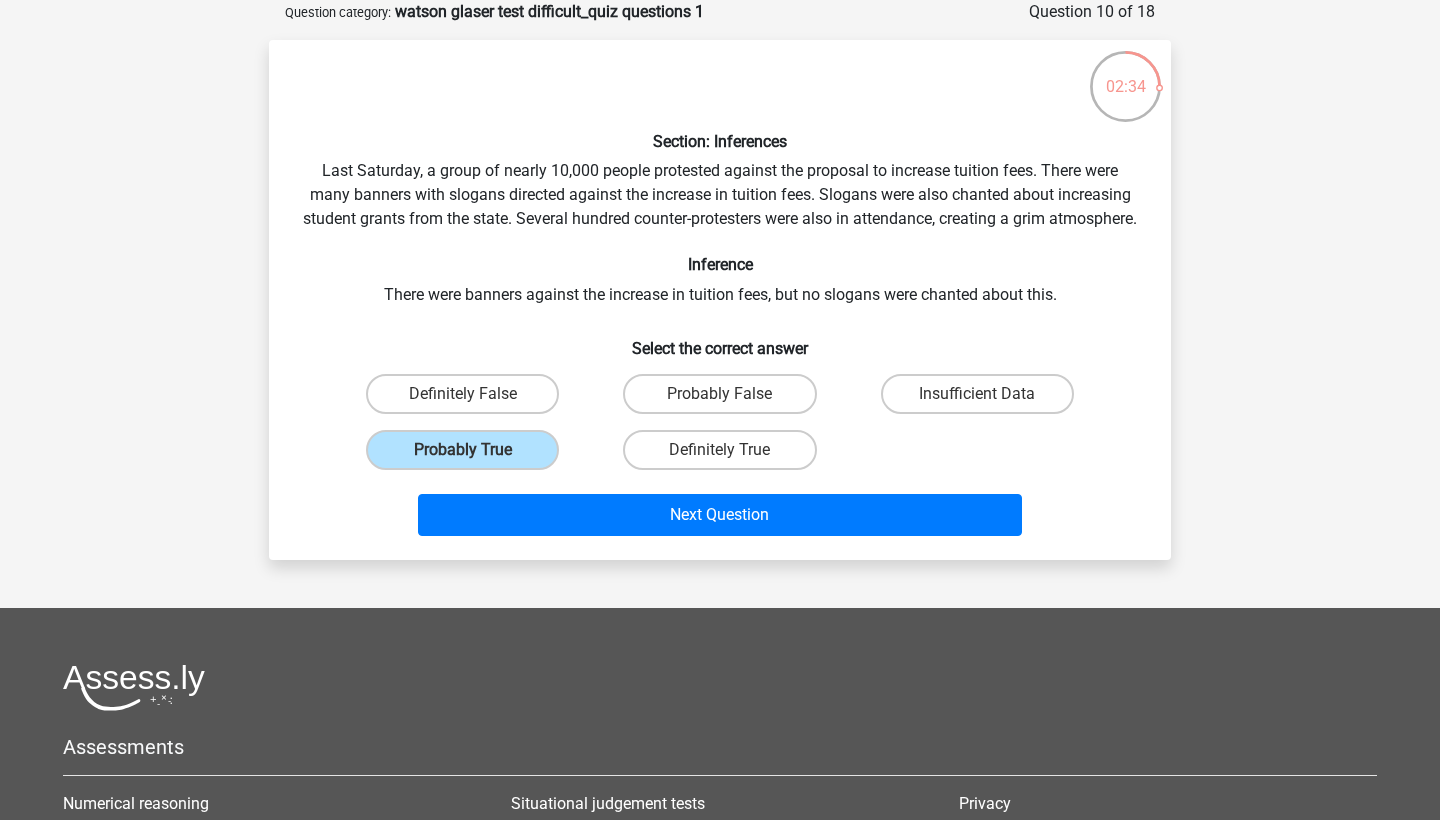 click on "Insufficient Data" at bounding box center [977, 394] 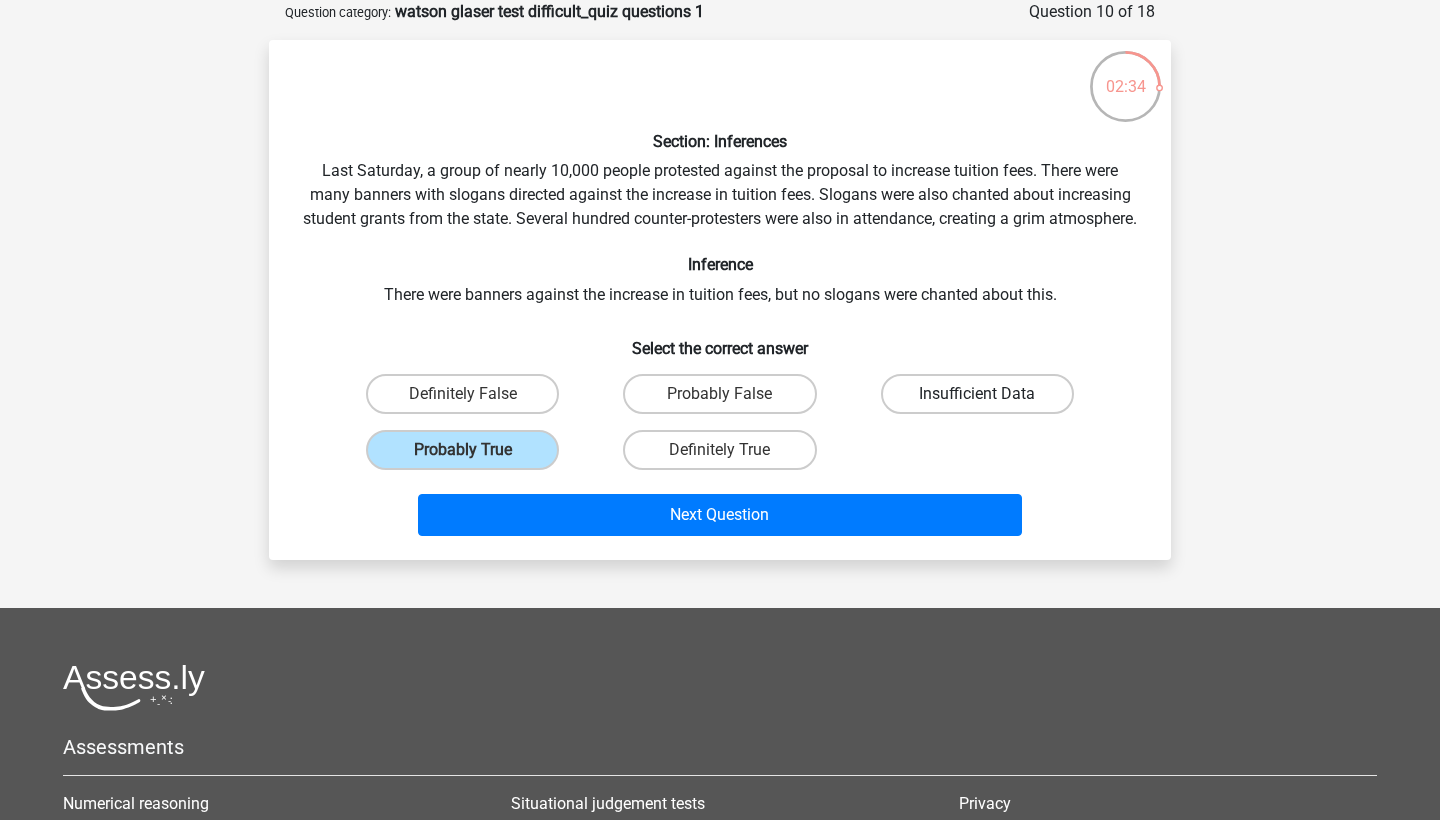 click on "Insufficient Data" at bounding box center (977, 394) 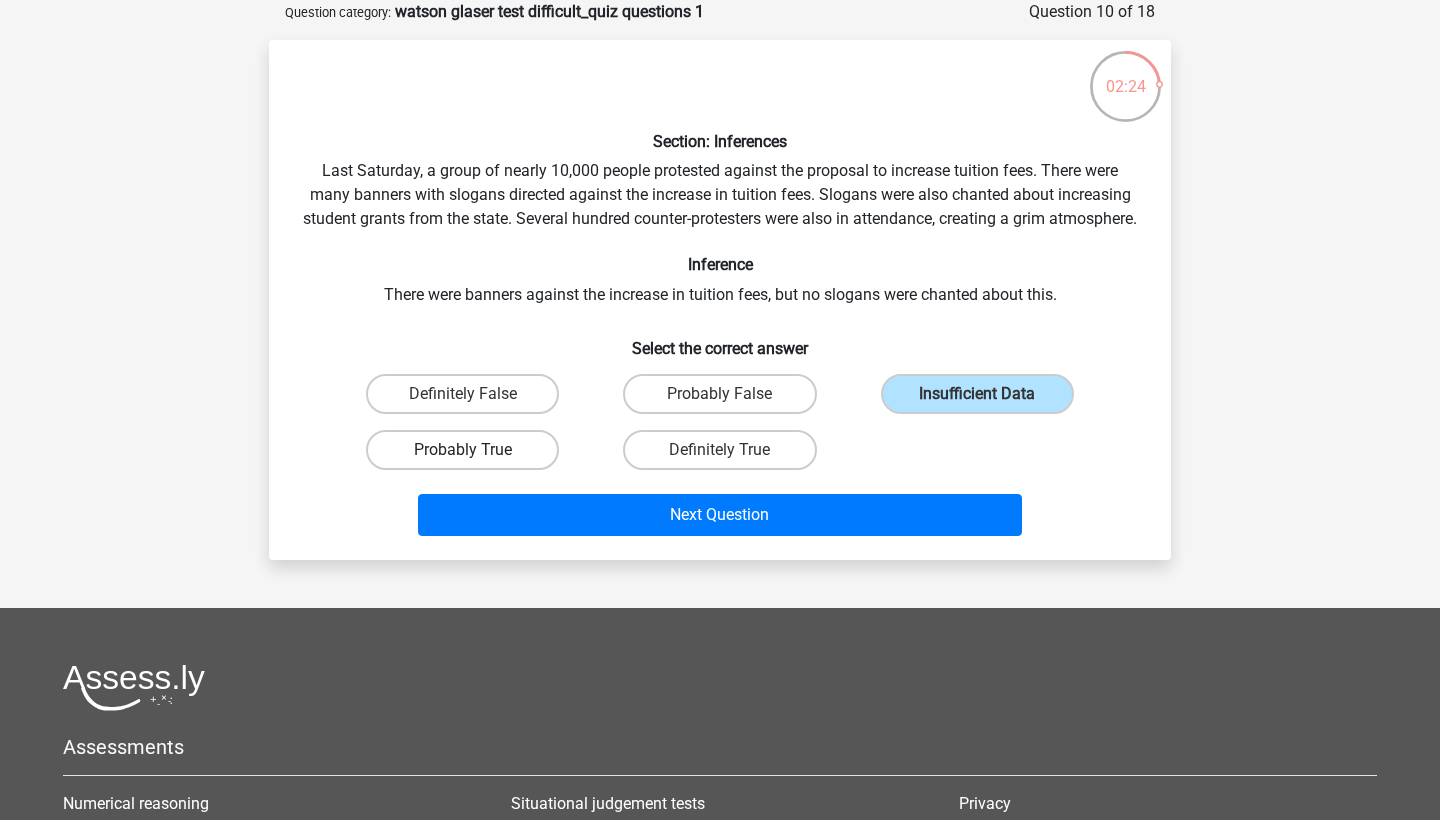 click on "Probably True" at bounding box center [462, 450] 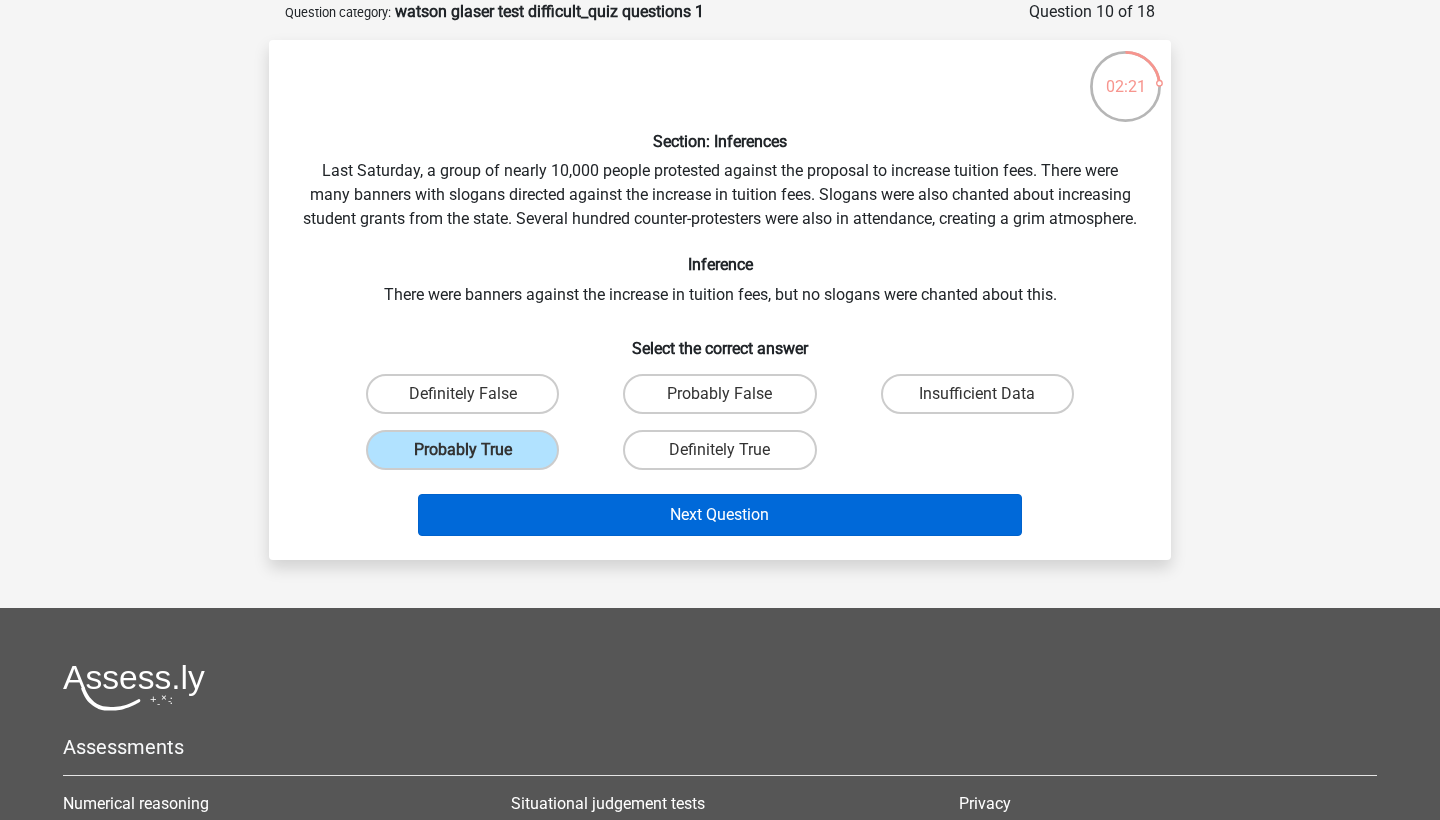 click on "Next Question" at bounding box center [720, 515] 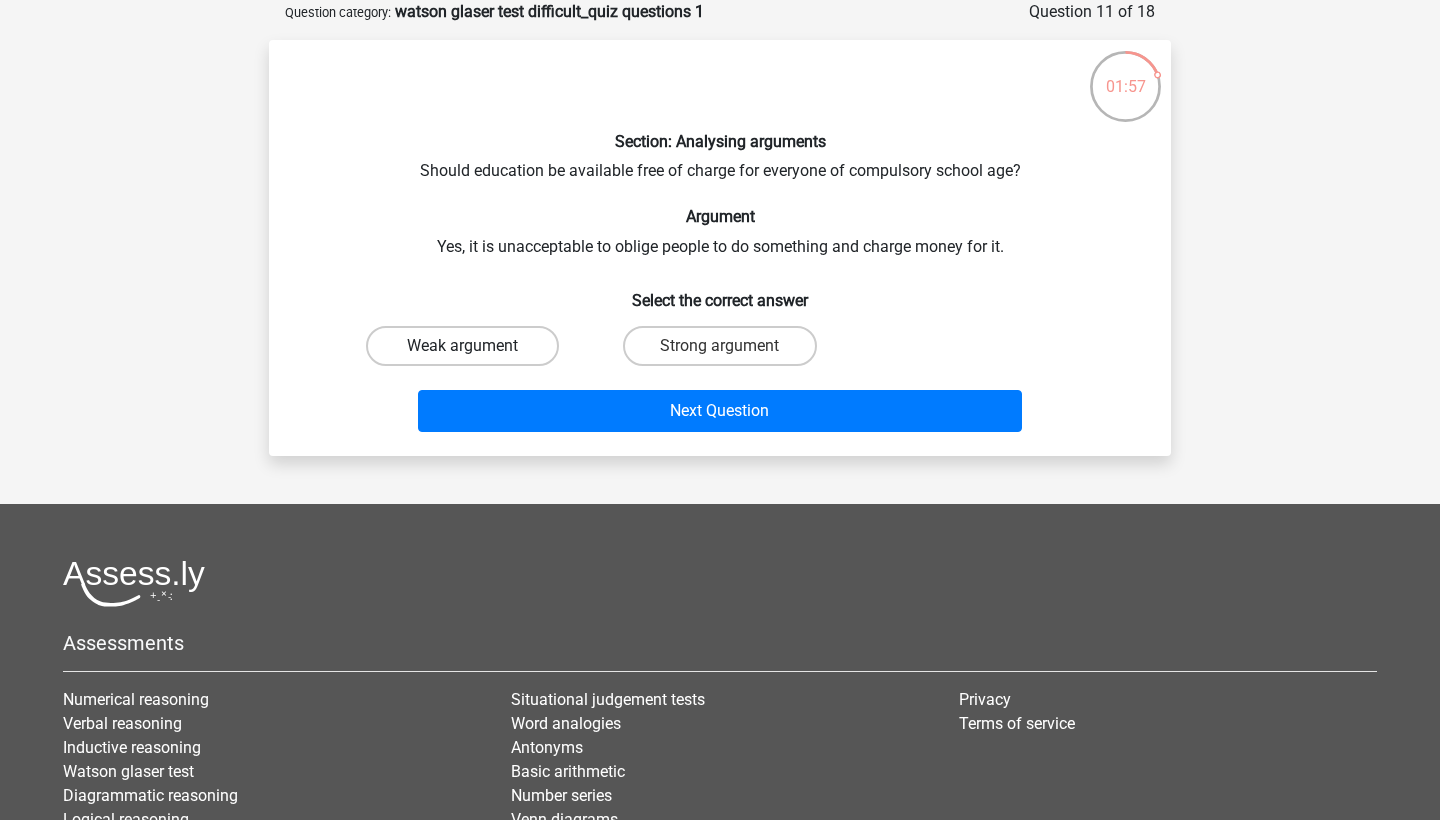 click on "Weak argument" at bounding box center (462, 346) 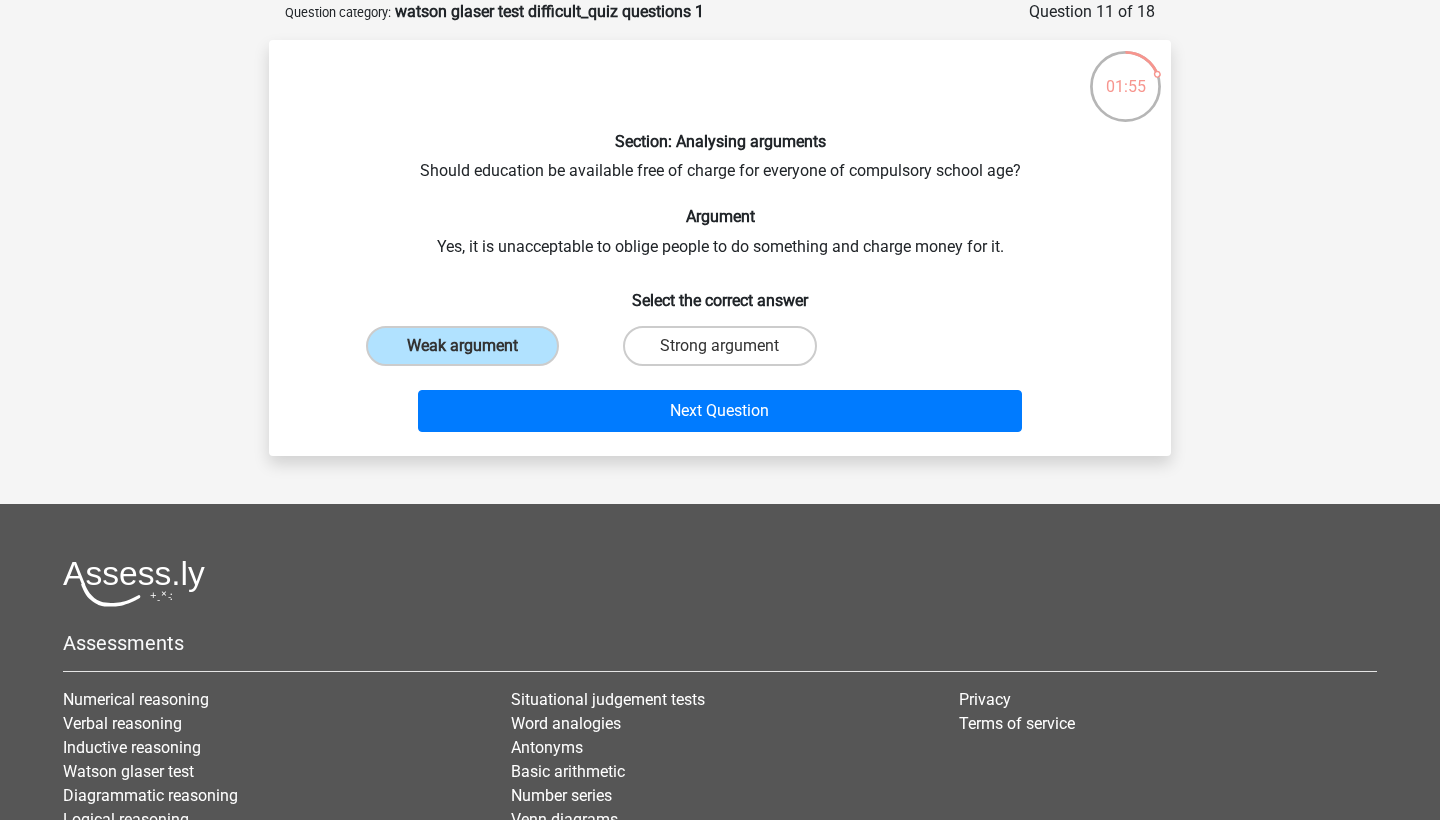 click on "Next Question" at bounding box center [720, 407] 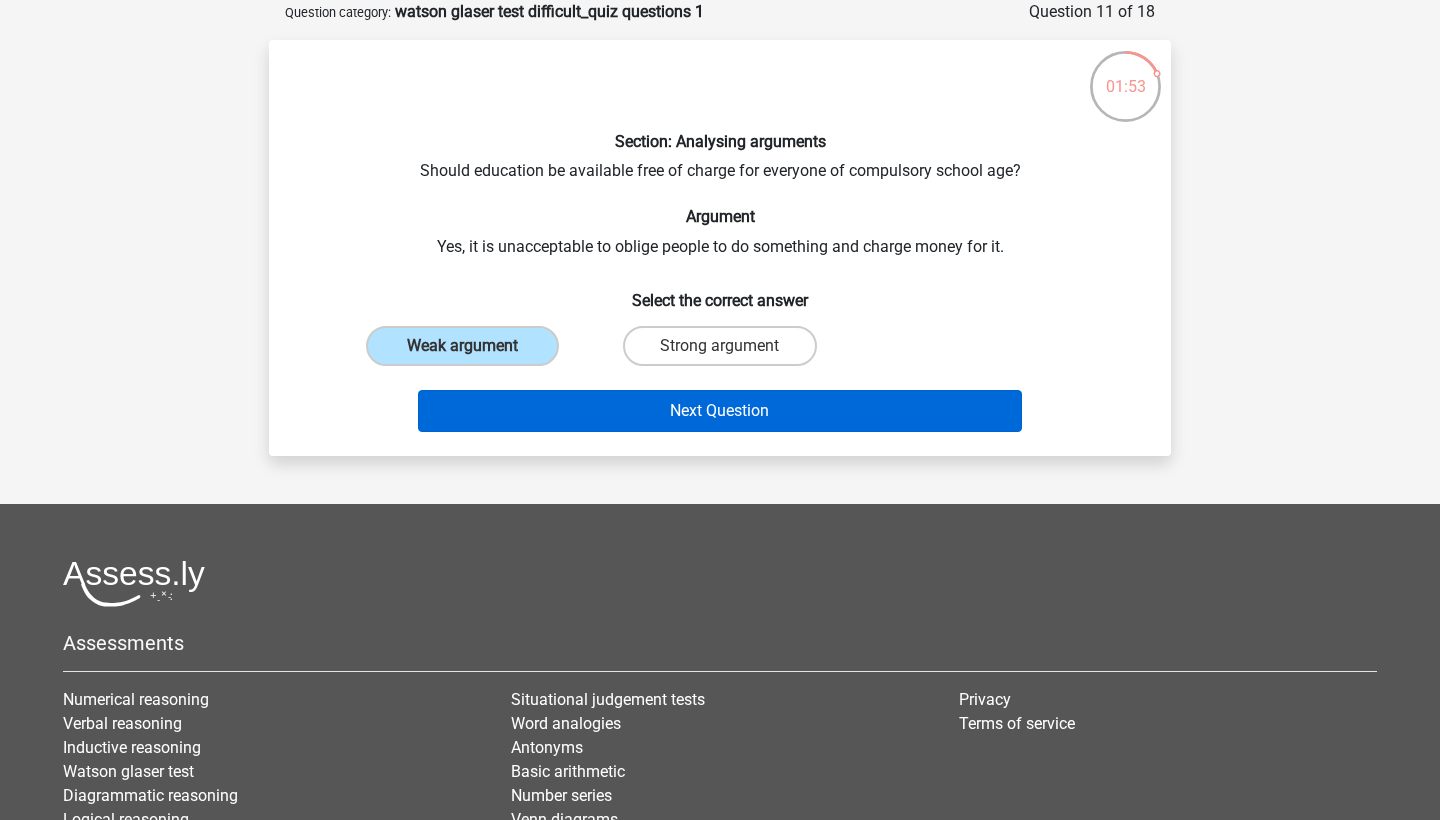click on "Next Question" at bounding box center [720, 411] 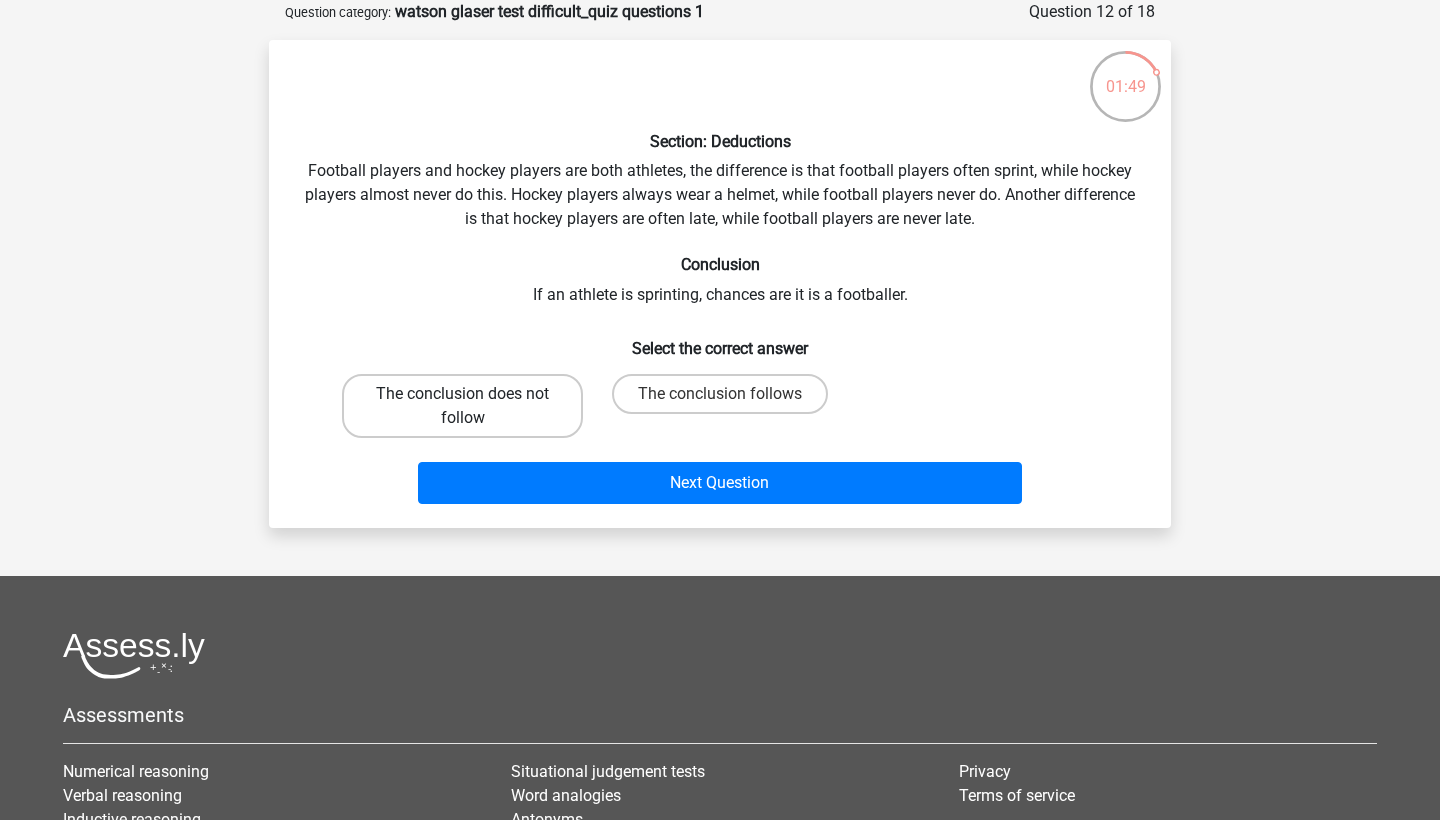 click on "The conclusion does not follow" at bounding box center (462, 406) 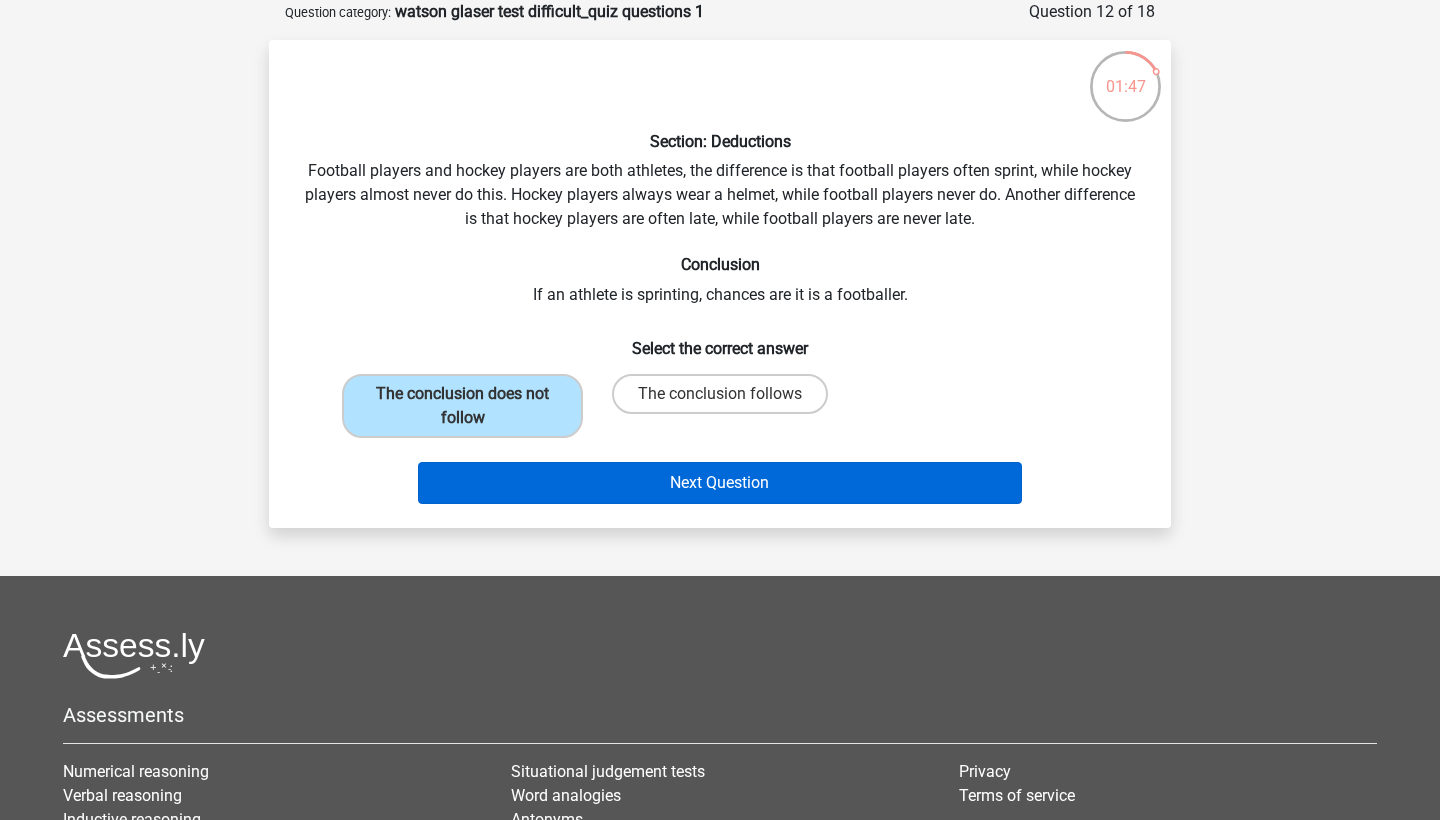 click on "Next Question" at bounding box center [720, 483] 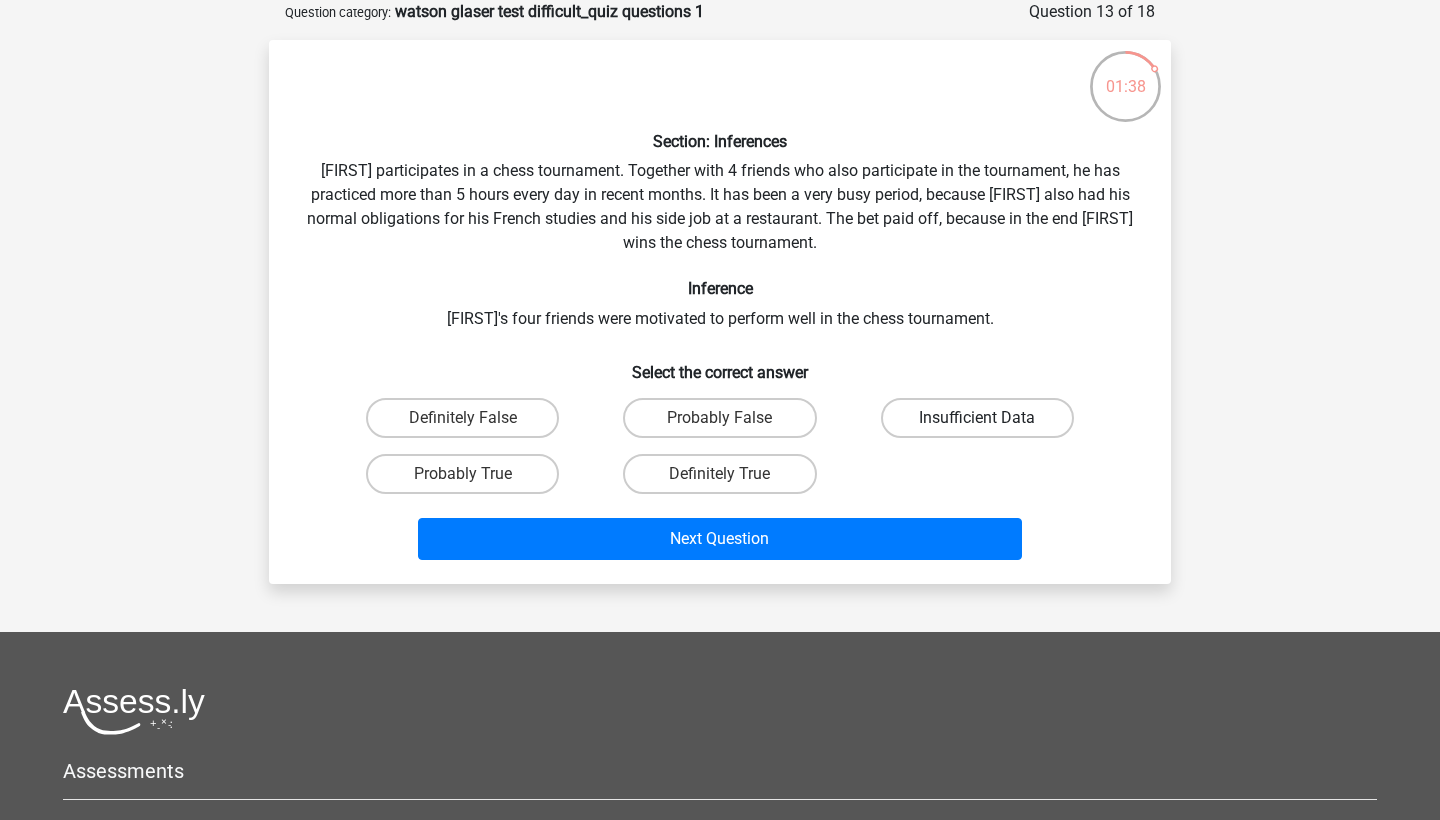 click on "Insufficient Data" at bounding box center [977, 418] 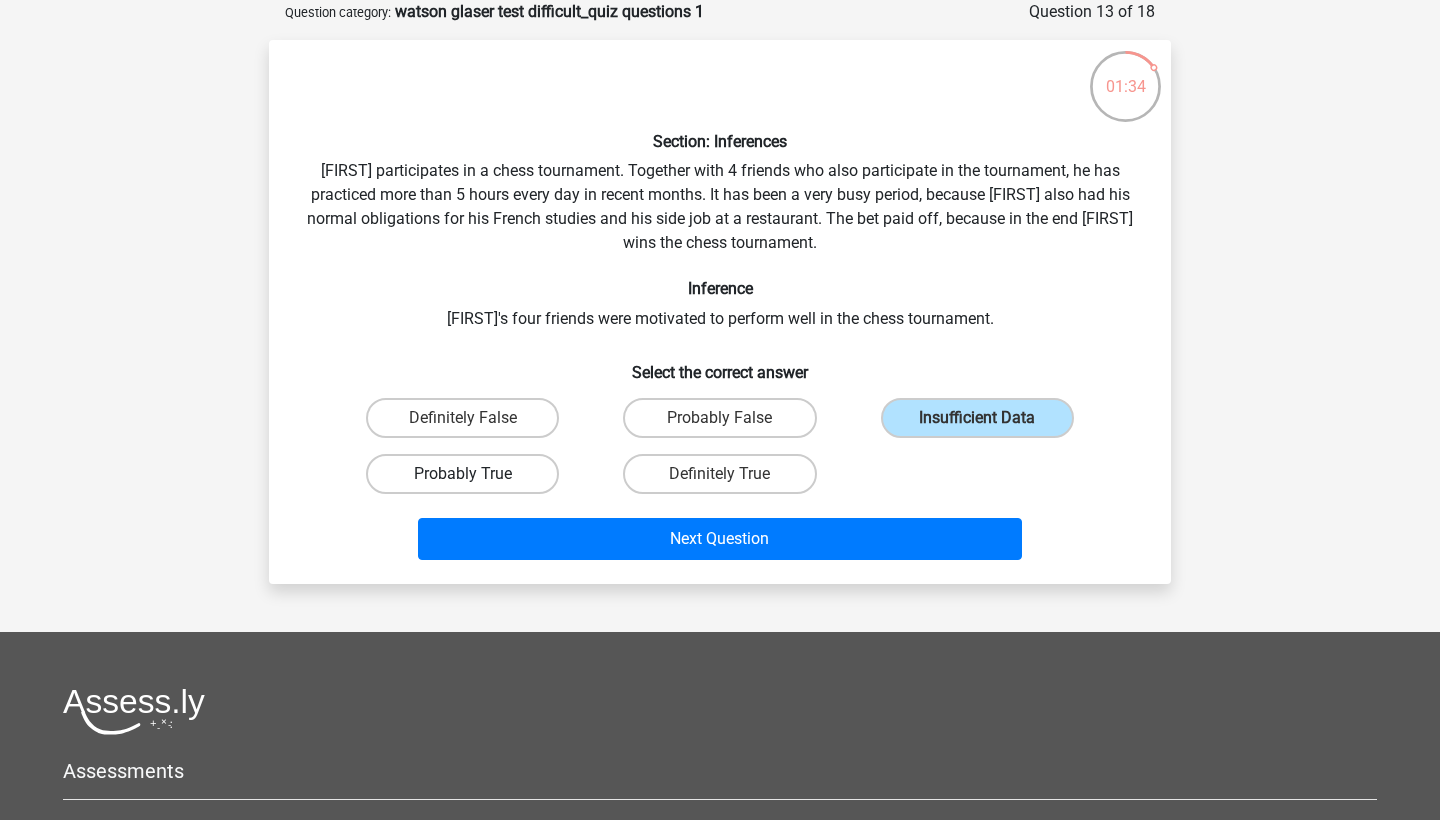 click on "Probably True" at bounding box center [462, 474] 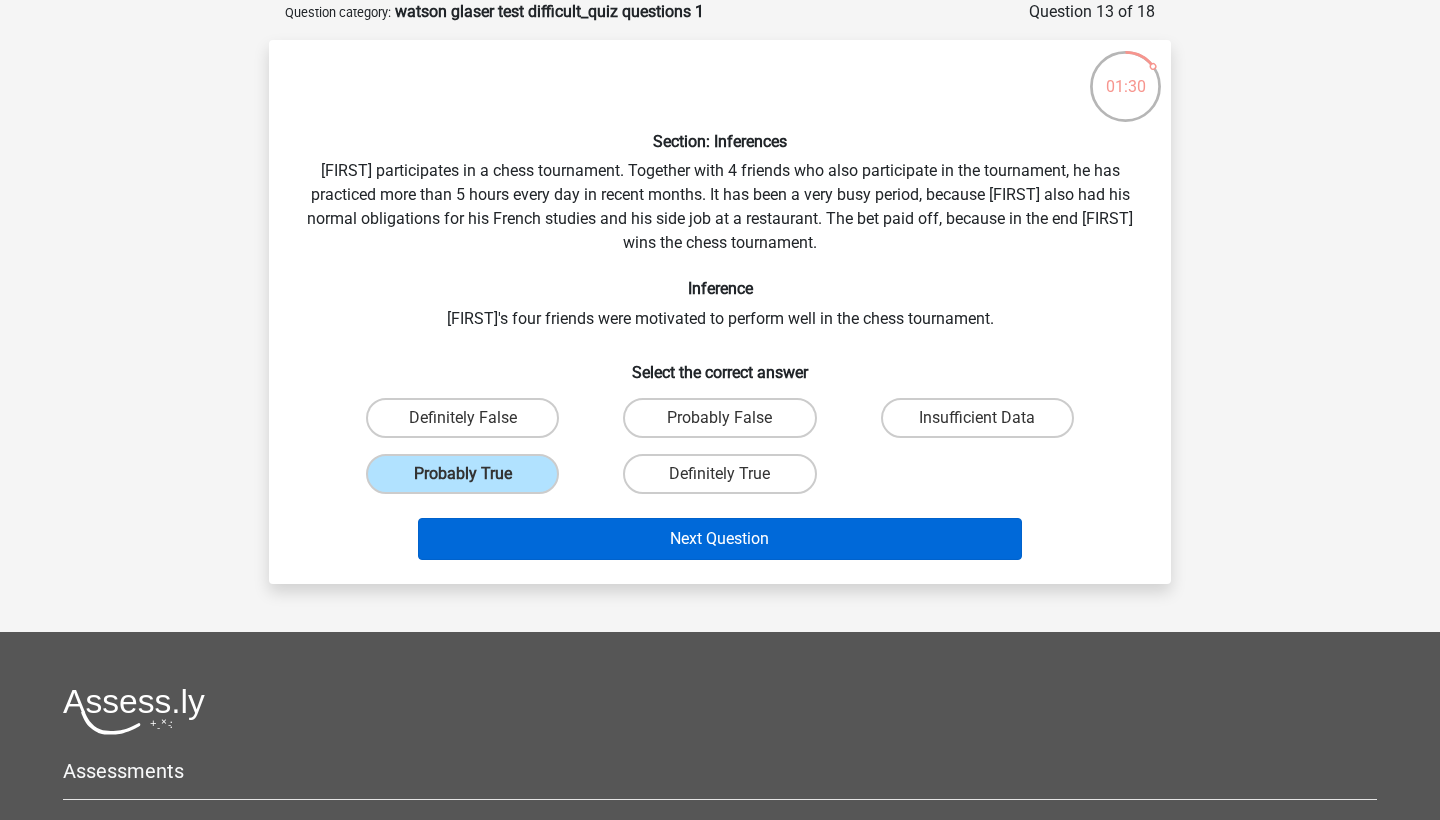 click on "Next Question" at bounding box center (720, 539) 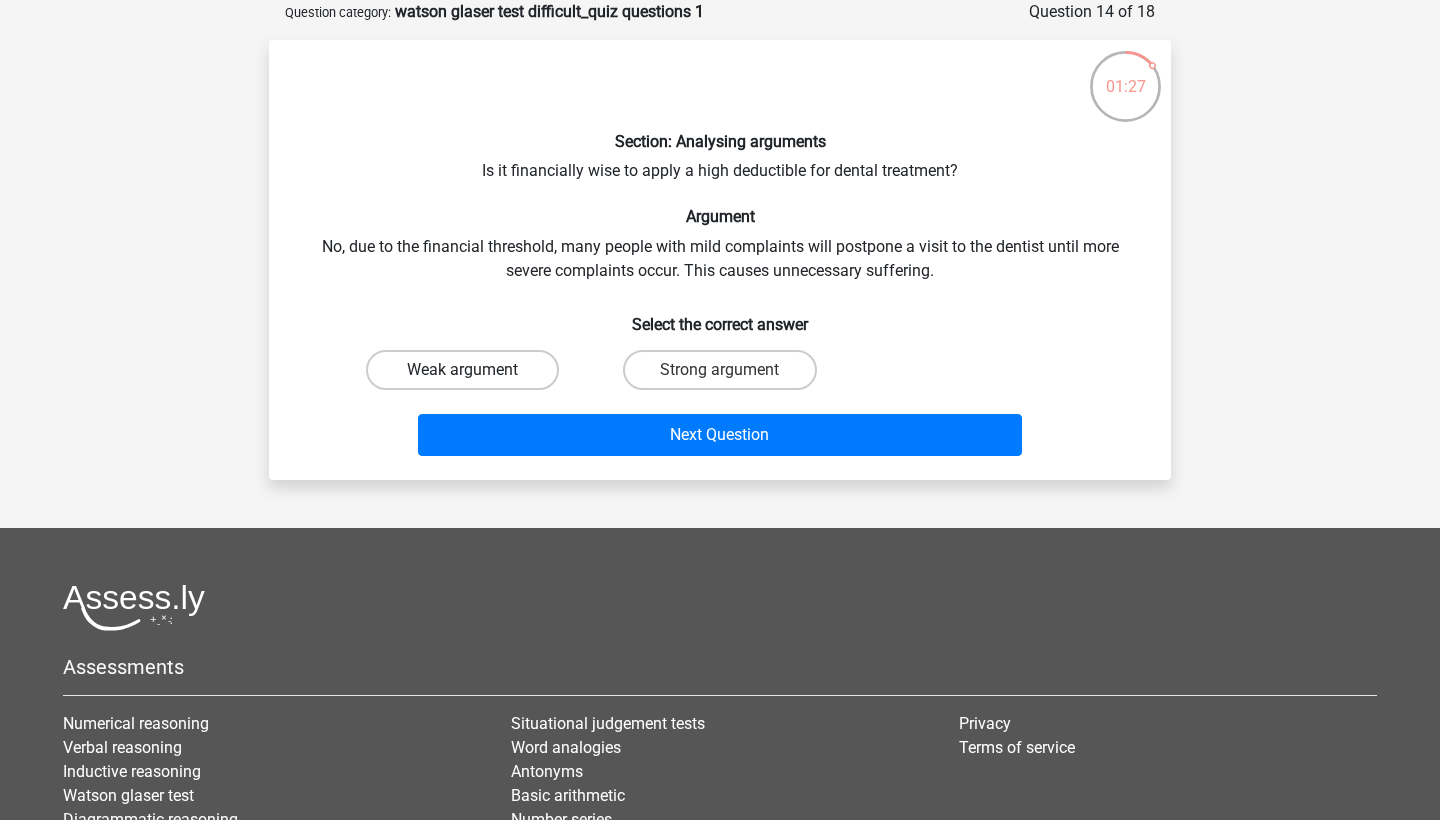 click on "Weak argument" at bounding box center [462, 370] 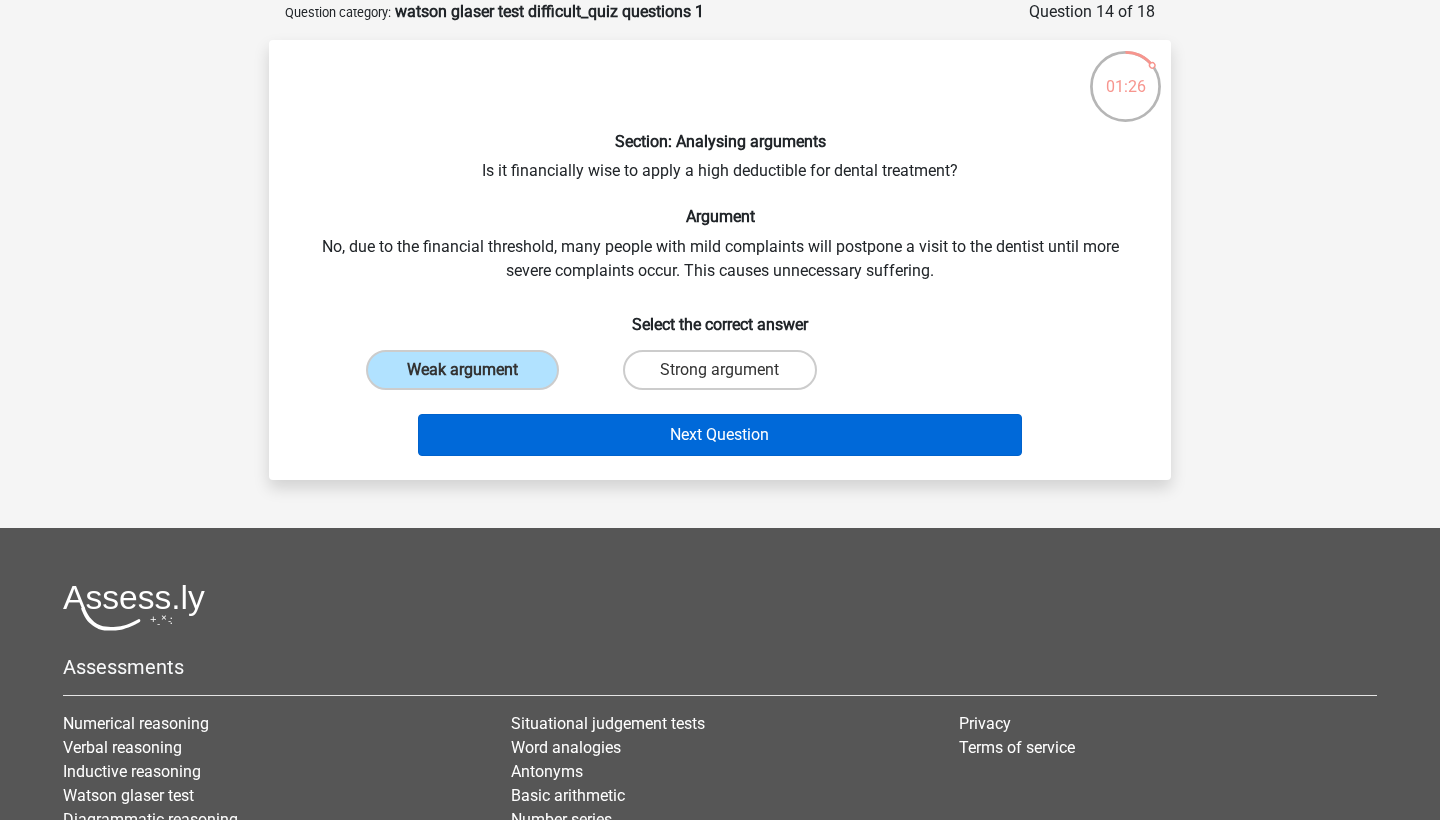 click on "Next Question" at bounding box center (720, 435) 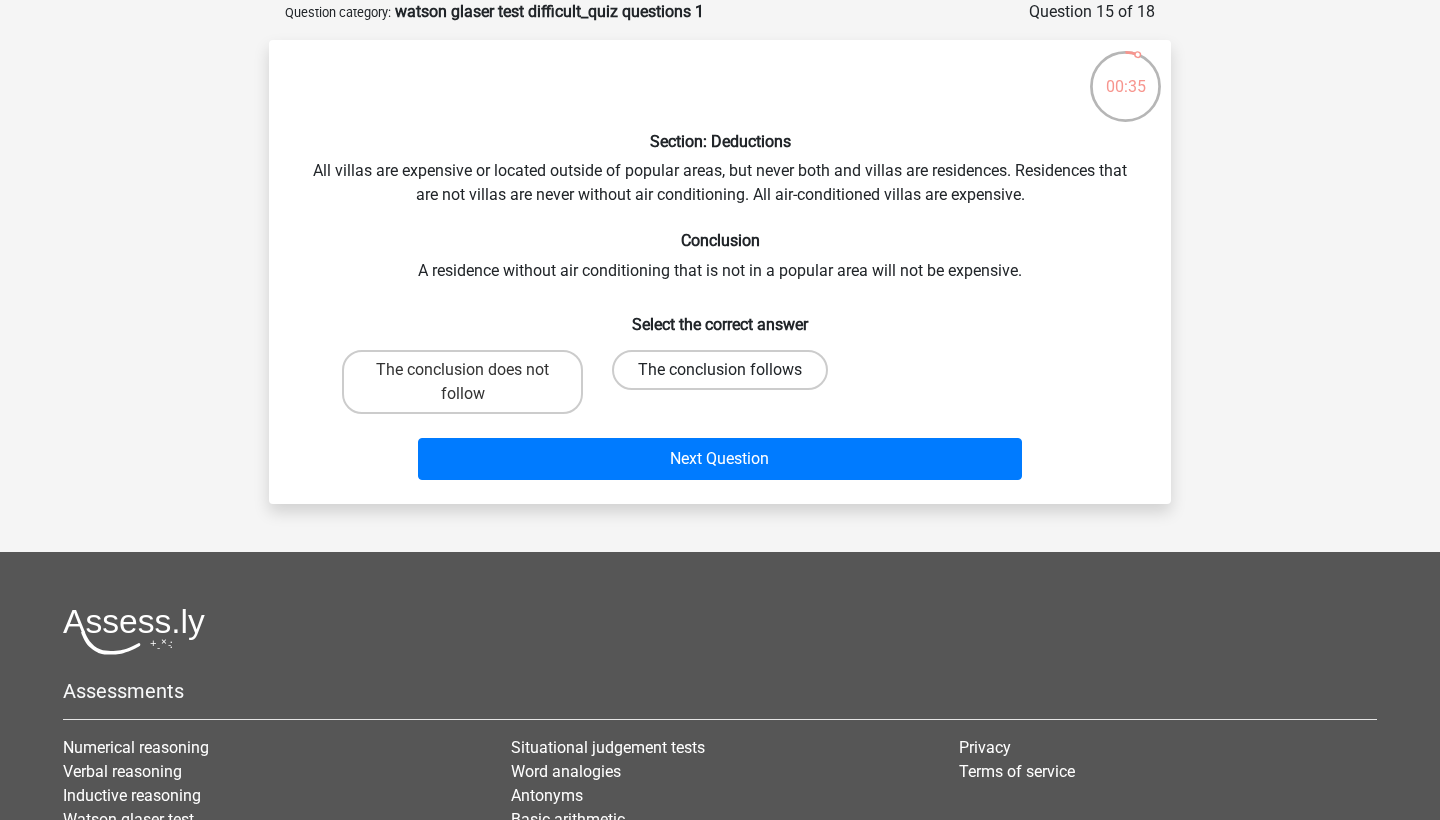 click on "The conclusion follows" at bounding box center (720, 370) 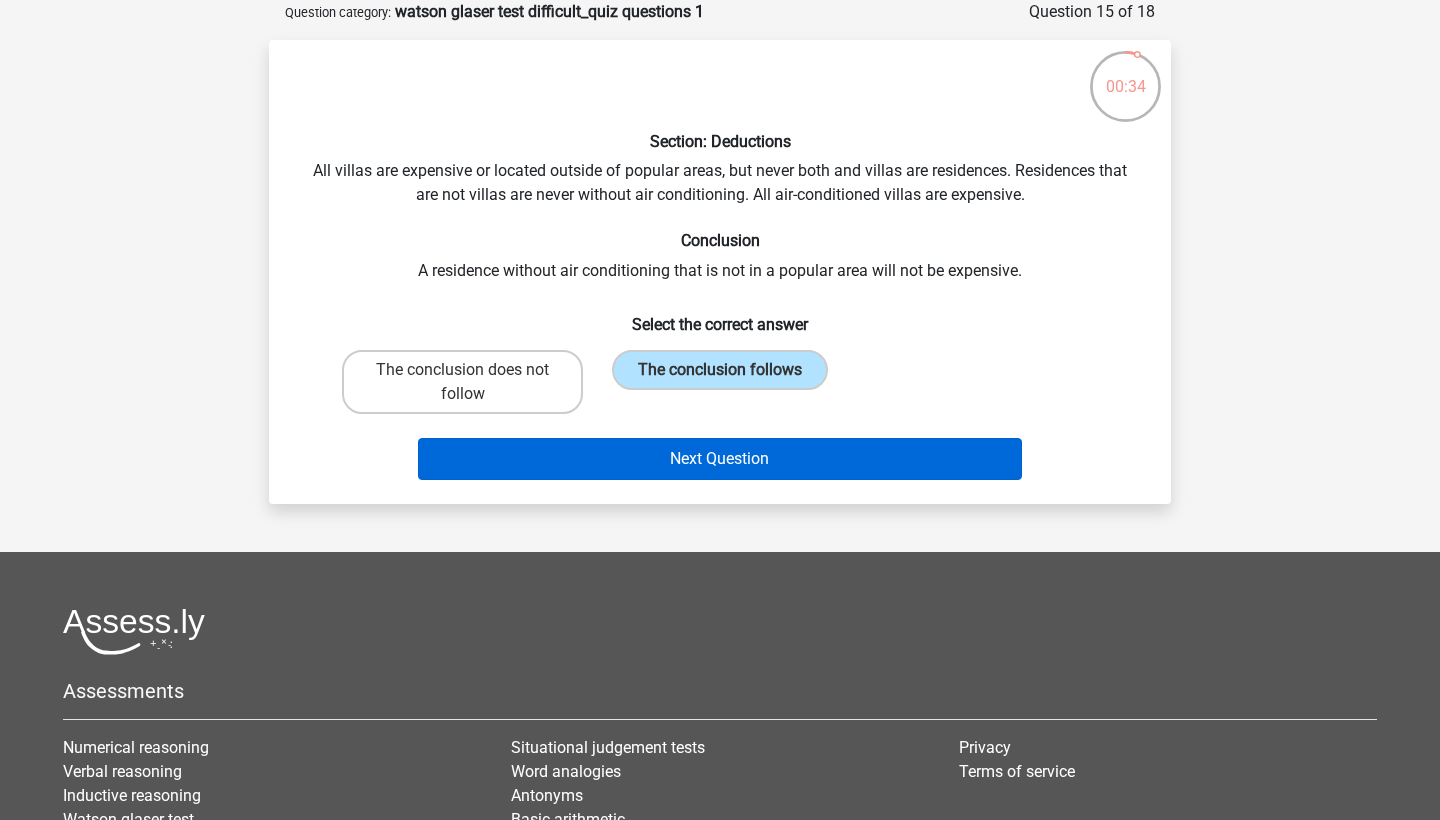 click on "Next Question" at bounding box center (720, 459) 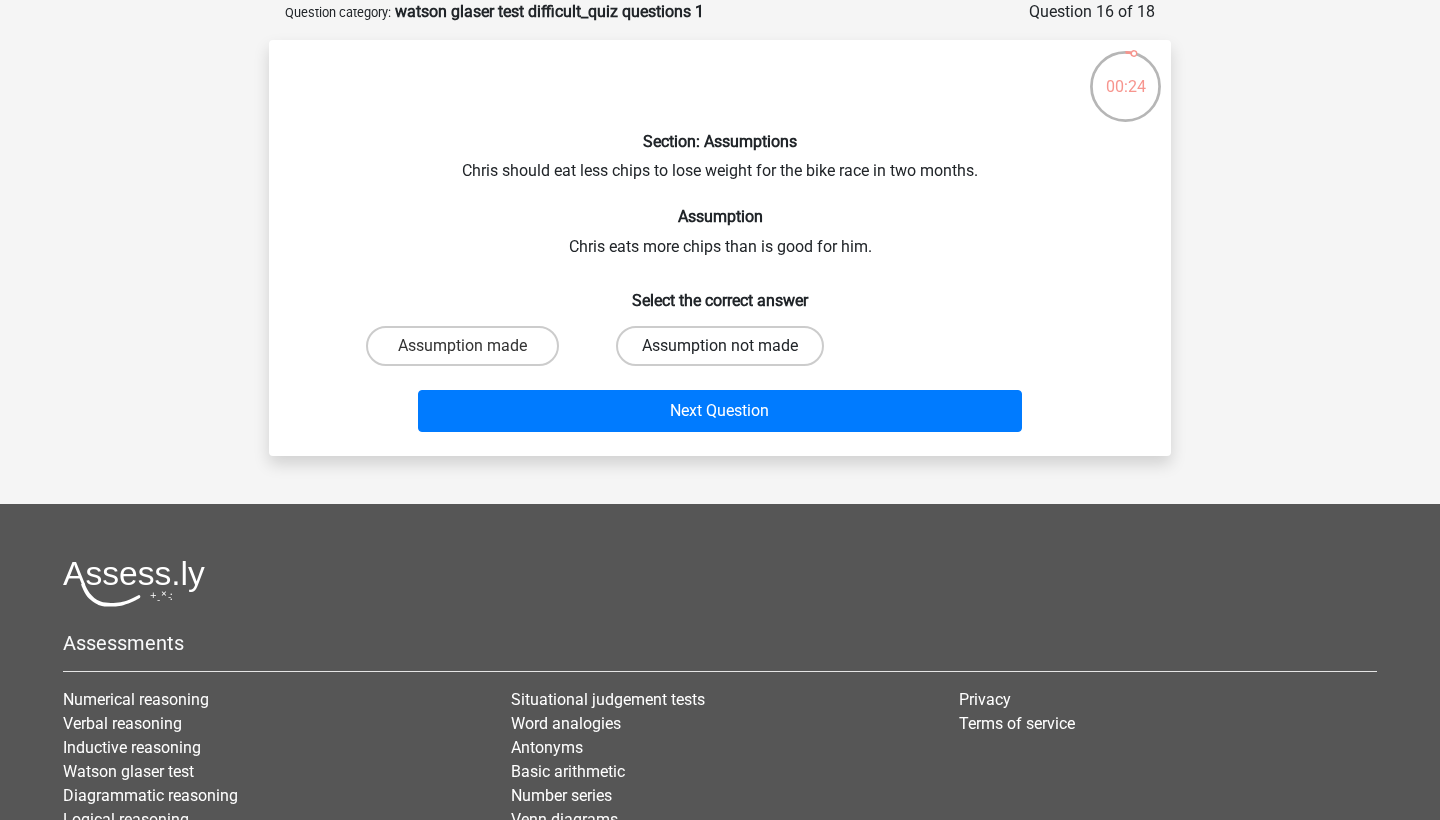 click on "Assumption not made" at bounding box center (720, 346) 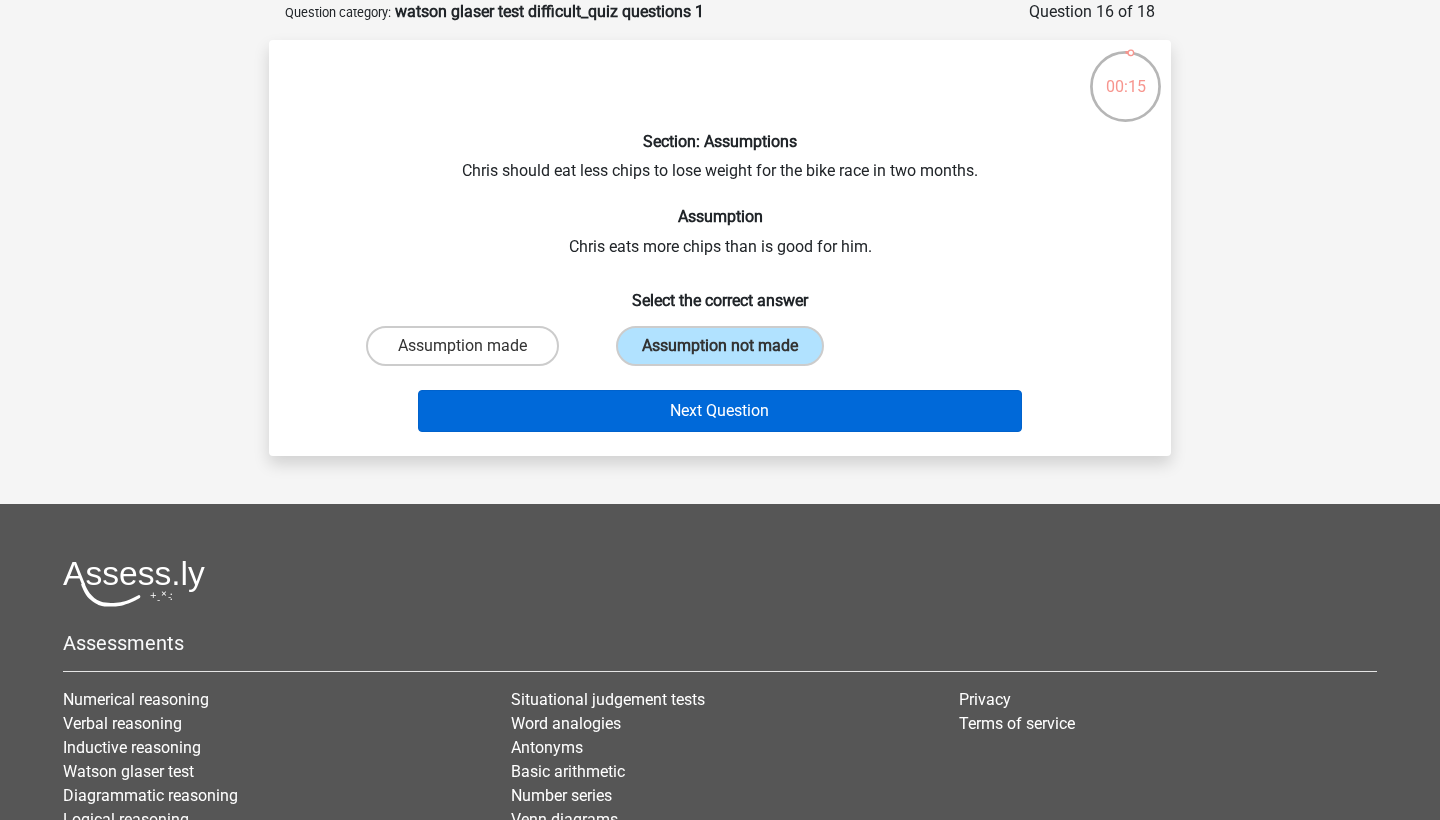 click on "Next Question" at bounding box center (720, 411) 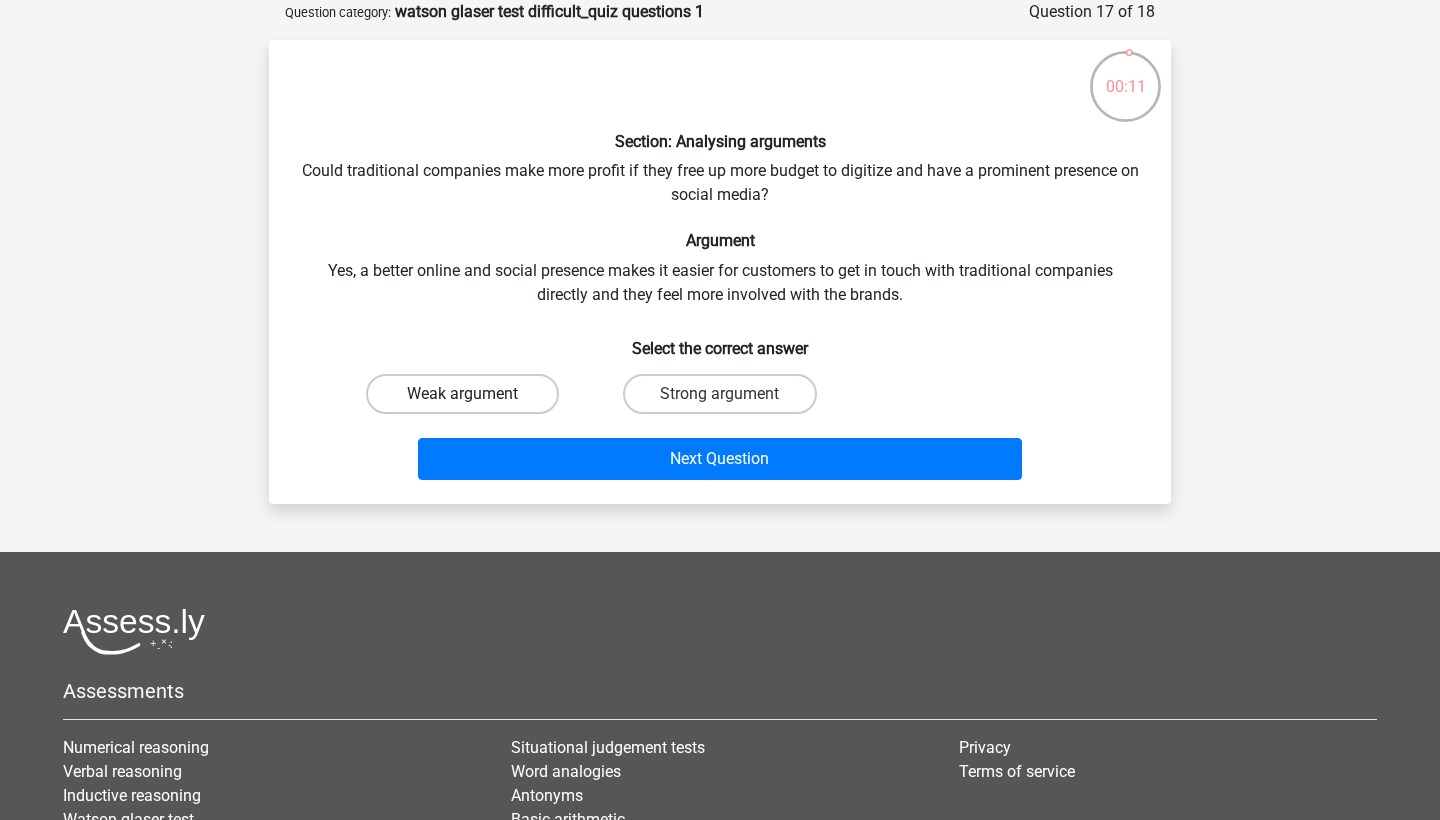 click on "Weak argument" at bounding box center [462, 394] 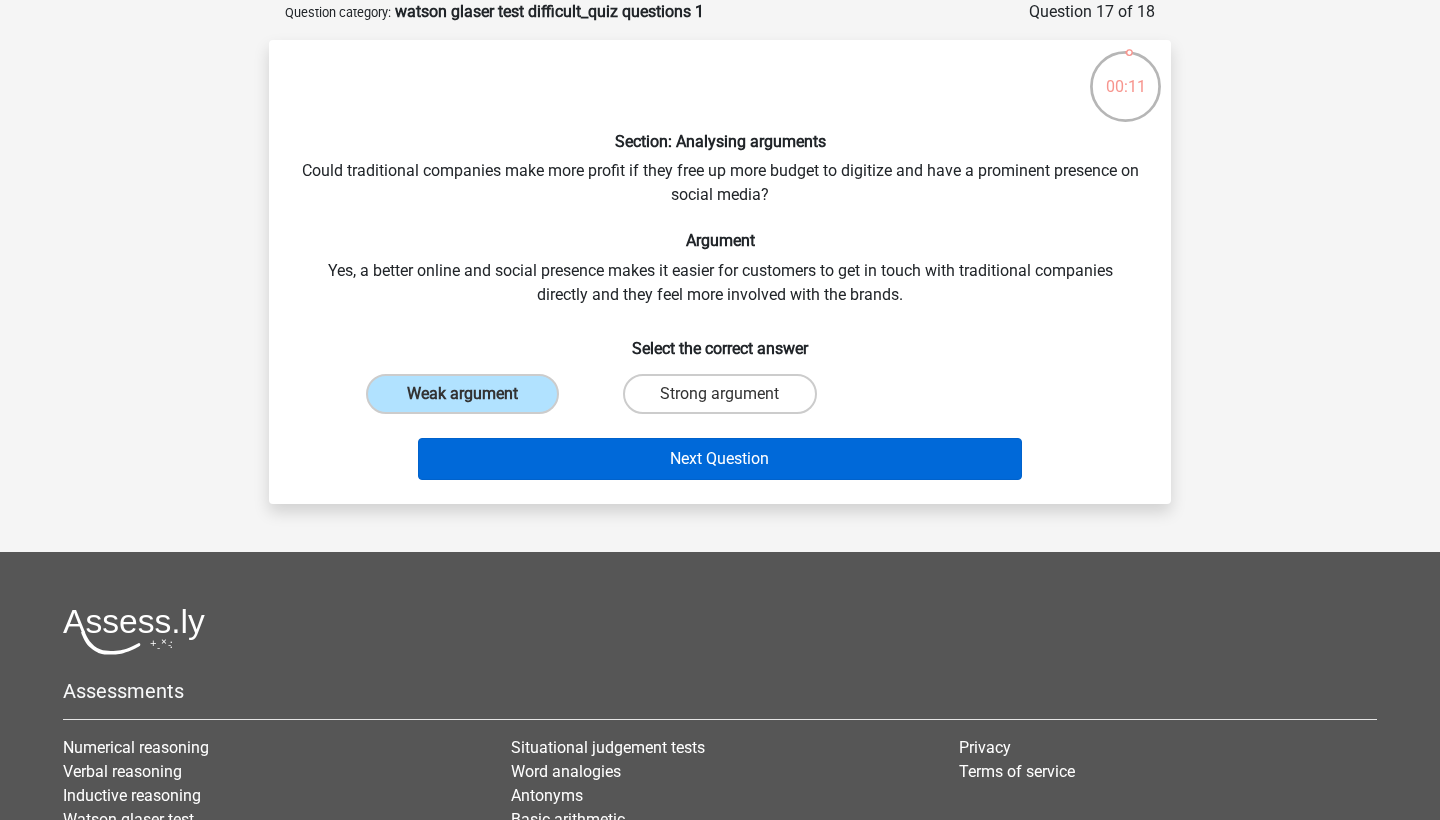 click on "Next Question" at bounding box center (720, 459) 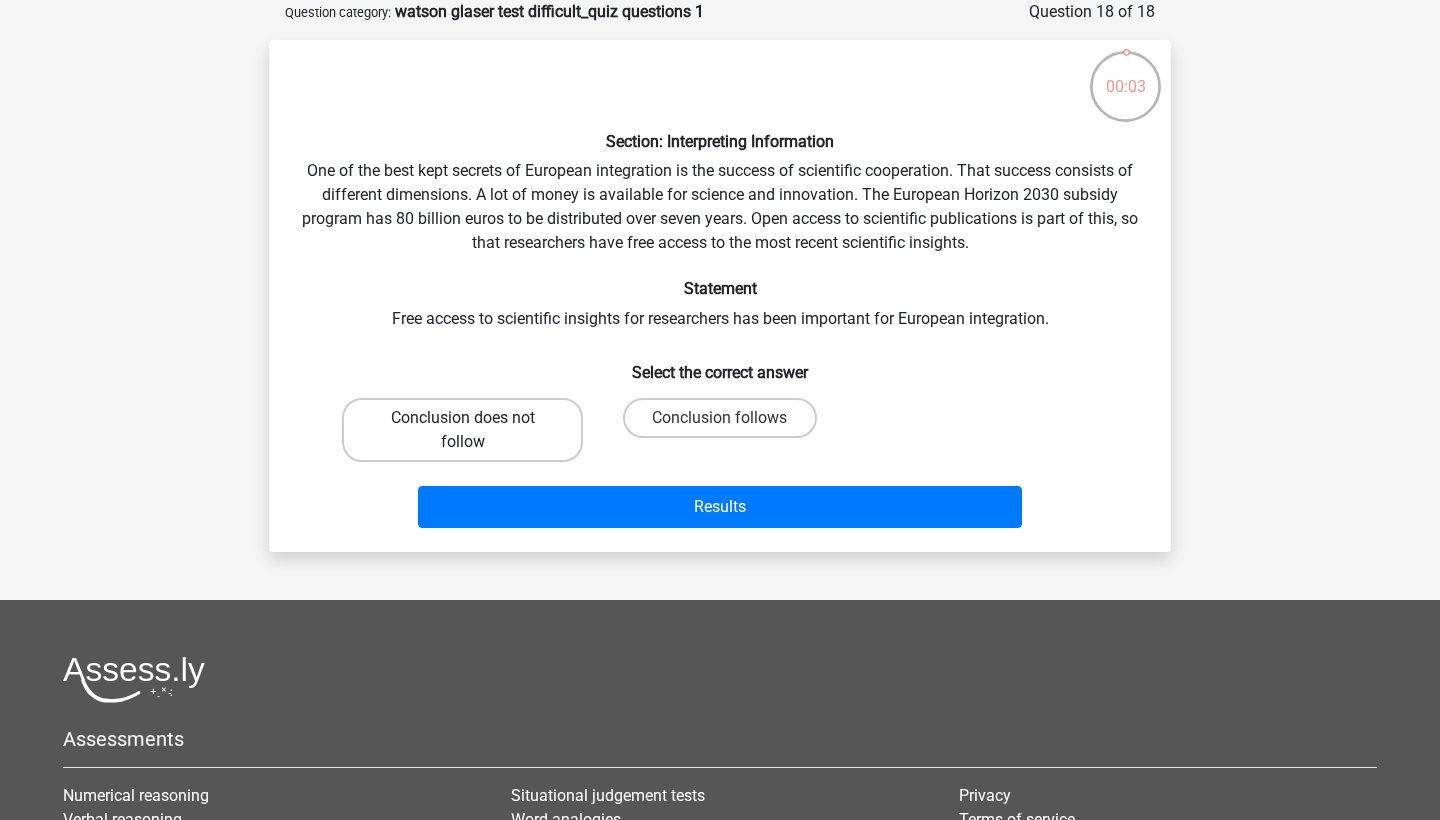 click on "Conclusion does not follow" at bounding box center (462, 430) 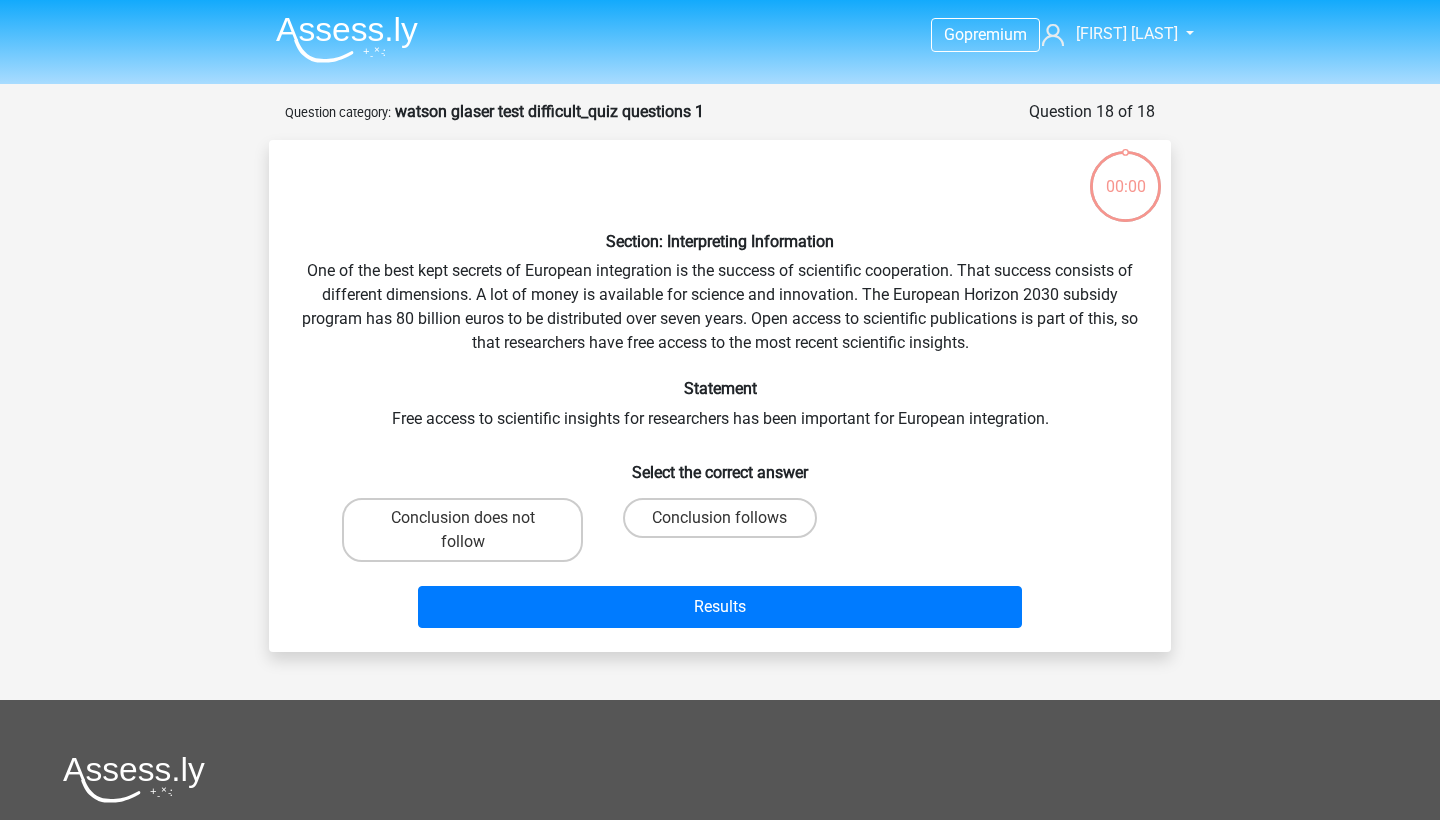 scroll, scrollTop: 100, scrollLeft: 0, axis: vertical 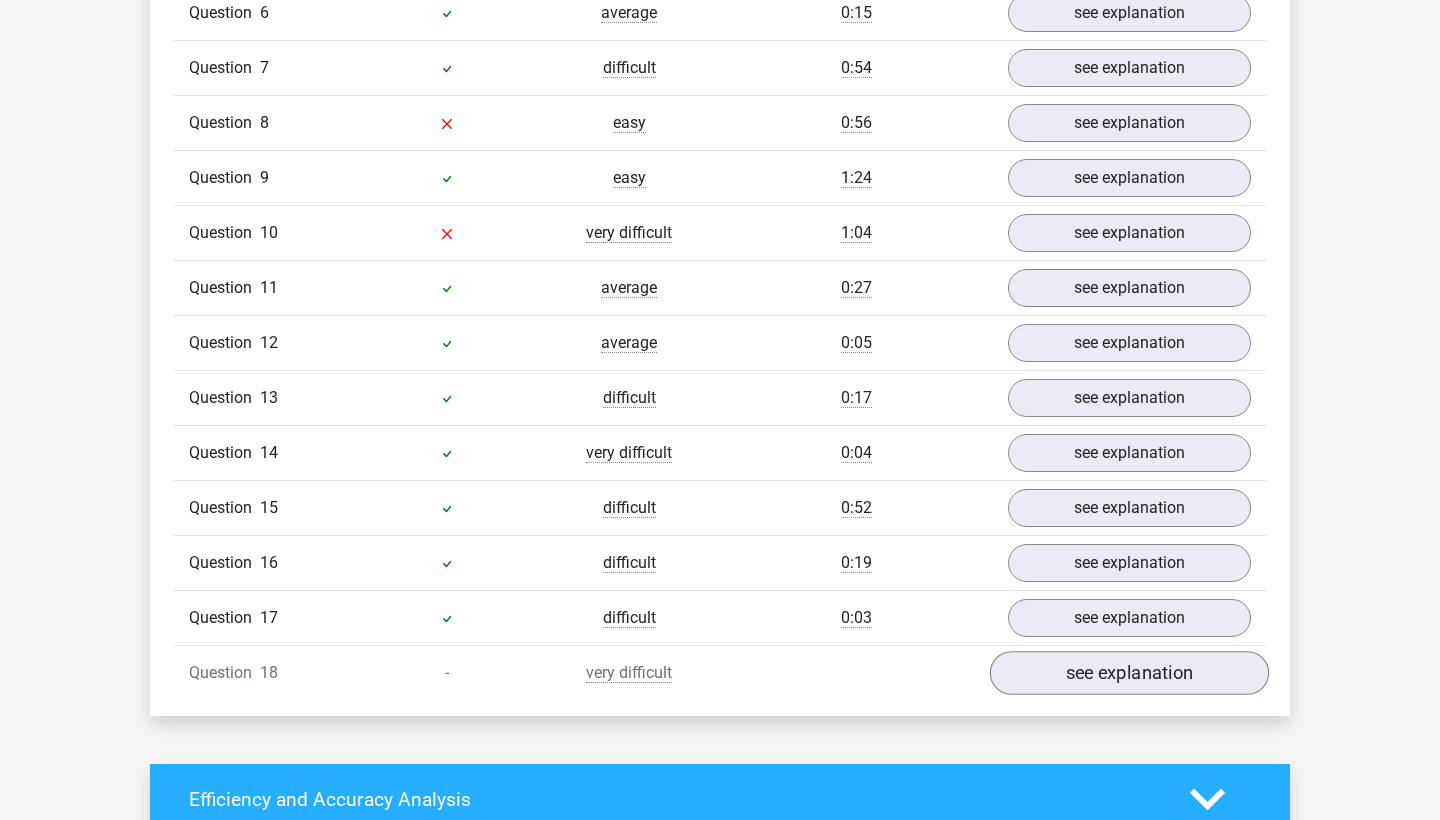 click on "see explanation" at bounding box center (1129, 673) 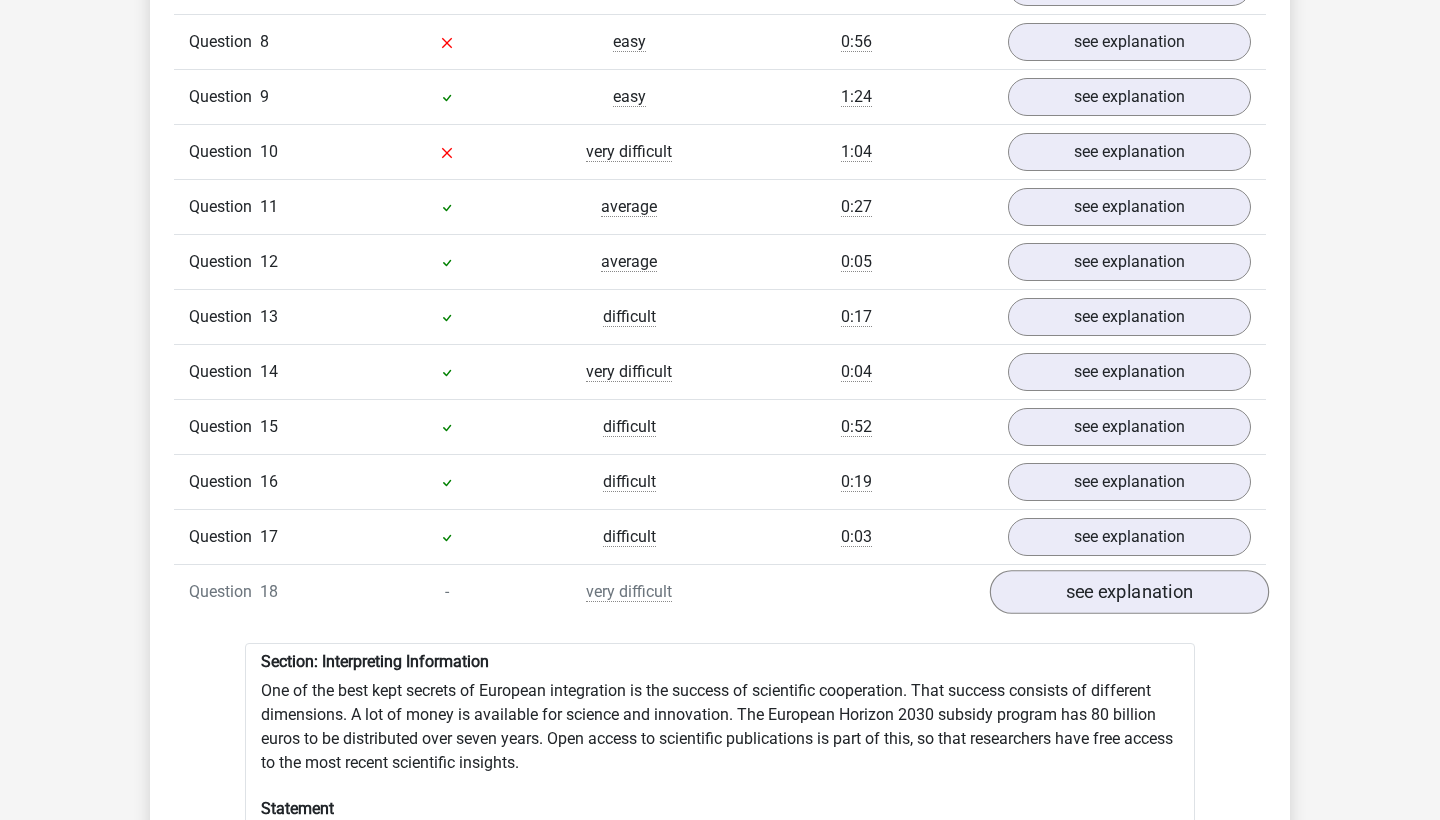 scroll, scrollTop: 2041, scrollLeft: 0, axis: vertical 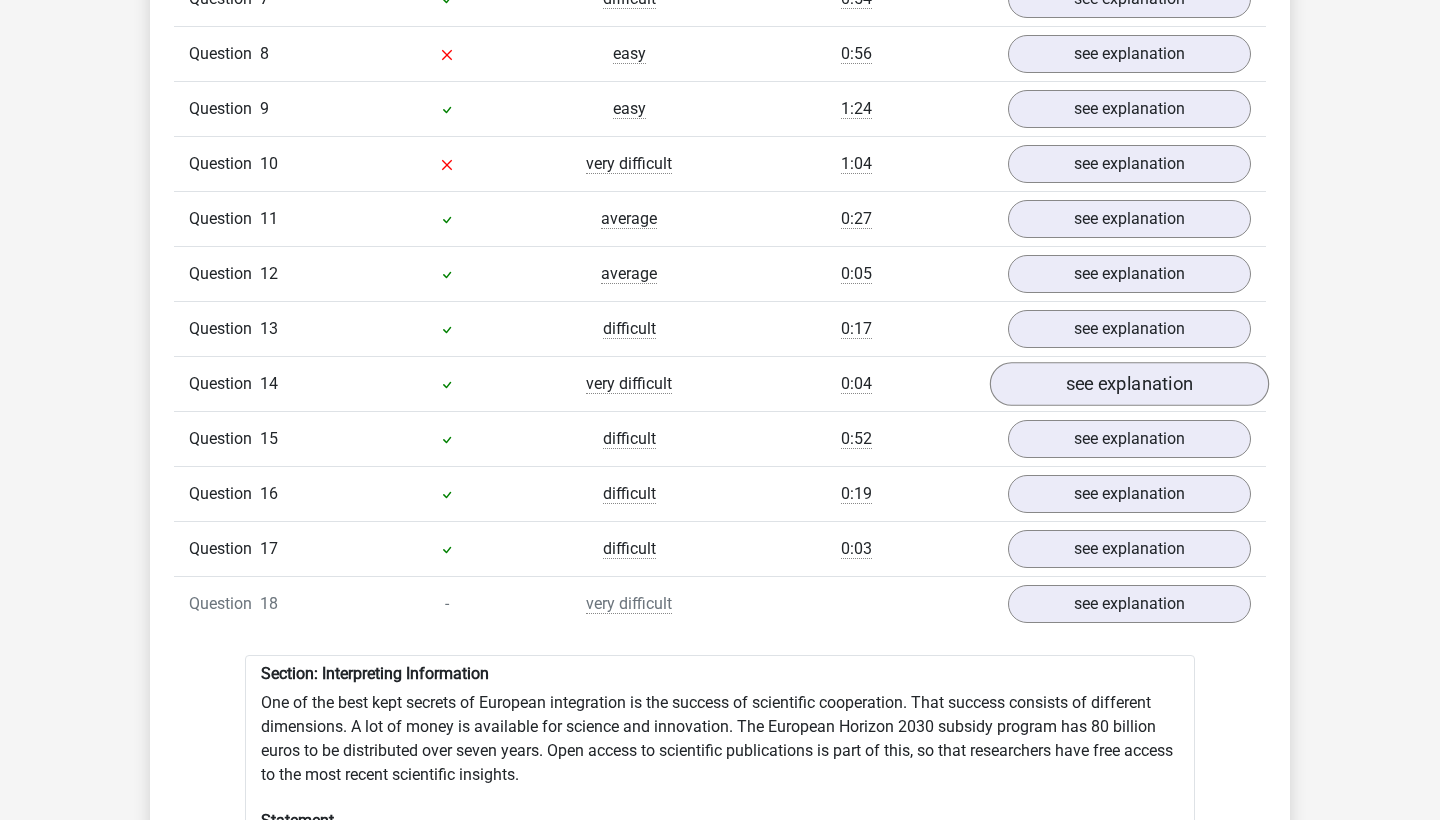 click on "see explanation" at bounding box center [1129, 384] 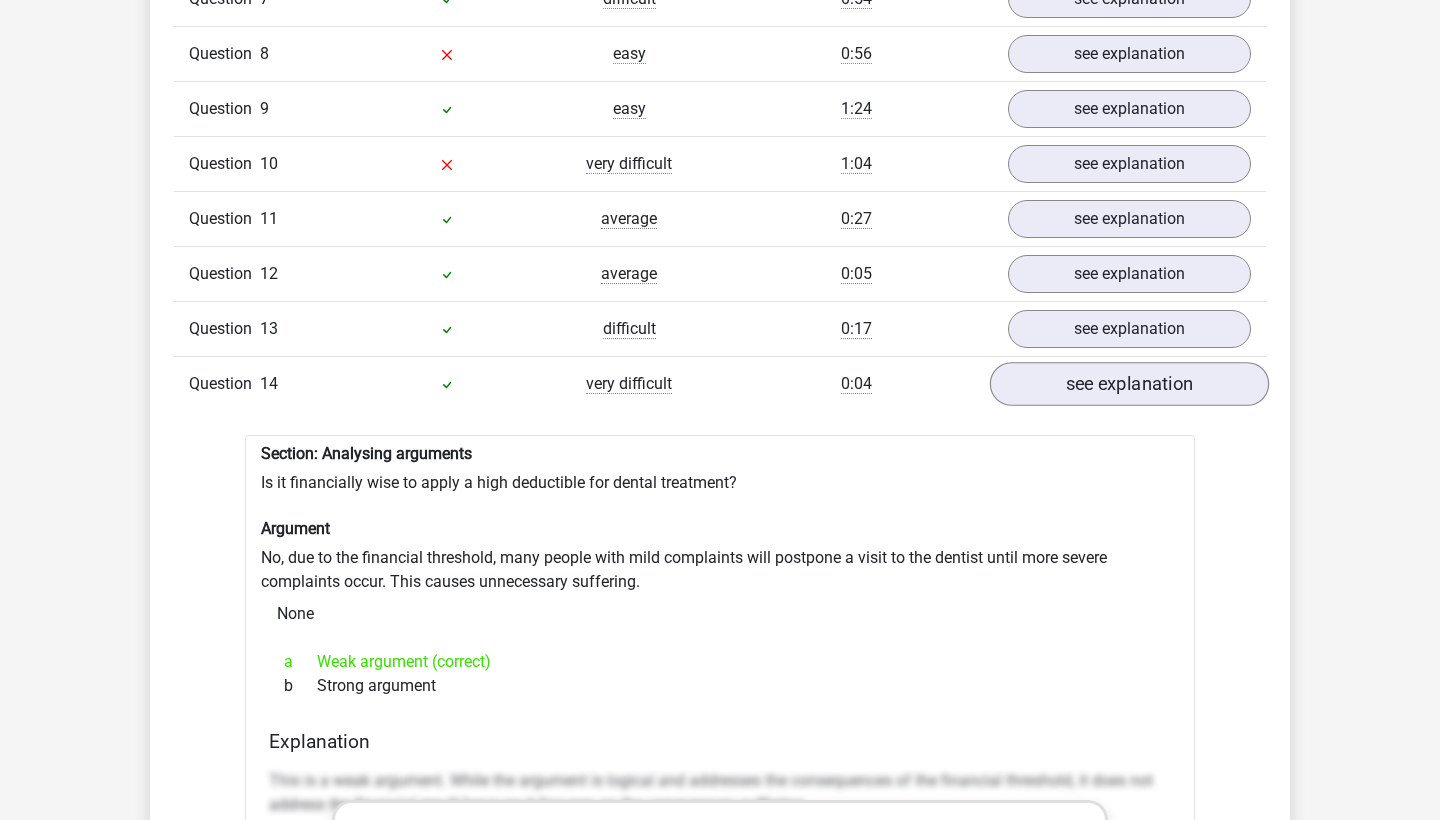 click on "see explanation" at bounding box center (1129, 384) 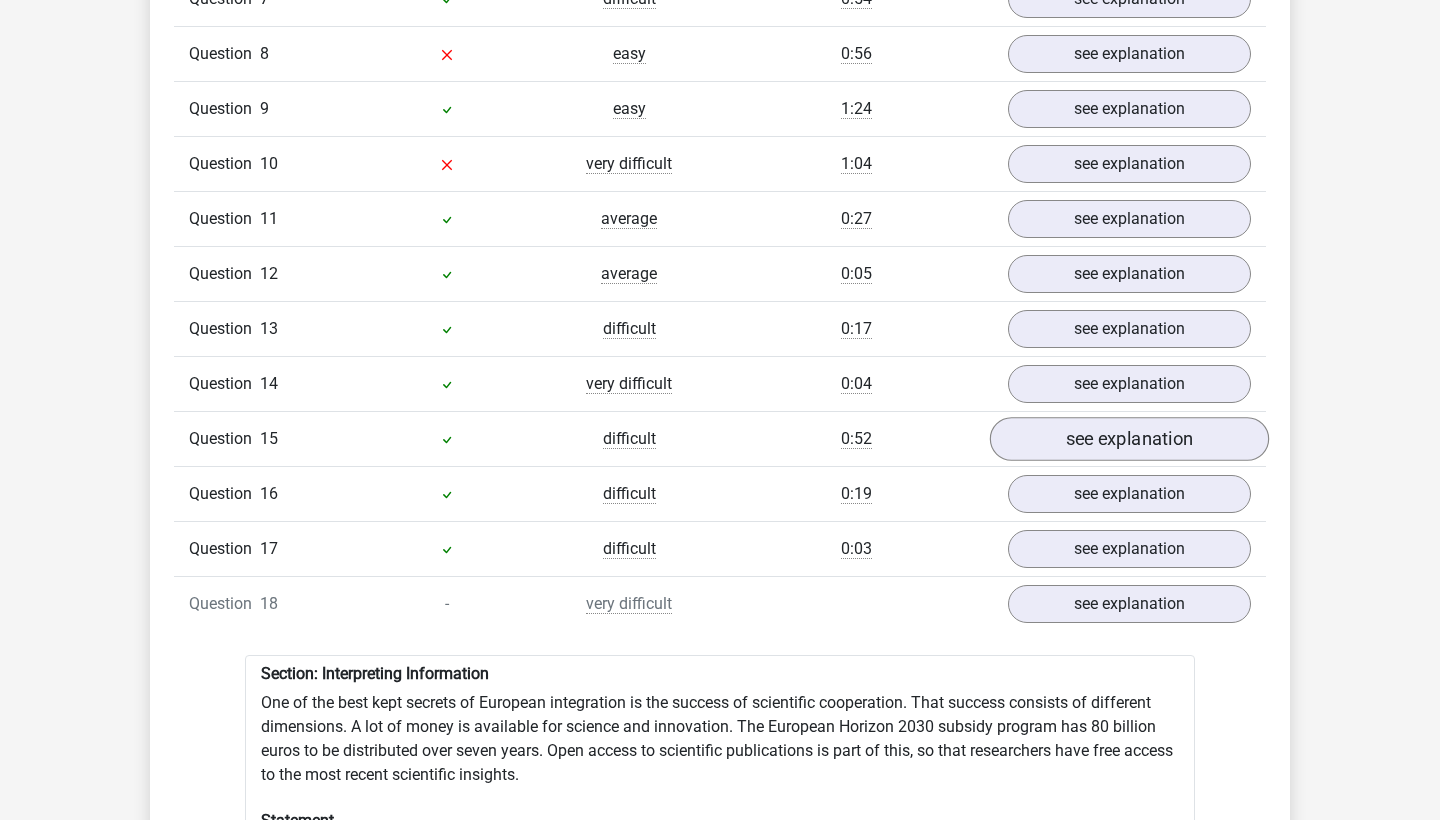 click on "see explanation" at bounding box center (1129, 439) 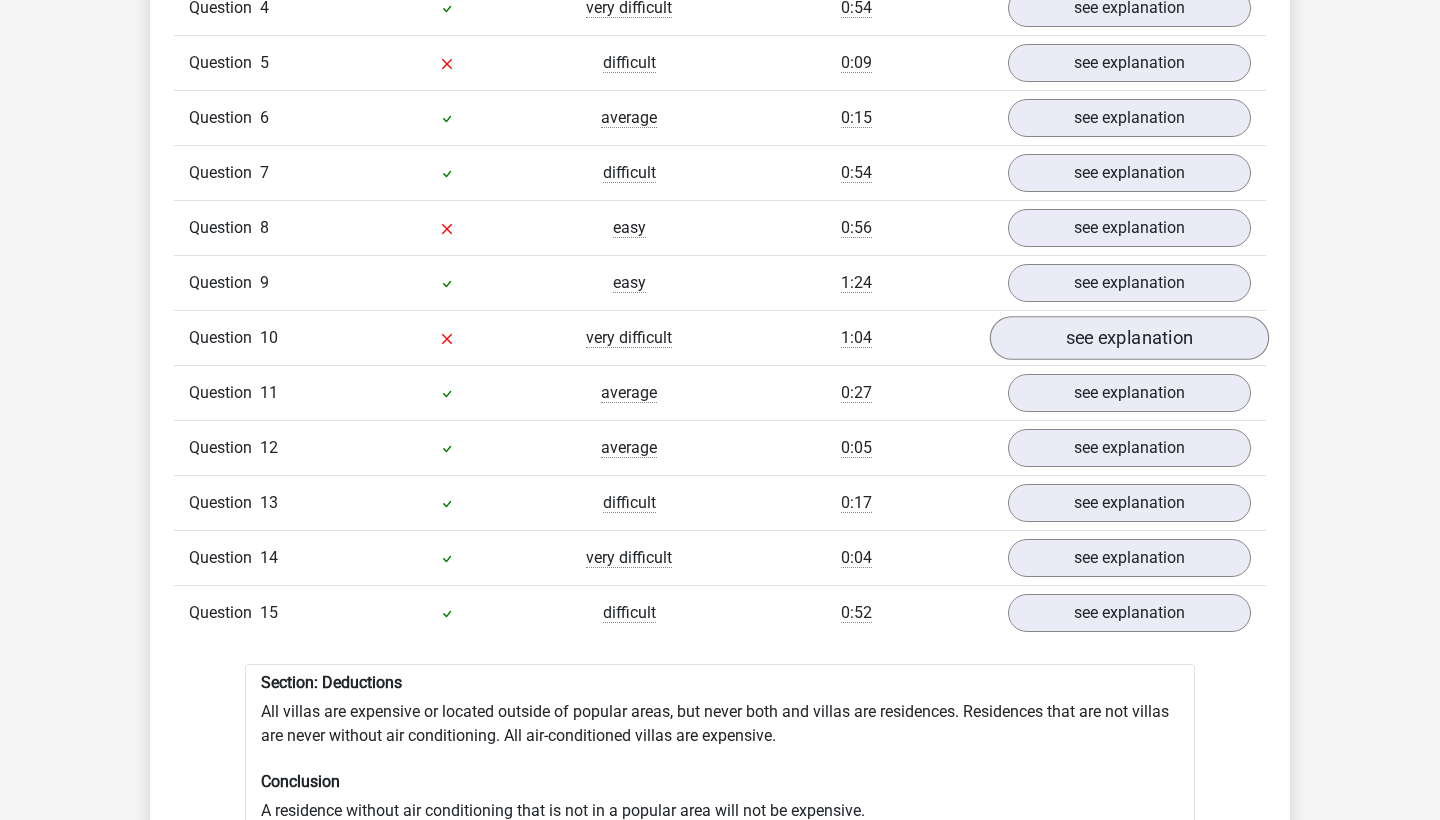 scroll, scrollTop: 1819, scrollLeft: 0, axis: vertical 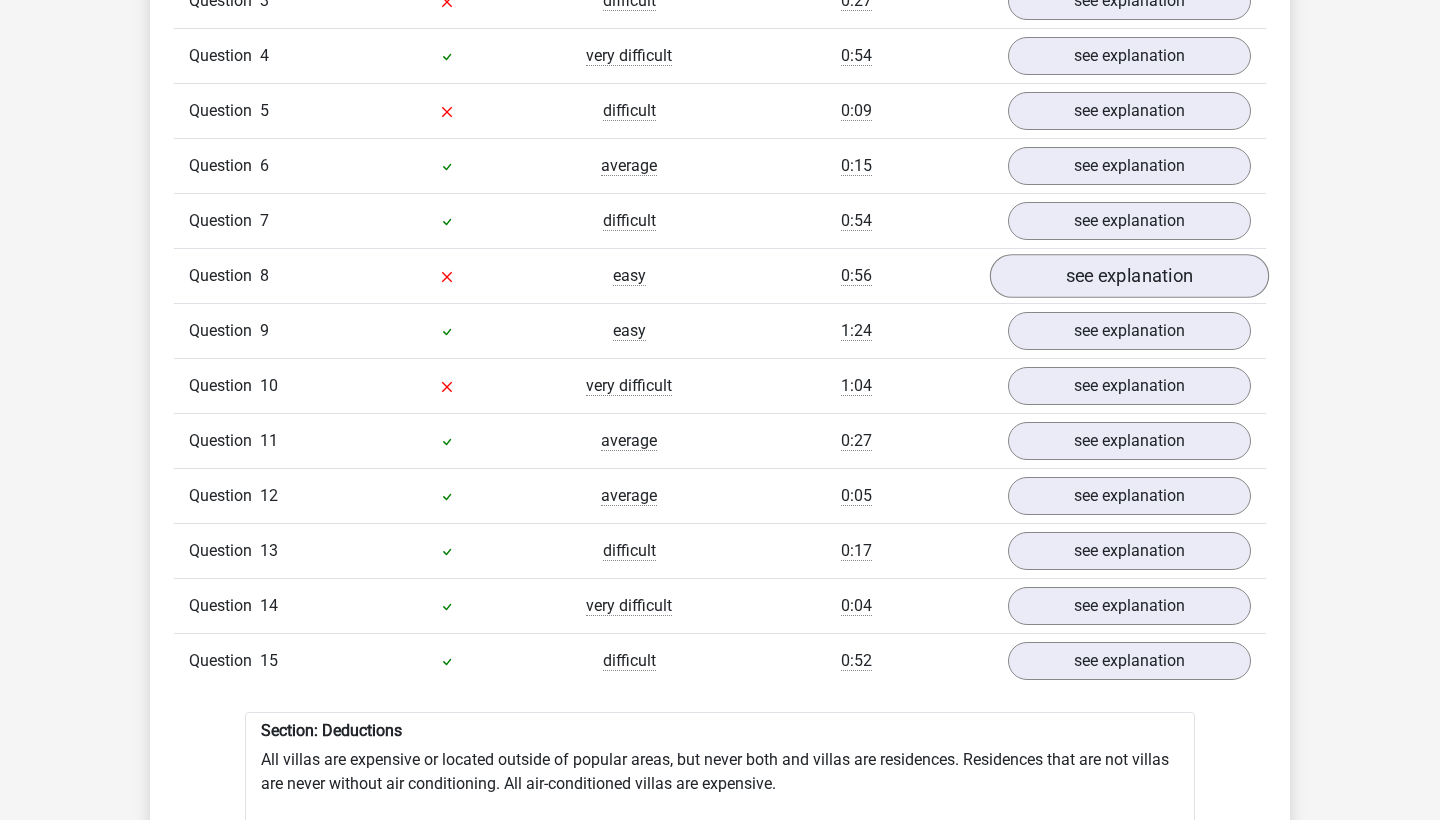 click on "see explanation" at bounding box center (1129, 276) 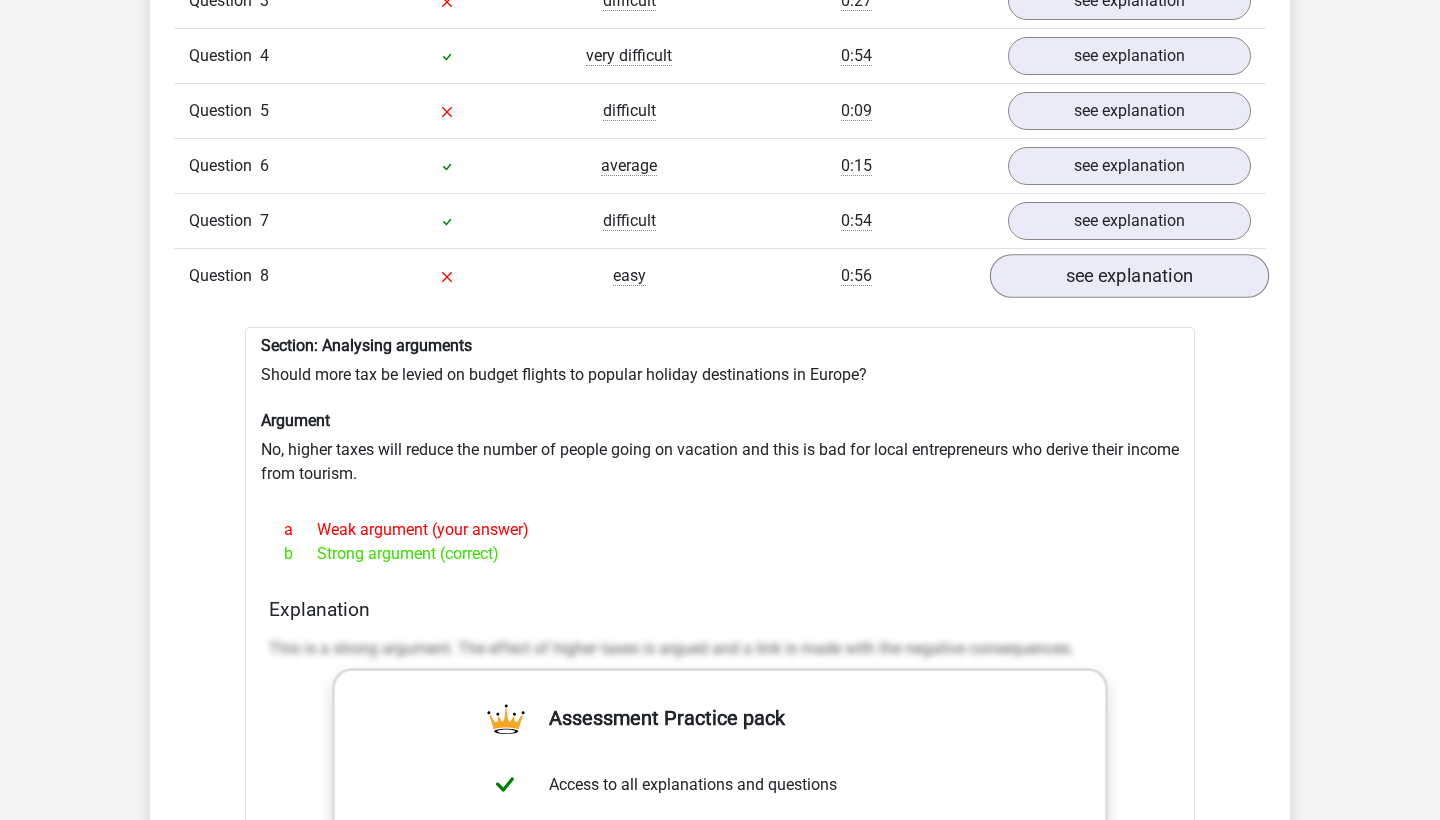 click on "see explanation" at bounding box center (1129, 276) 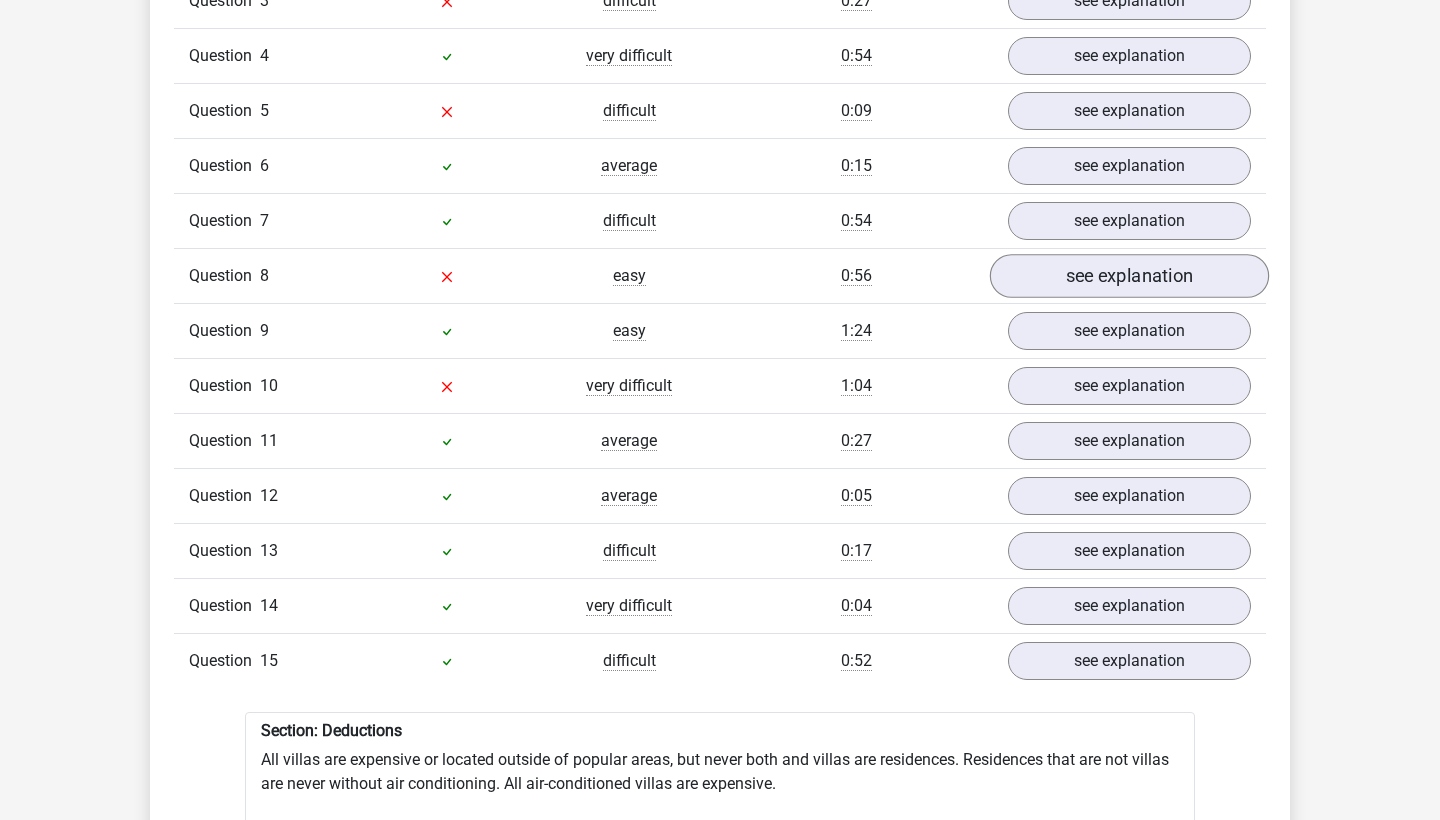 scroll, scrollTop: 1704, scrollLeft: 0, axis: vertical 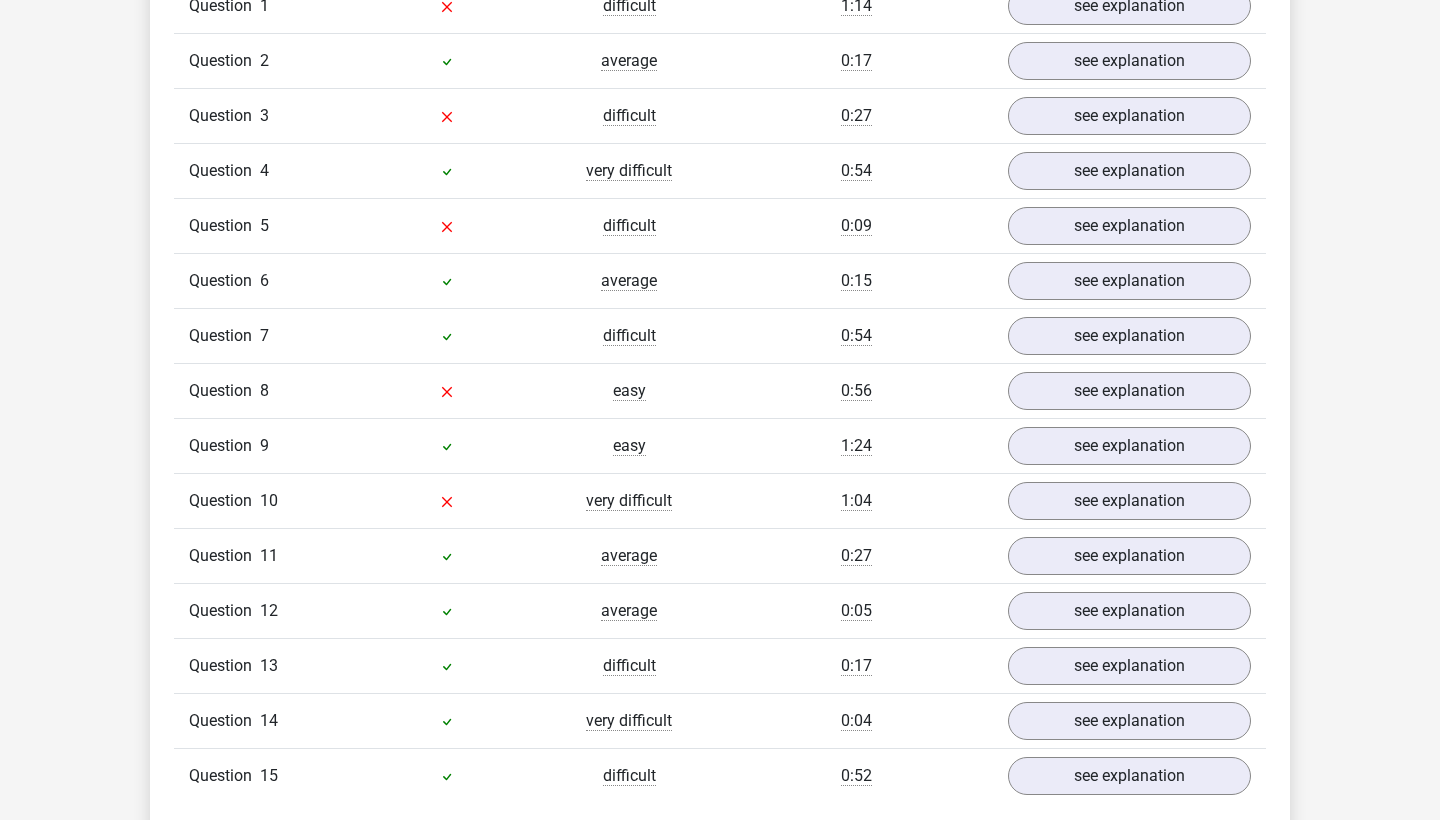 click on "Question
5
difficult
0:09
see explanation" at bounding box center (720, 225) 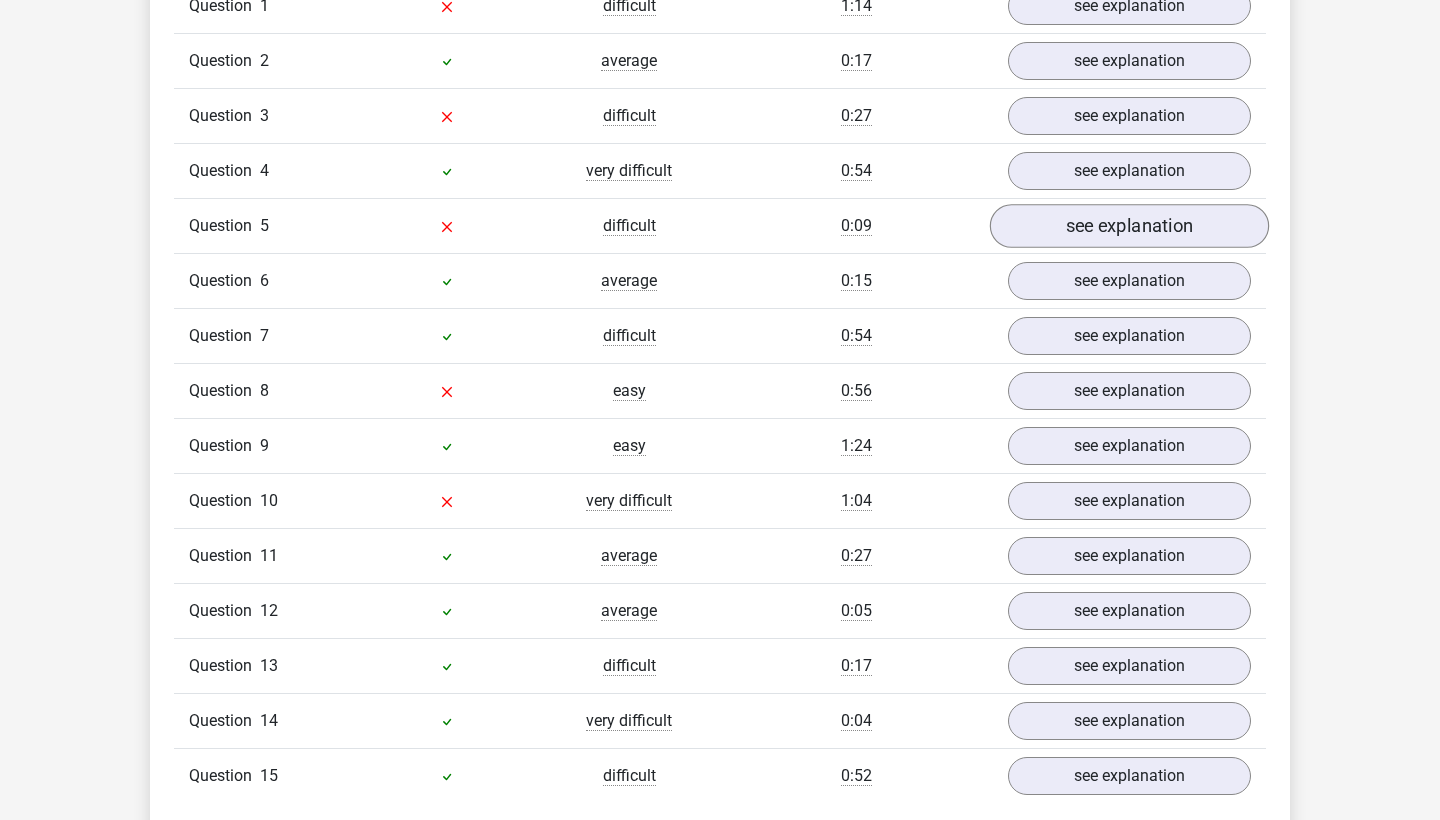 click on "see explanation" at bounding box center [1129, 226] 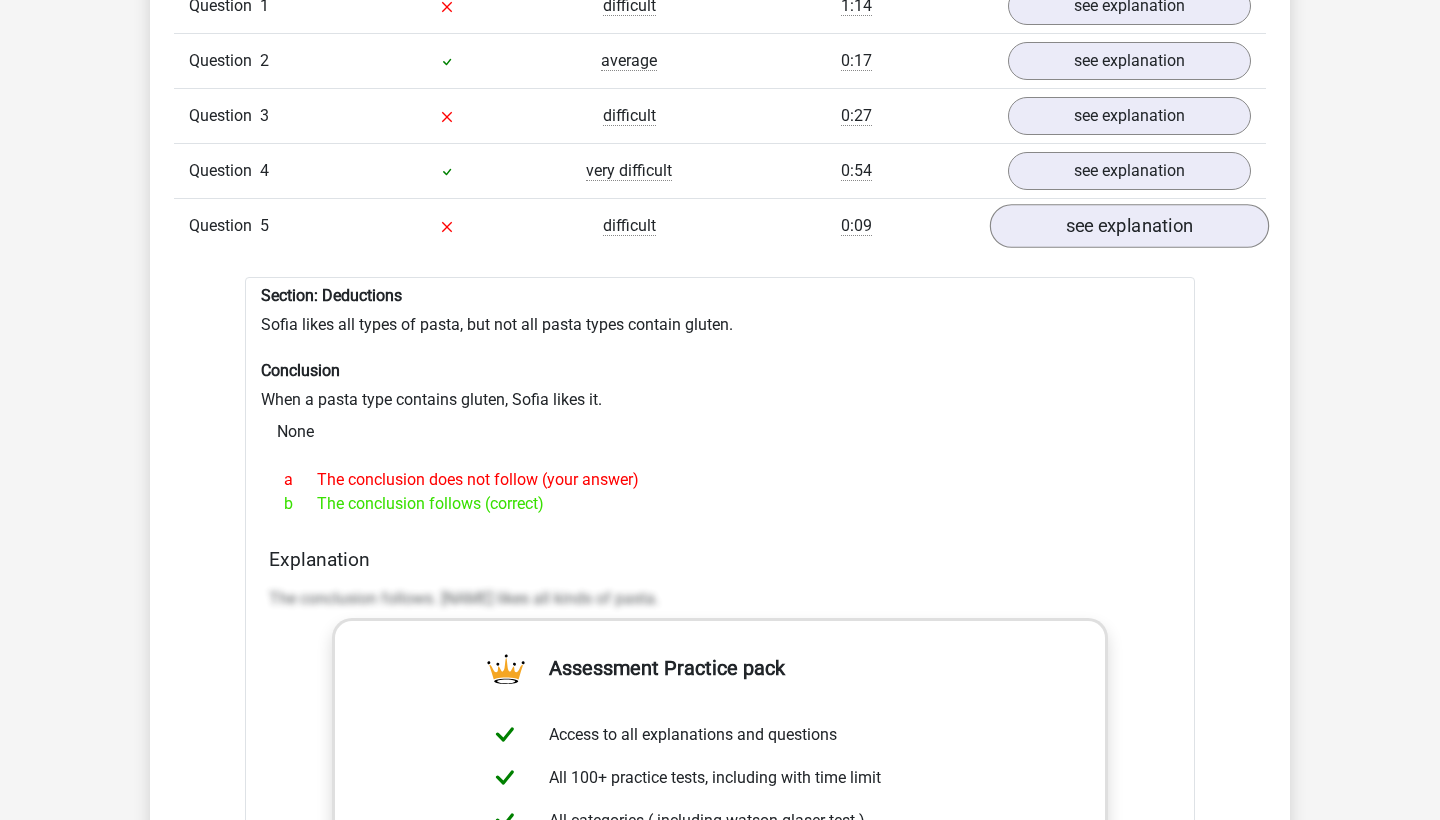 click on "see explanation" at bounding box center (1129, 226) 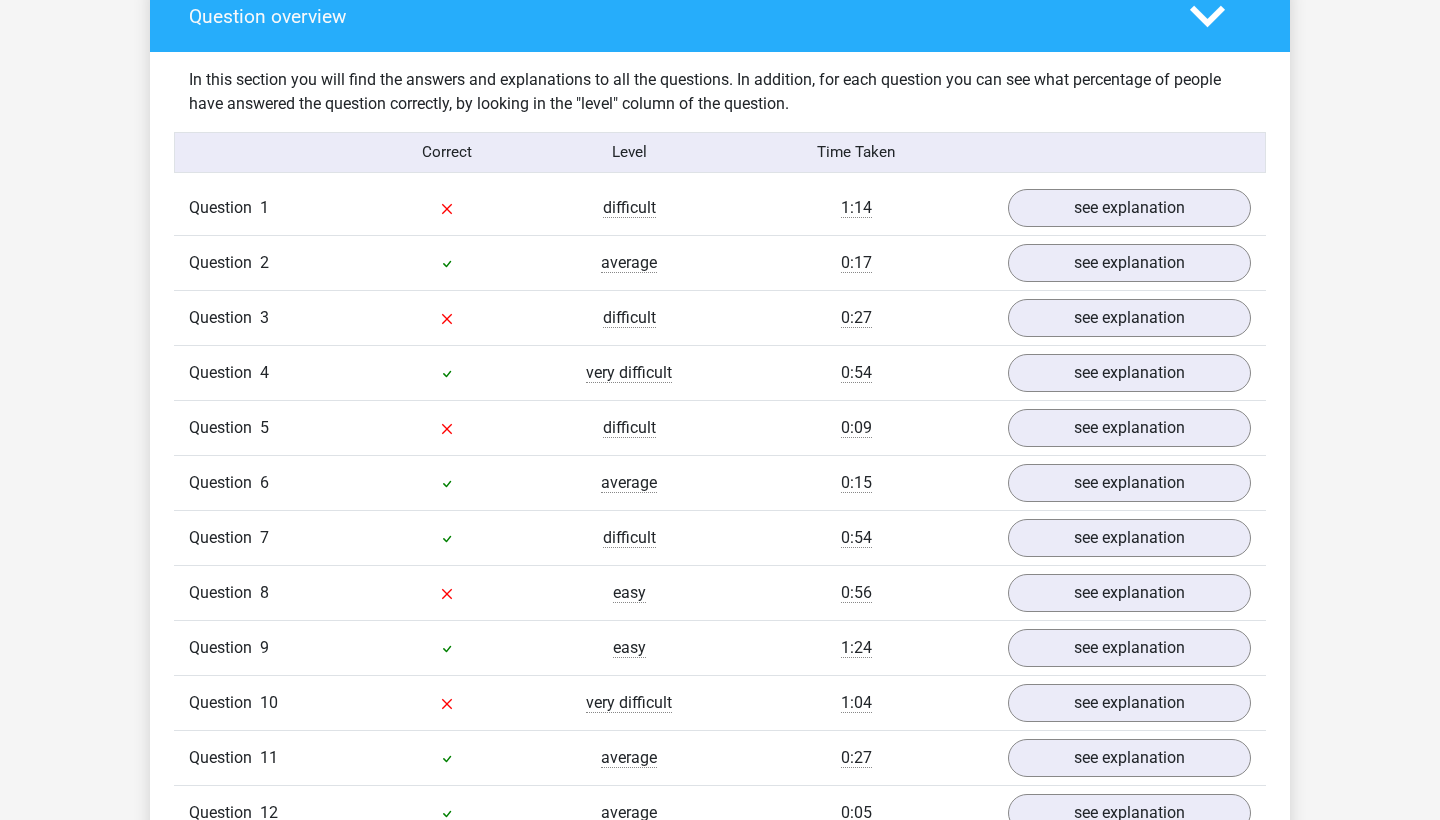 scroll, scrollTop: 1492, scrollLeft: 0, axis: vertical 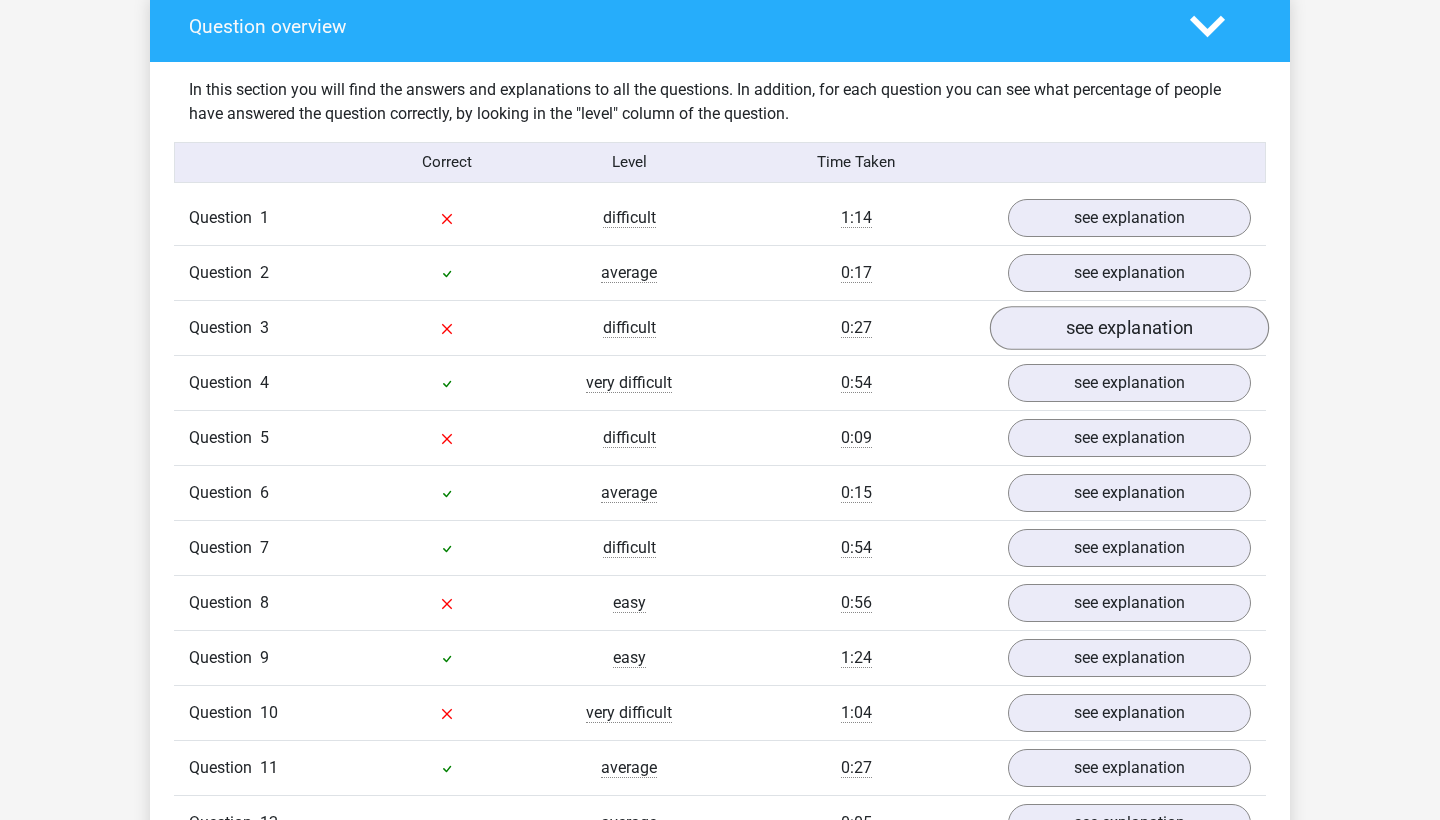 click on "see explanation" at bounding box center [1129, 328] 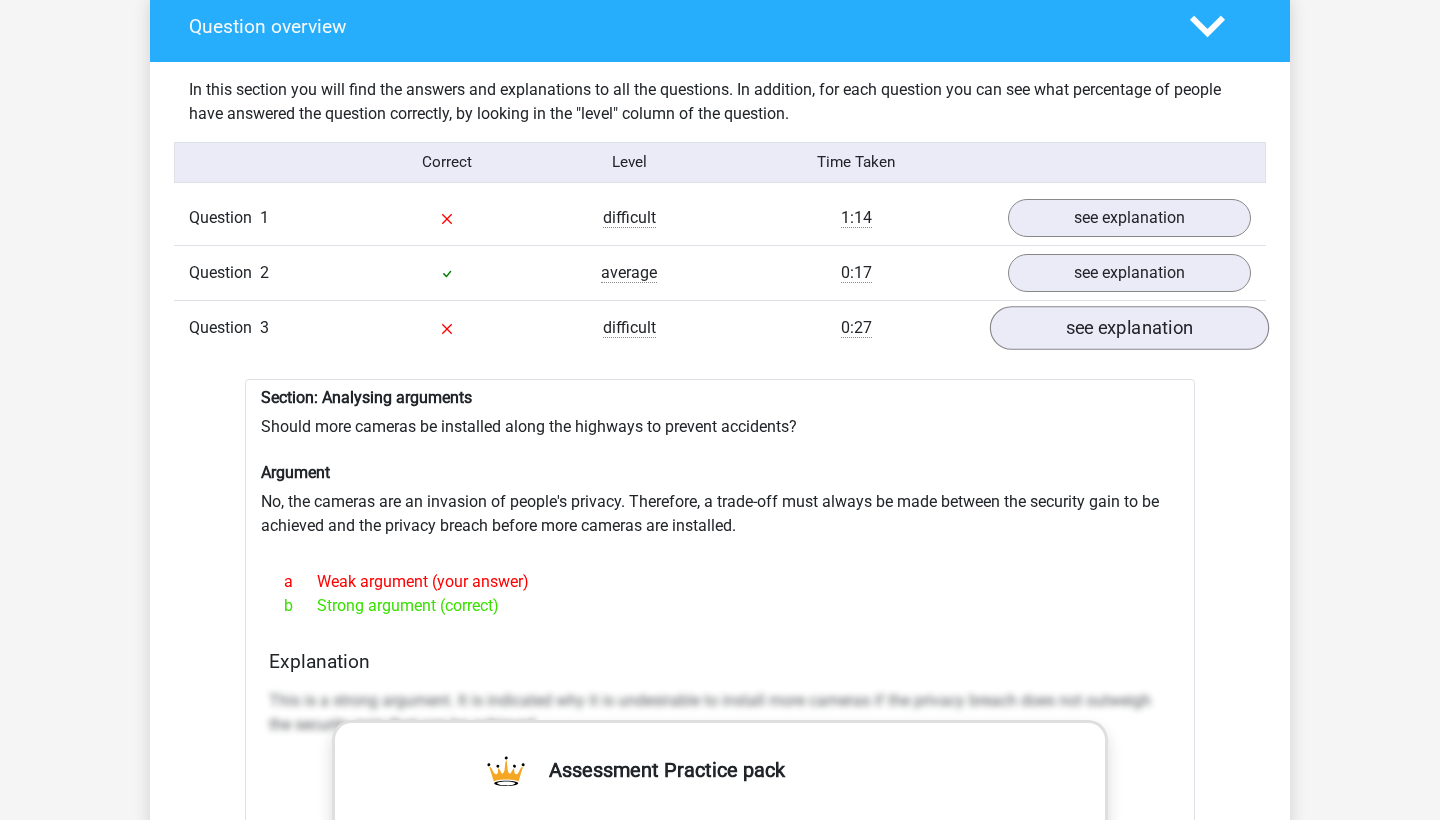 click on "see explanation" at bounding box center [1129, 328] 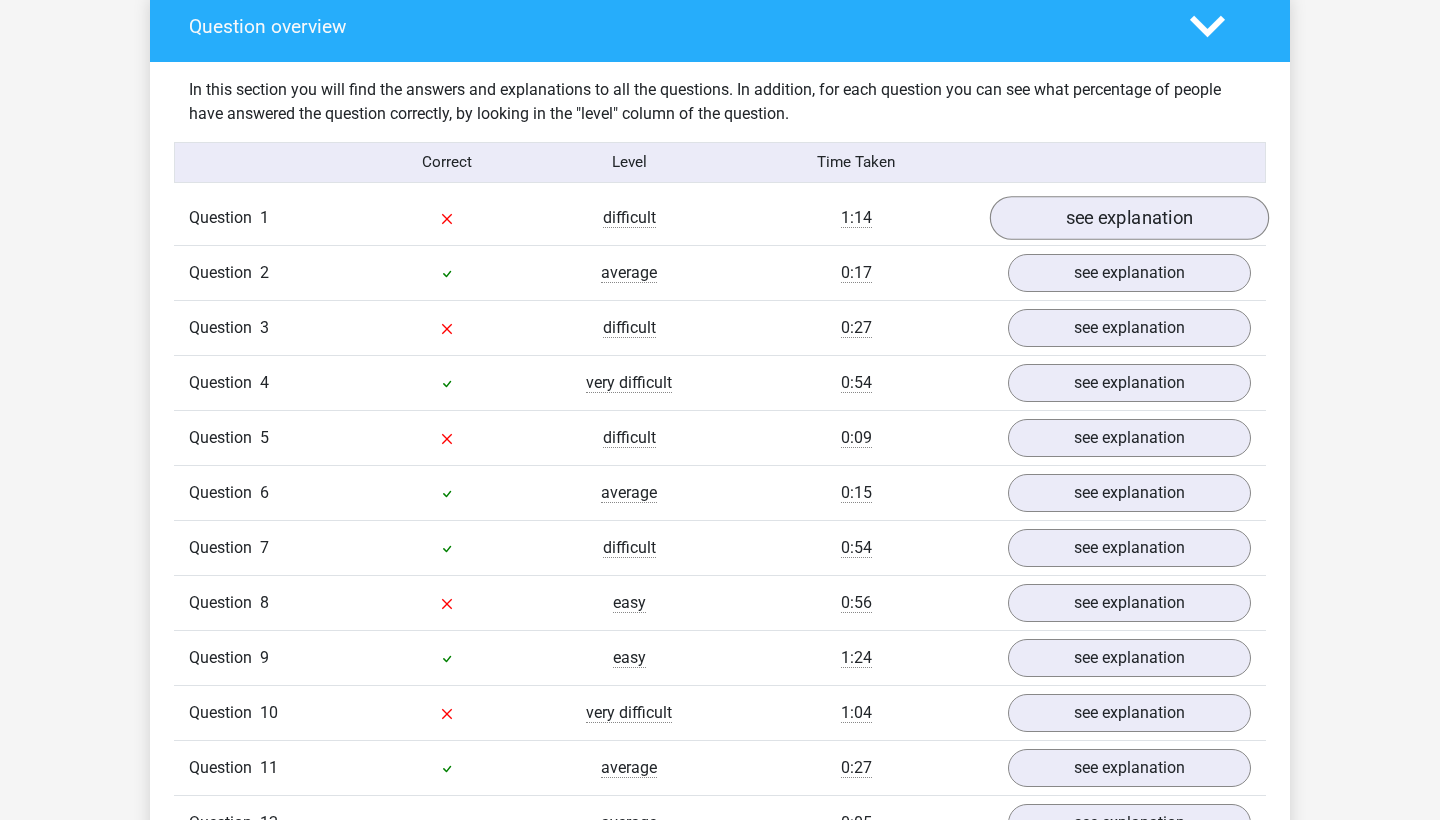click on "see explanation" at bounding box center (1129, 218) 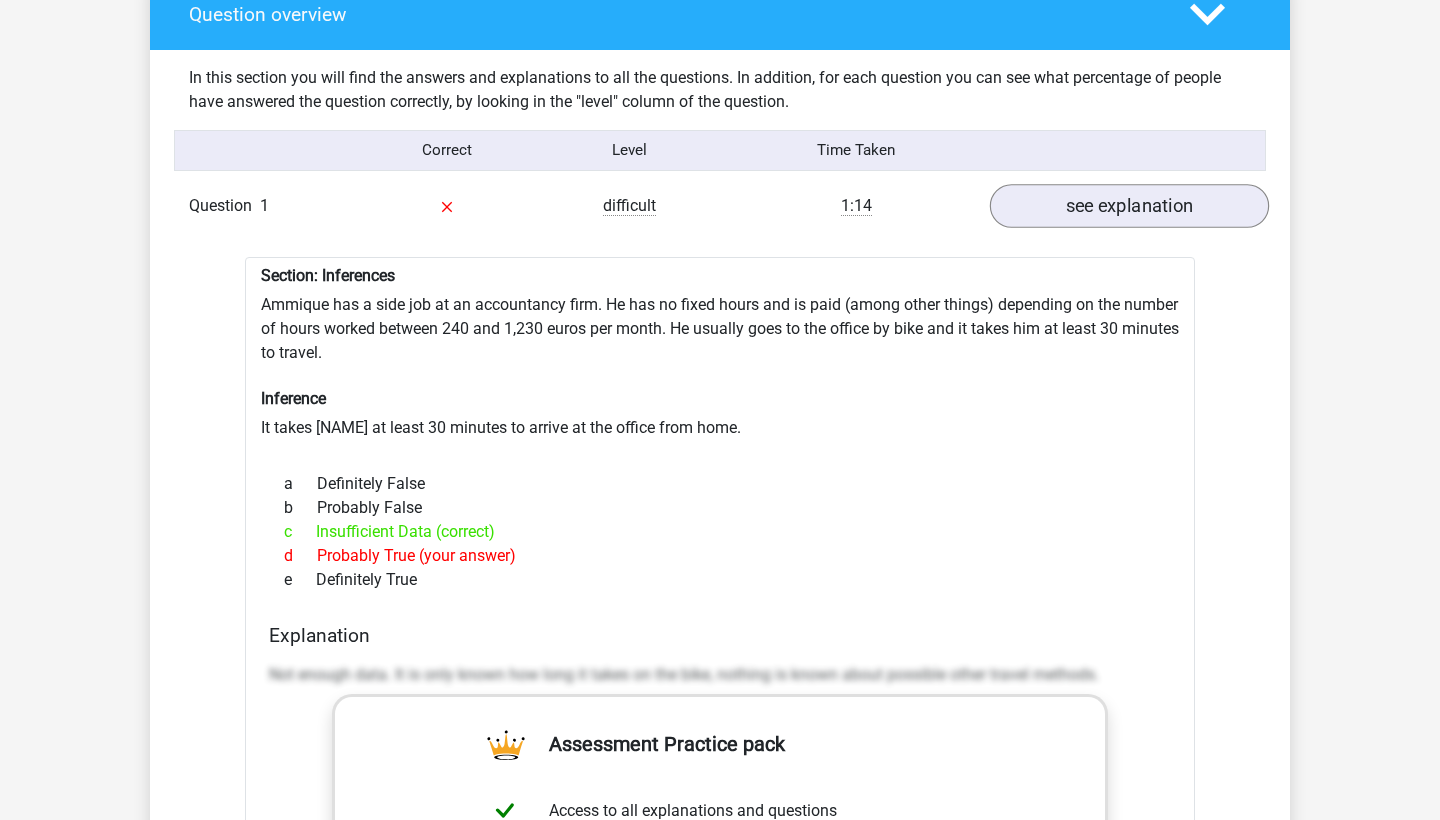 scroll, scrollTop: 1505, scrollLeft: 0, axis: vertical 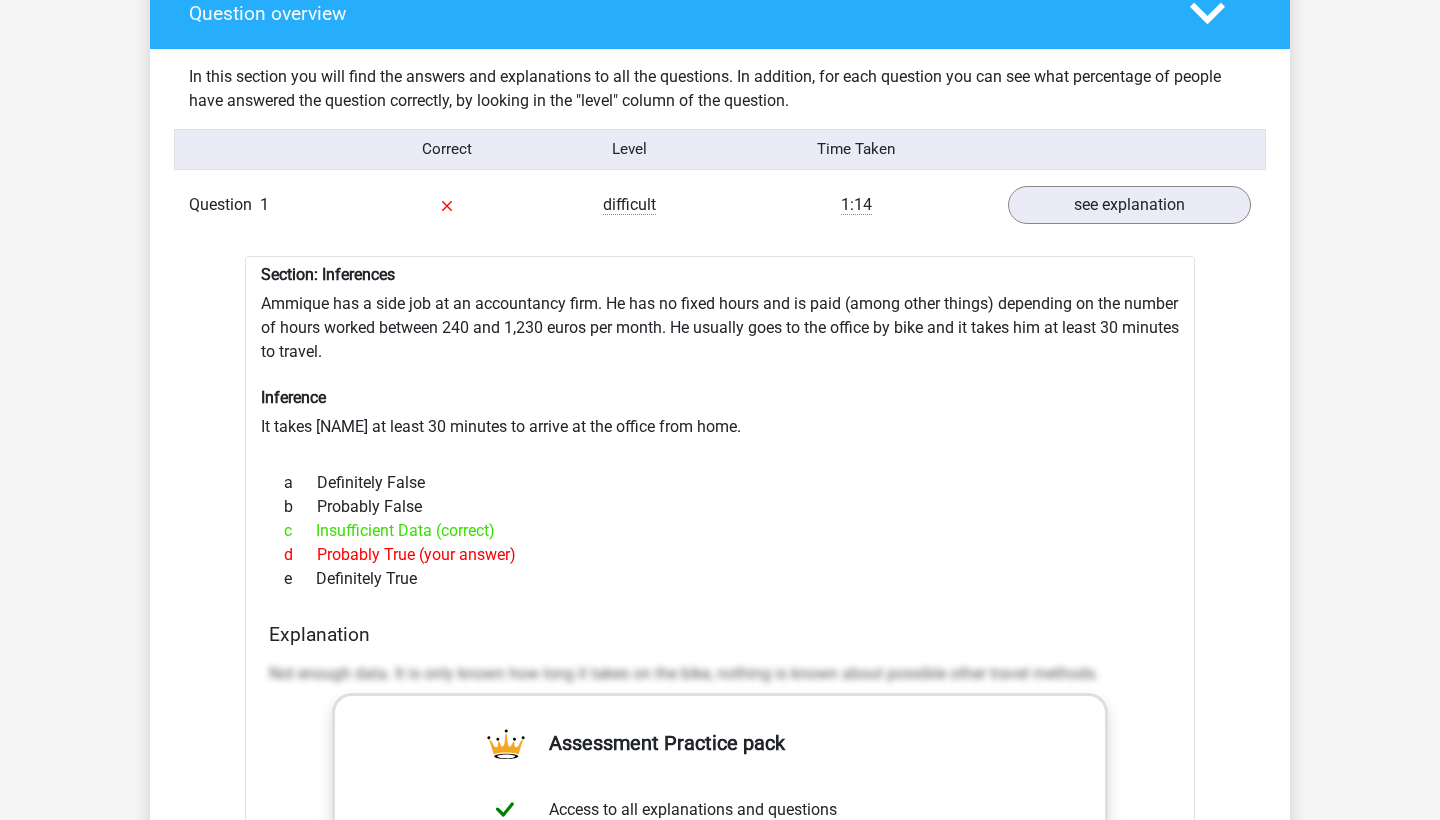 drag, startPoint x: 490, startPoint y: 573, endPoint x: 460, endPoint y: 535, distance: 48.414875 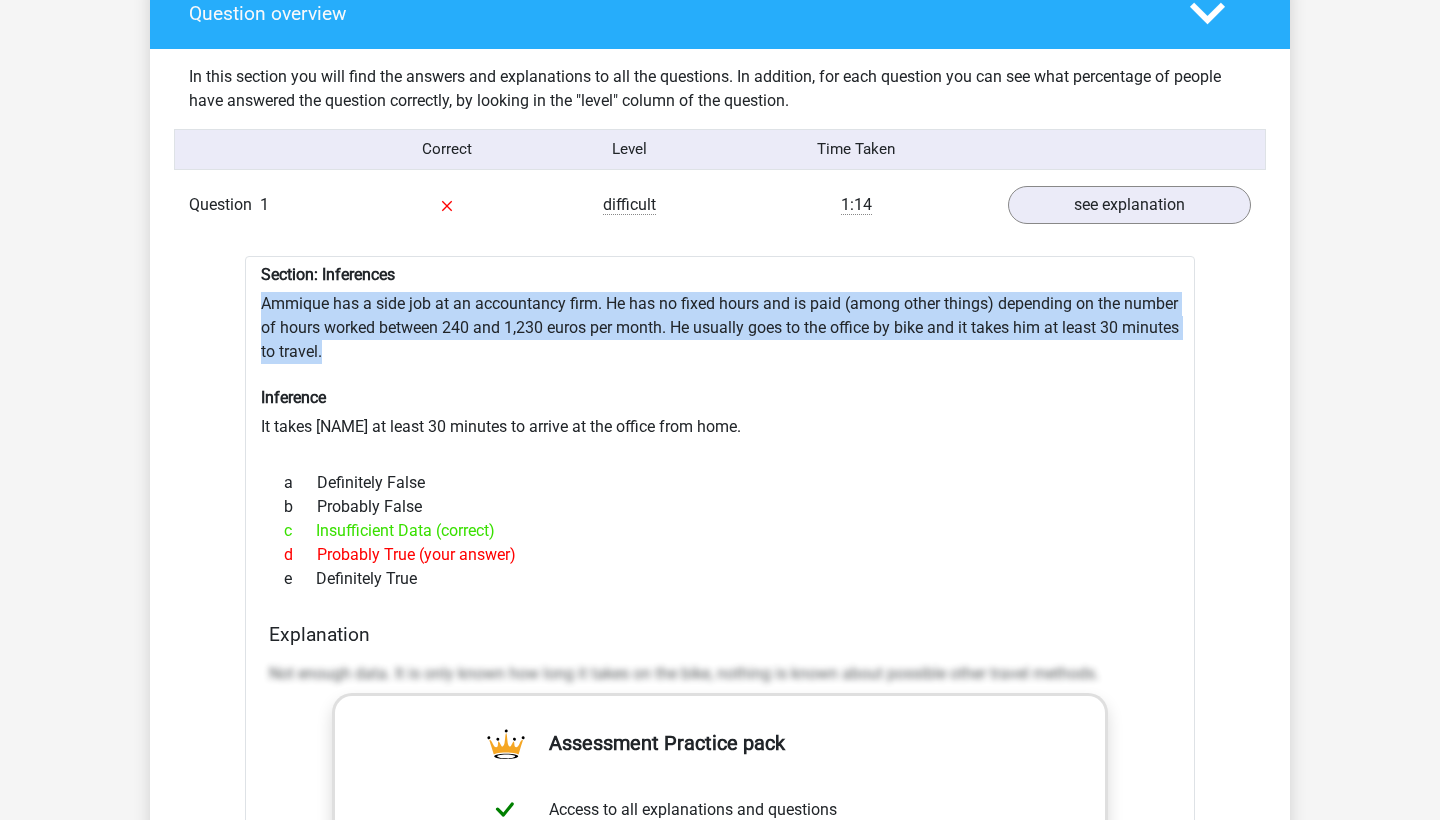 drag, startPoint x: 426, startPoint y: 349, endPoint x: 252, endPoint y: 299, distance: 181.04143 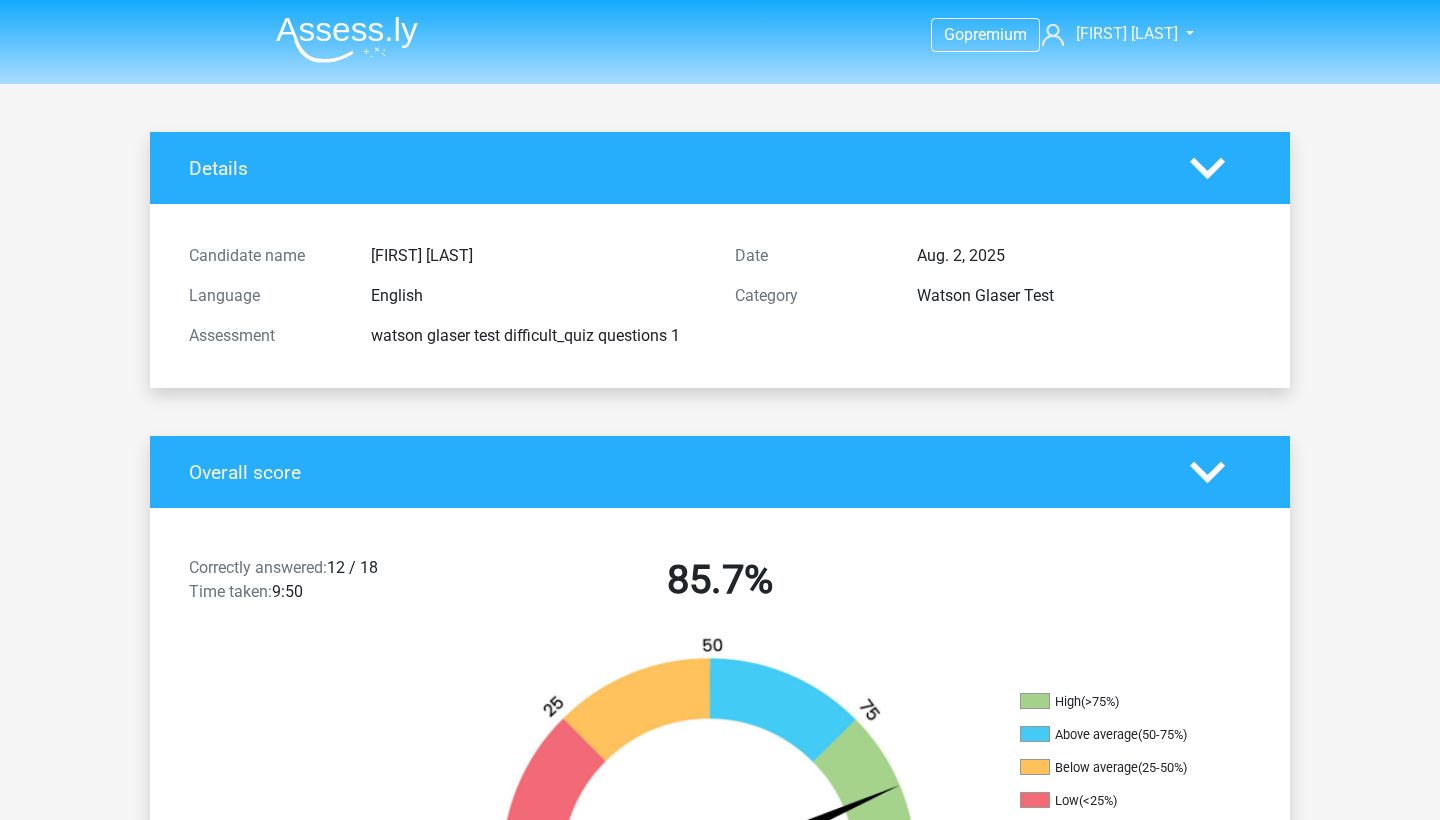 scroll, scrollTop: 0, scrollLeft: 0, axis: both 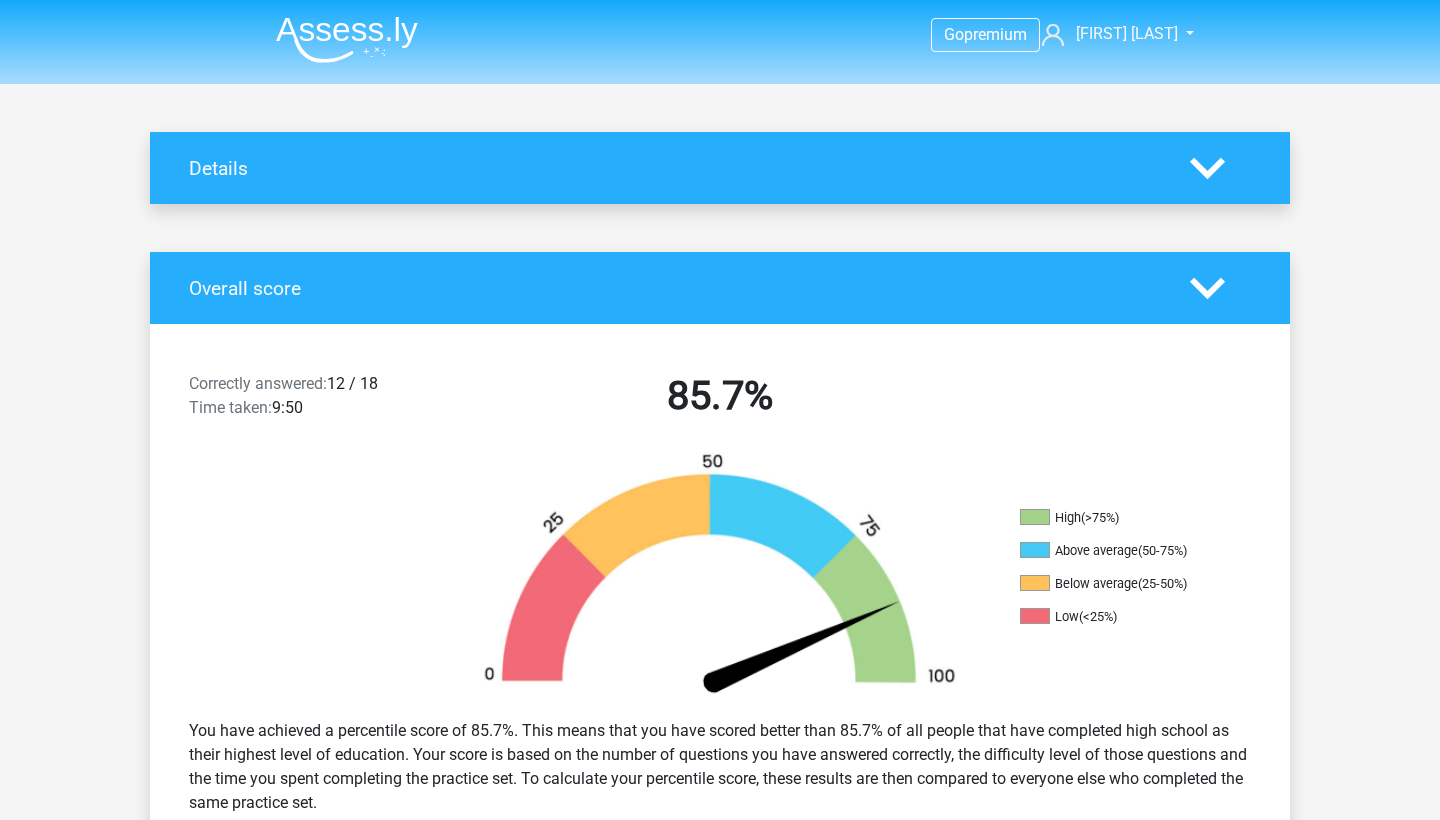 click at bounding box center [347, 39] 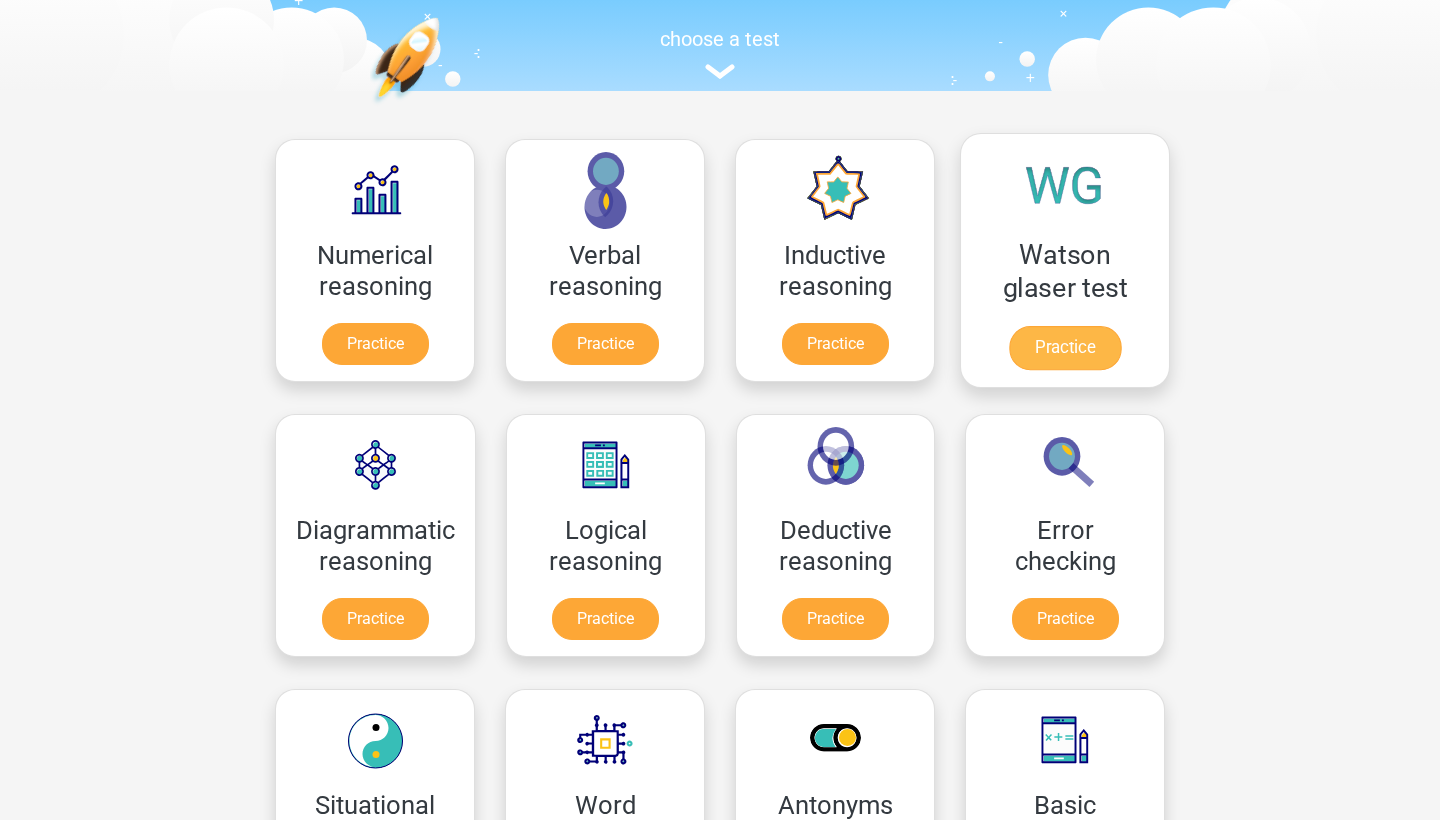 scroll, scrollTop: 199, scrollLeft: 0, axis: vertical 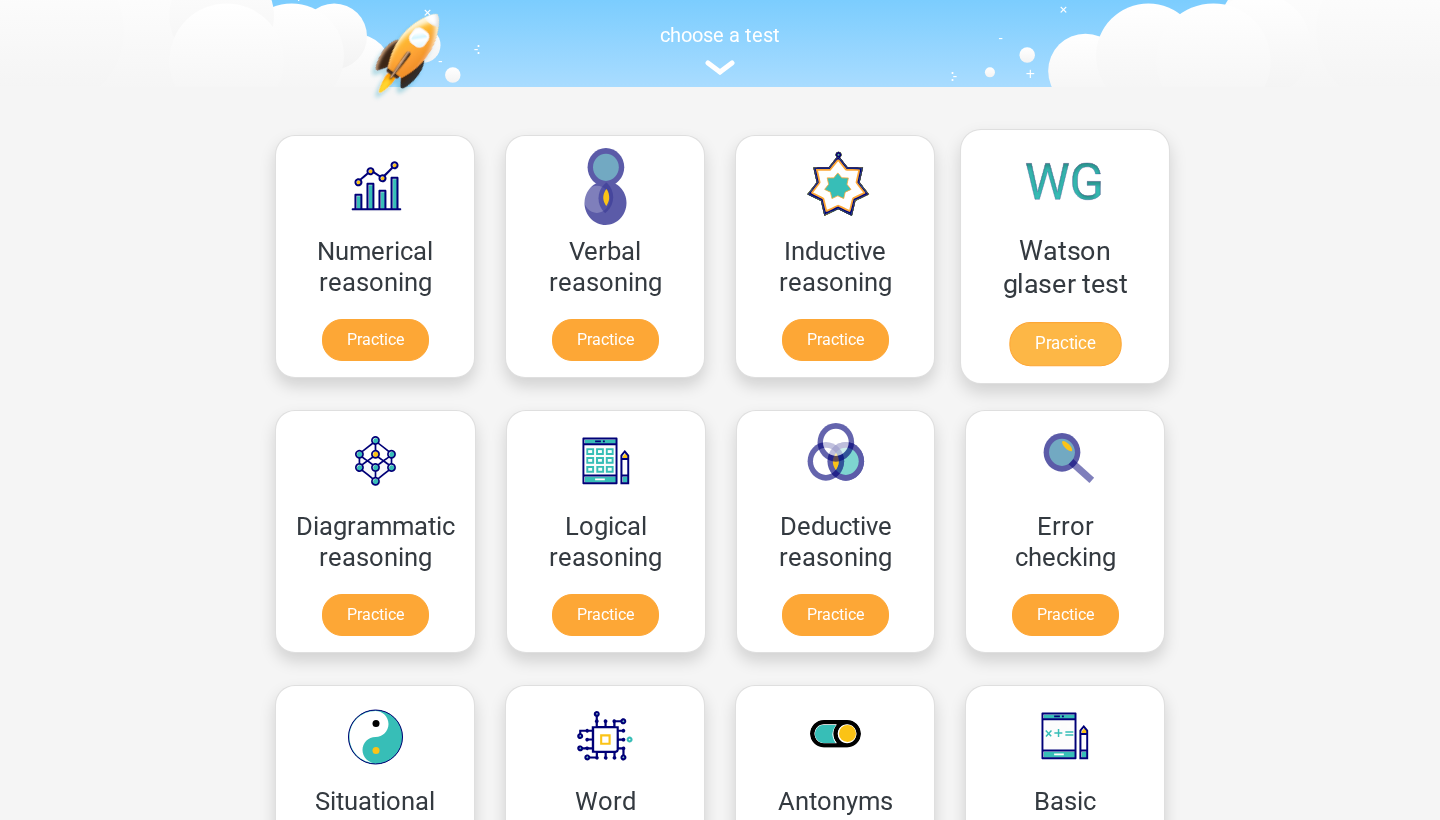 click on "Practice" at bounding box center (1065, 344) 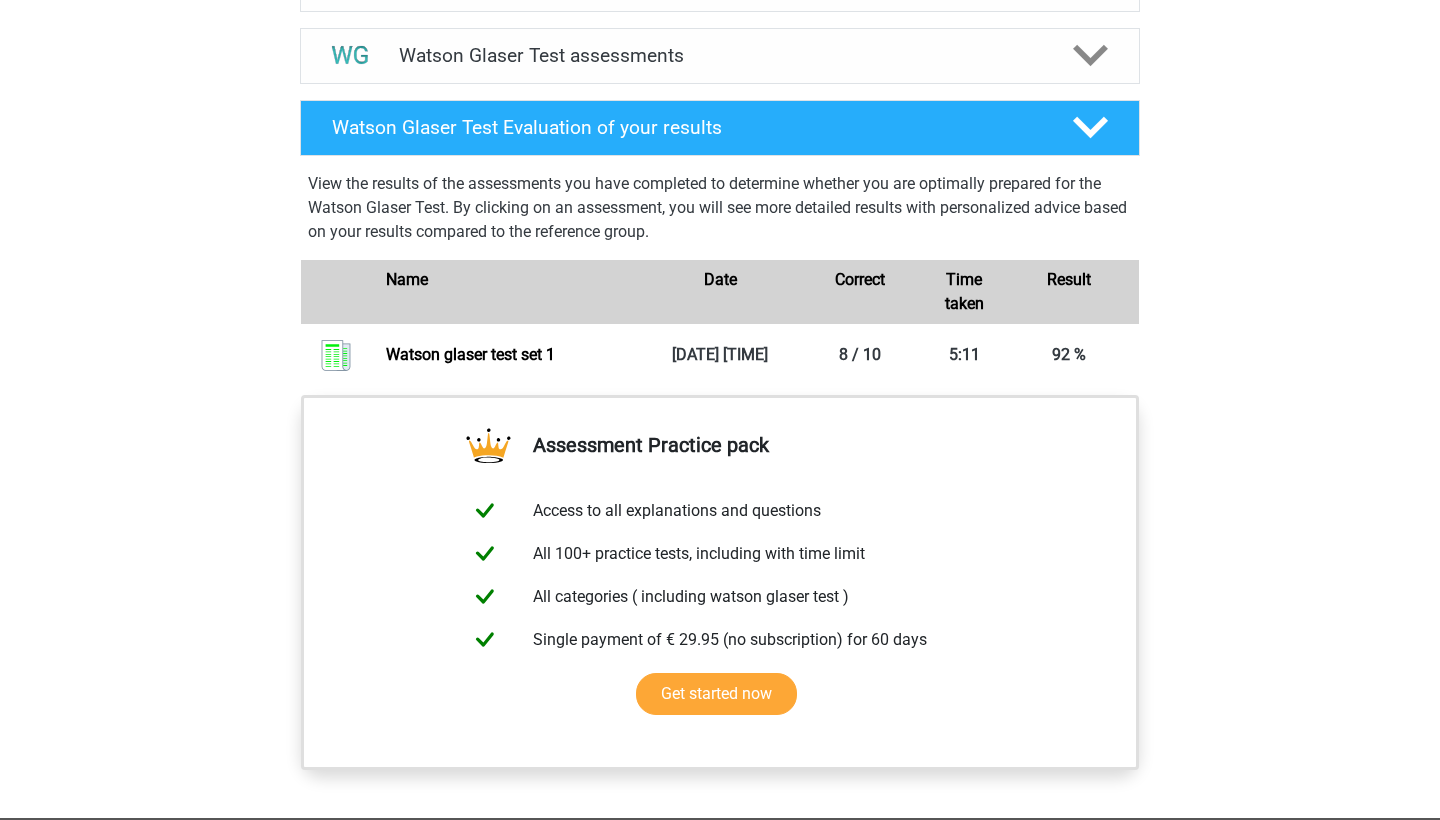 scroll, scrollTop: 1230, scrollLeft: 0, axis: vertical 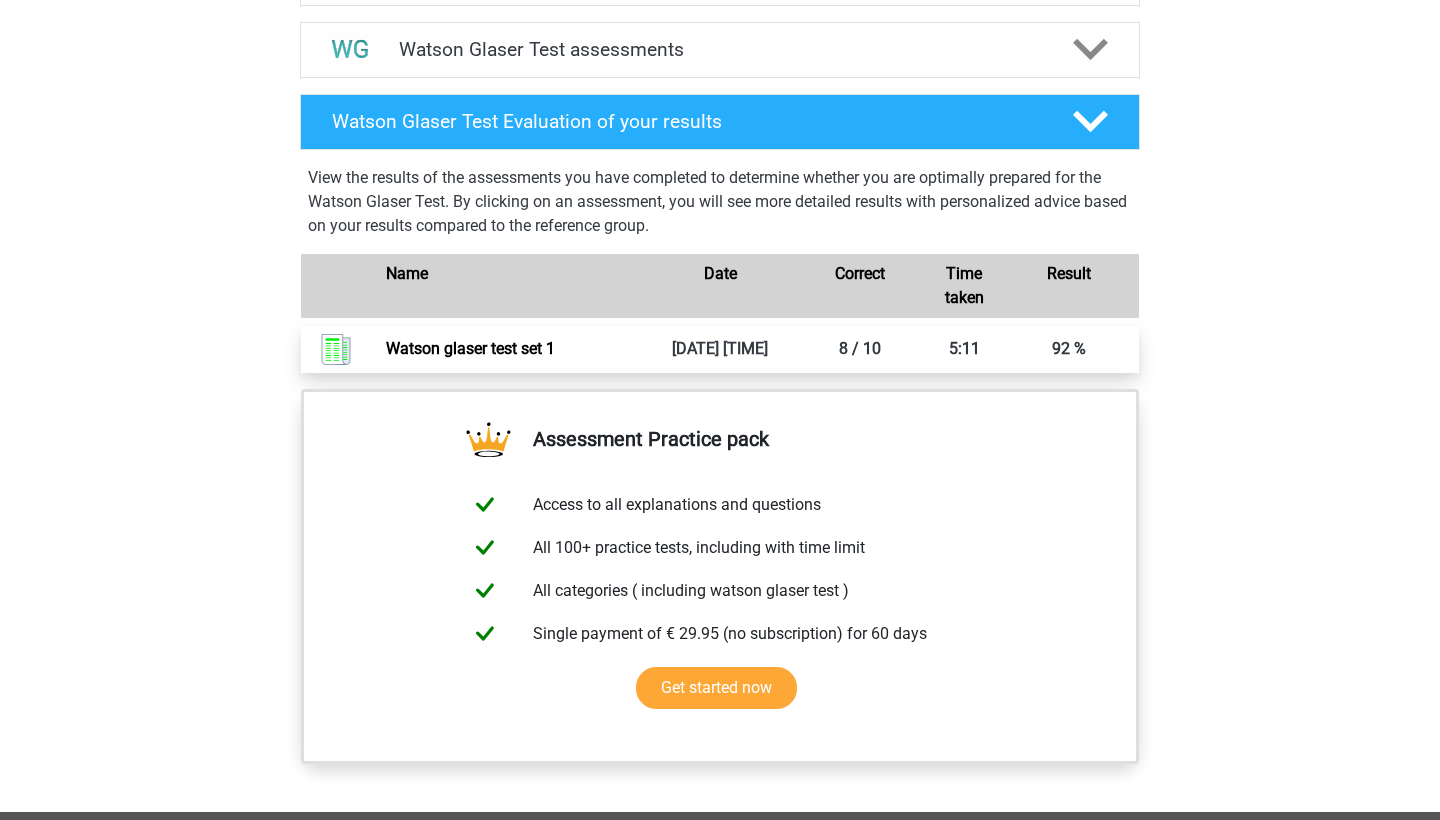 click on "Watson glaser test set 1" at bounding box center (470, 348) 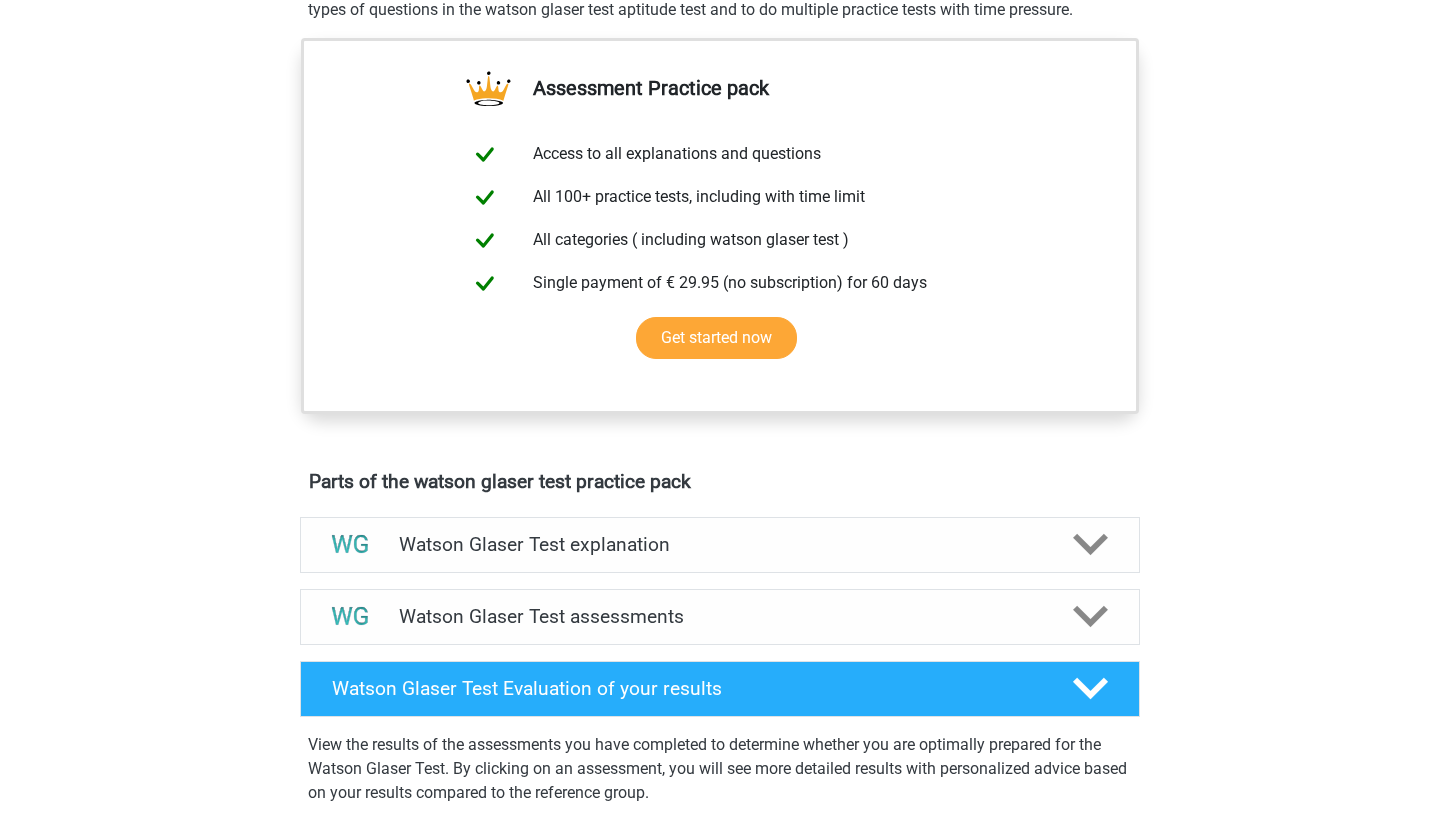 scroll, scrollTop: 667, scrollLeft: 0, axis: vertical 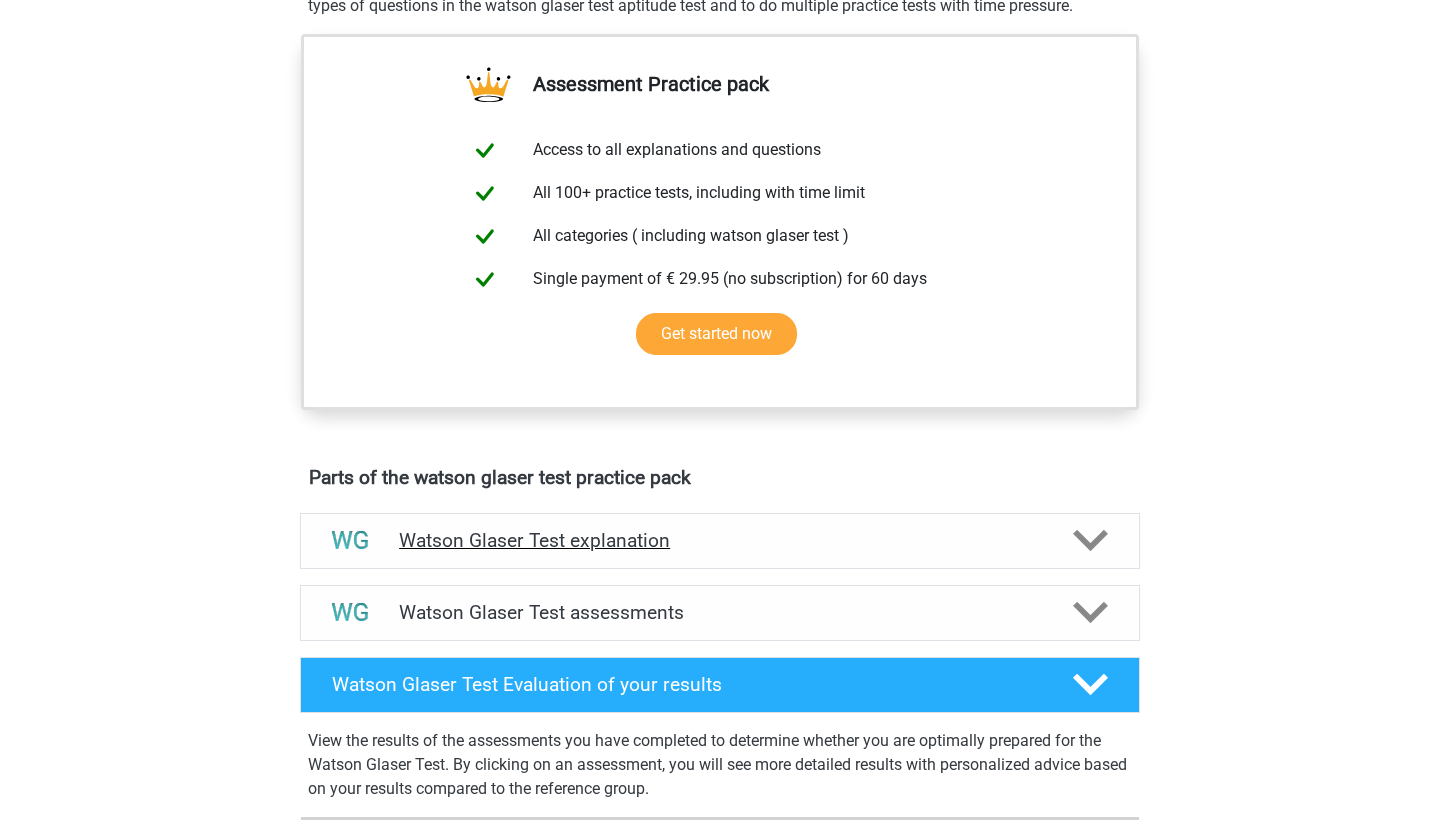 click on "Watson Glaser Test explanation" at bounding box center (720, 540) 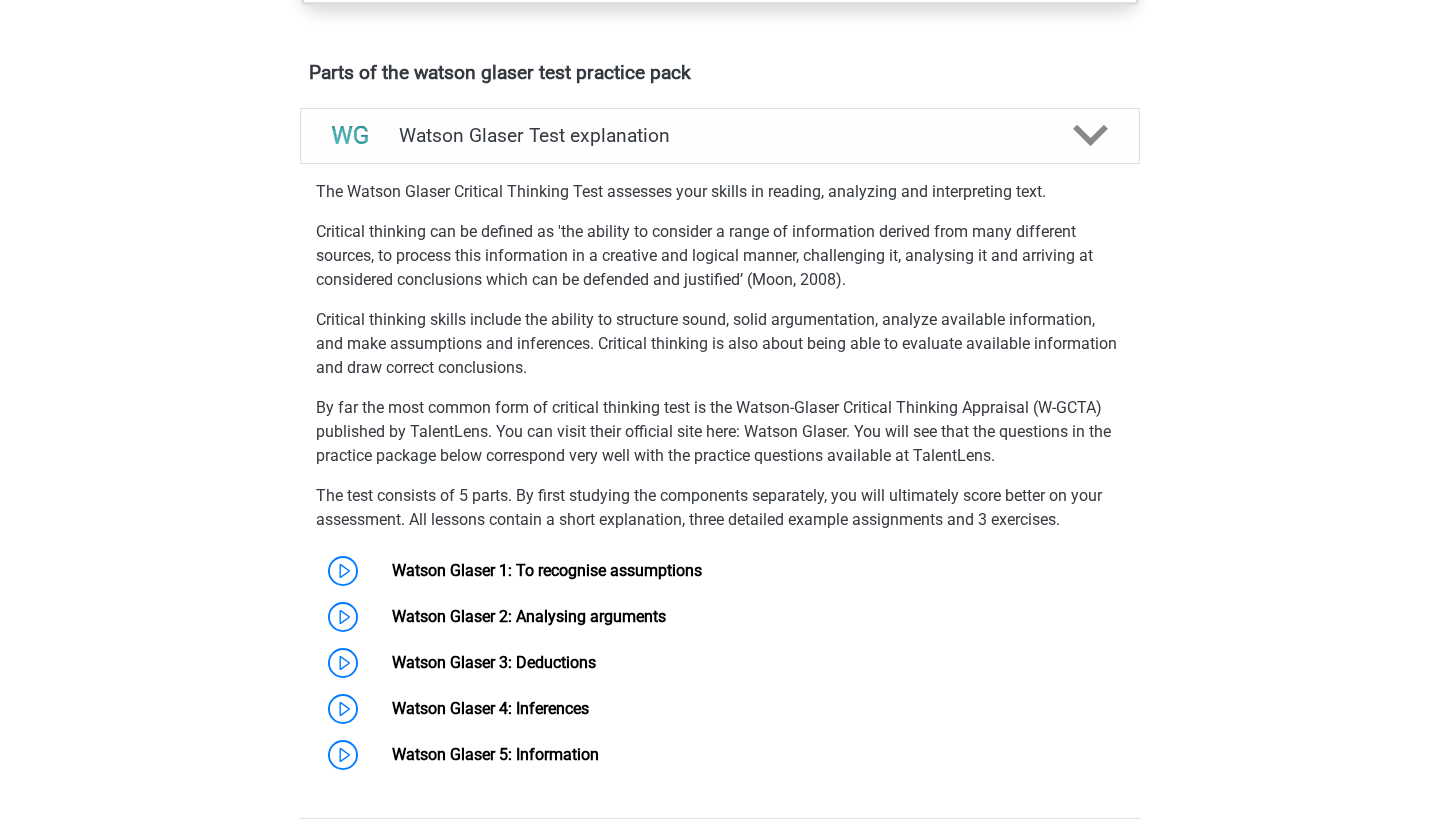 scroll, scrollTop: 1076, scrollLeft: 0, axis: vertical 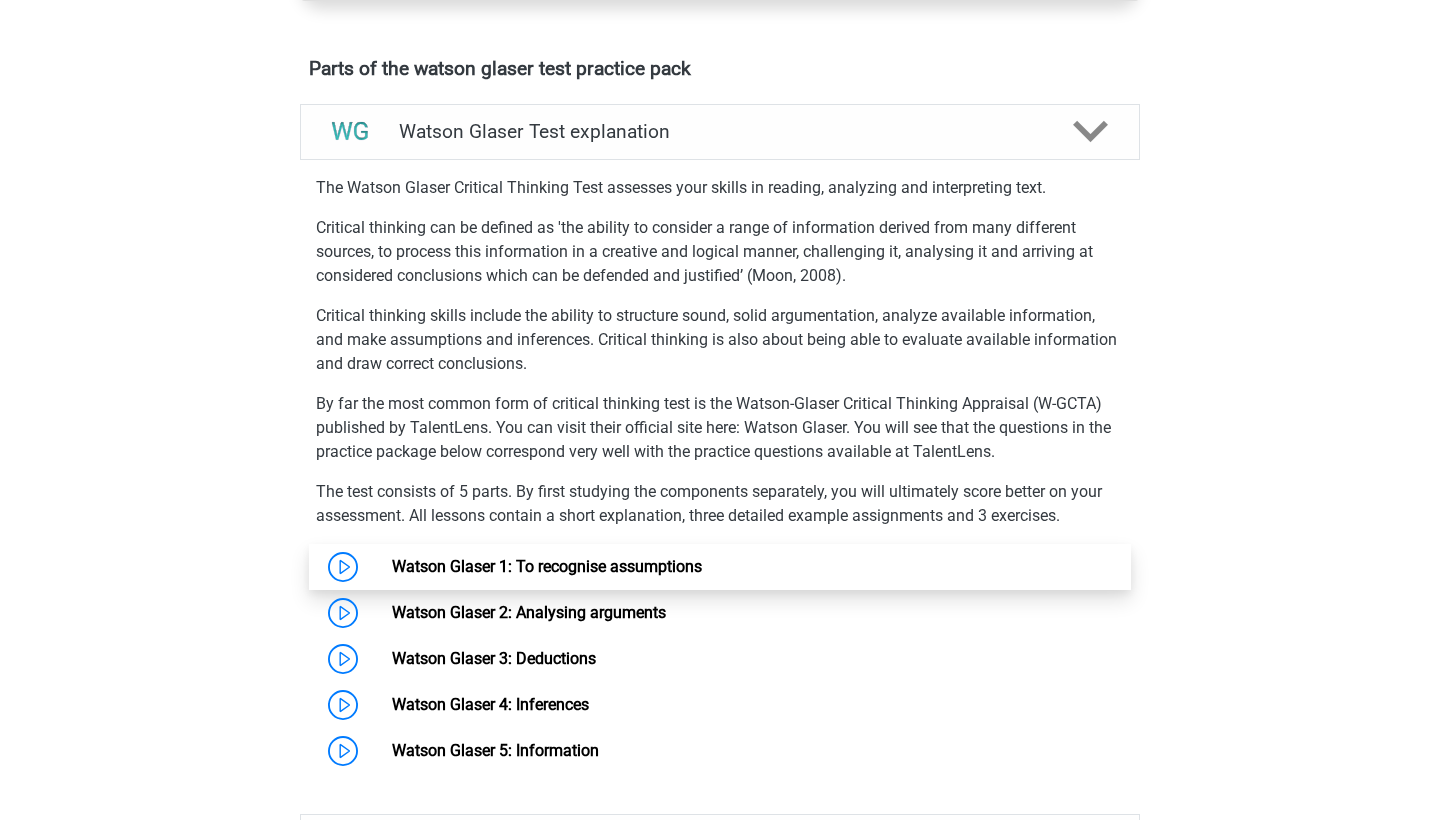 click on "Watson Glaser 1: To recognise assumptions" at bounding box center (547, 566) 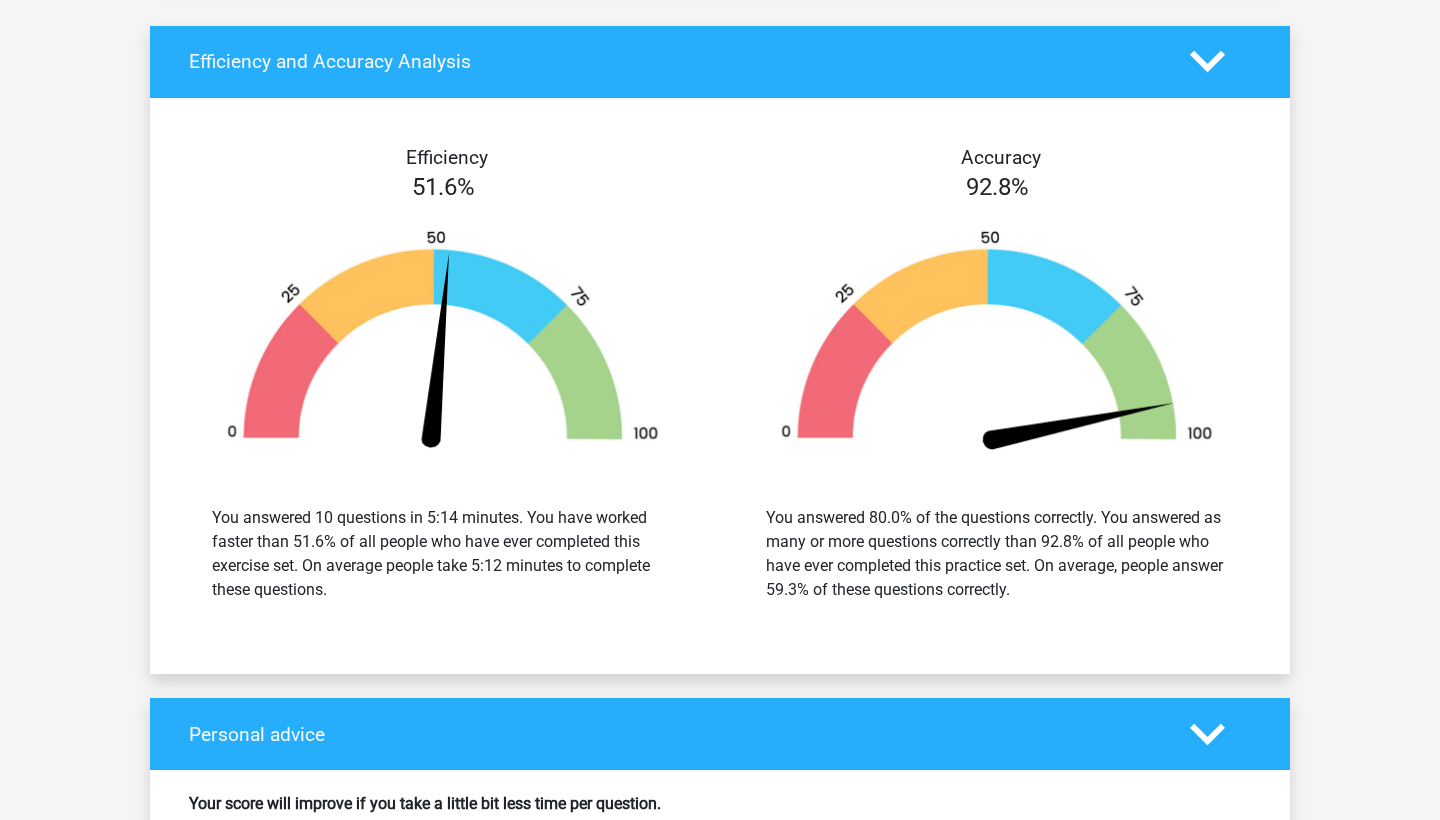 scroll, scrollTop: 1497, scrollLeft: 0, axis: vertical 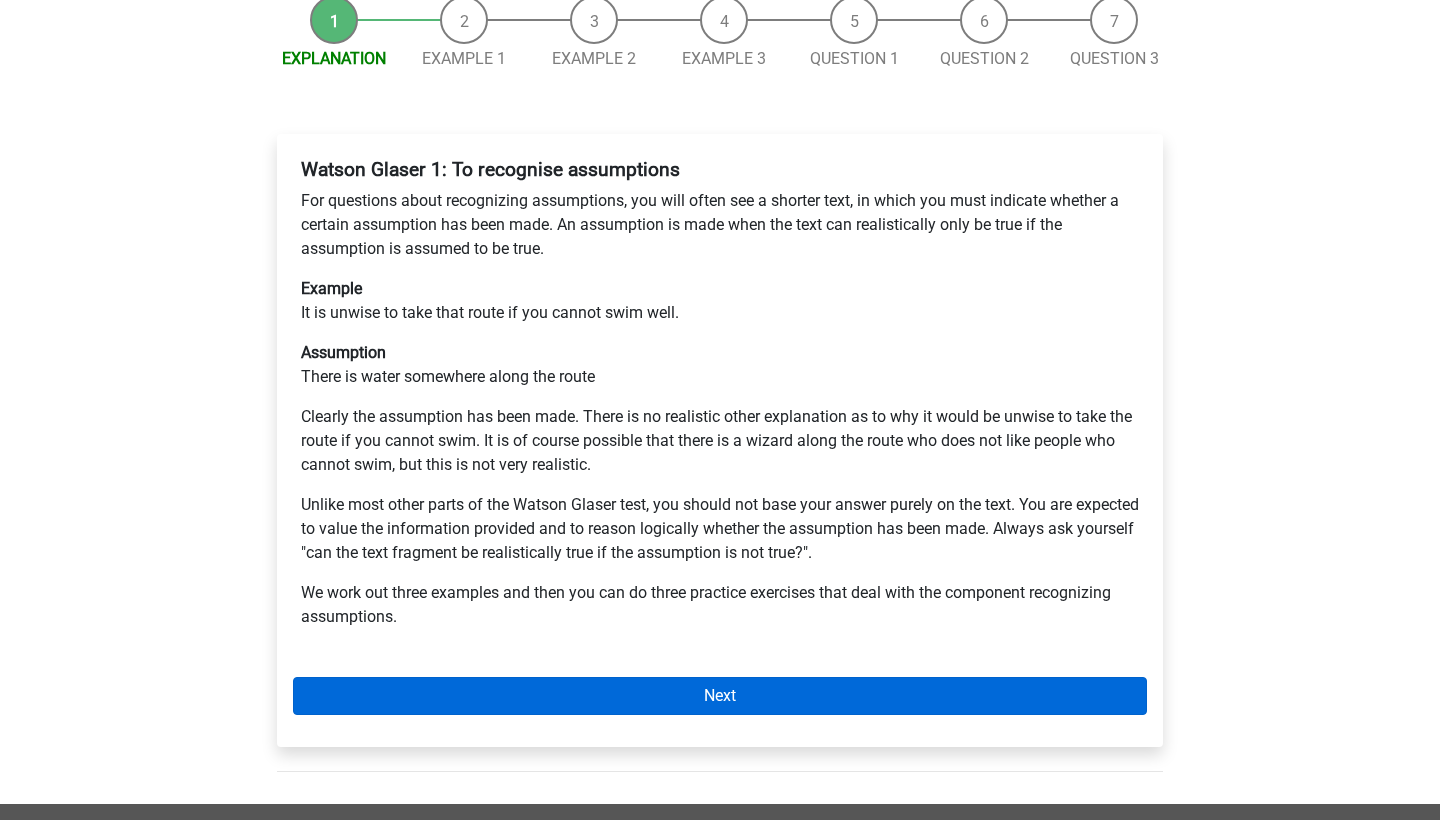 click on "Next" at bounding box center [720, 696] 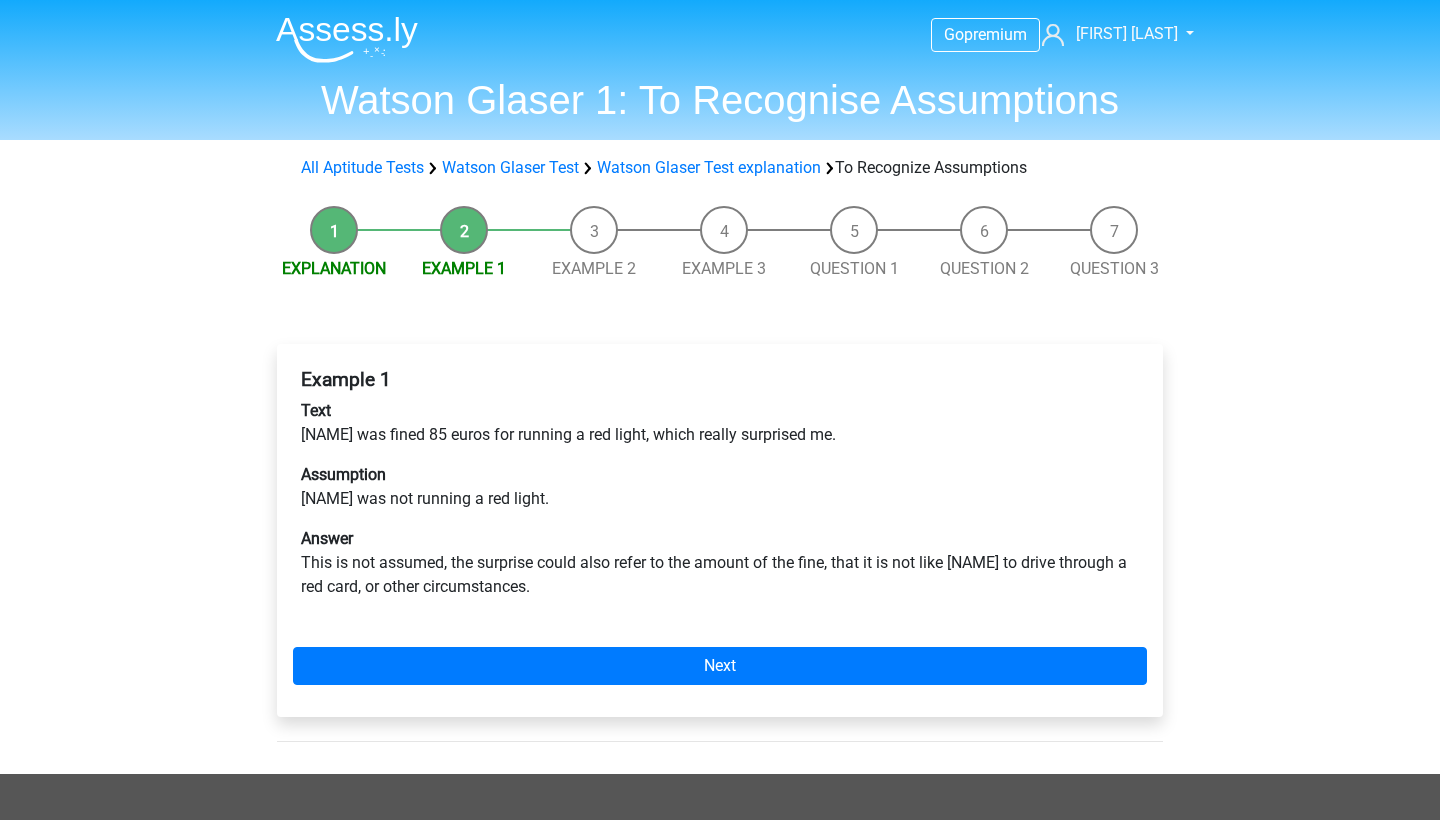 scroll, scrollTop: 0, scrollLeft: 0, axis: both 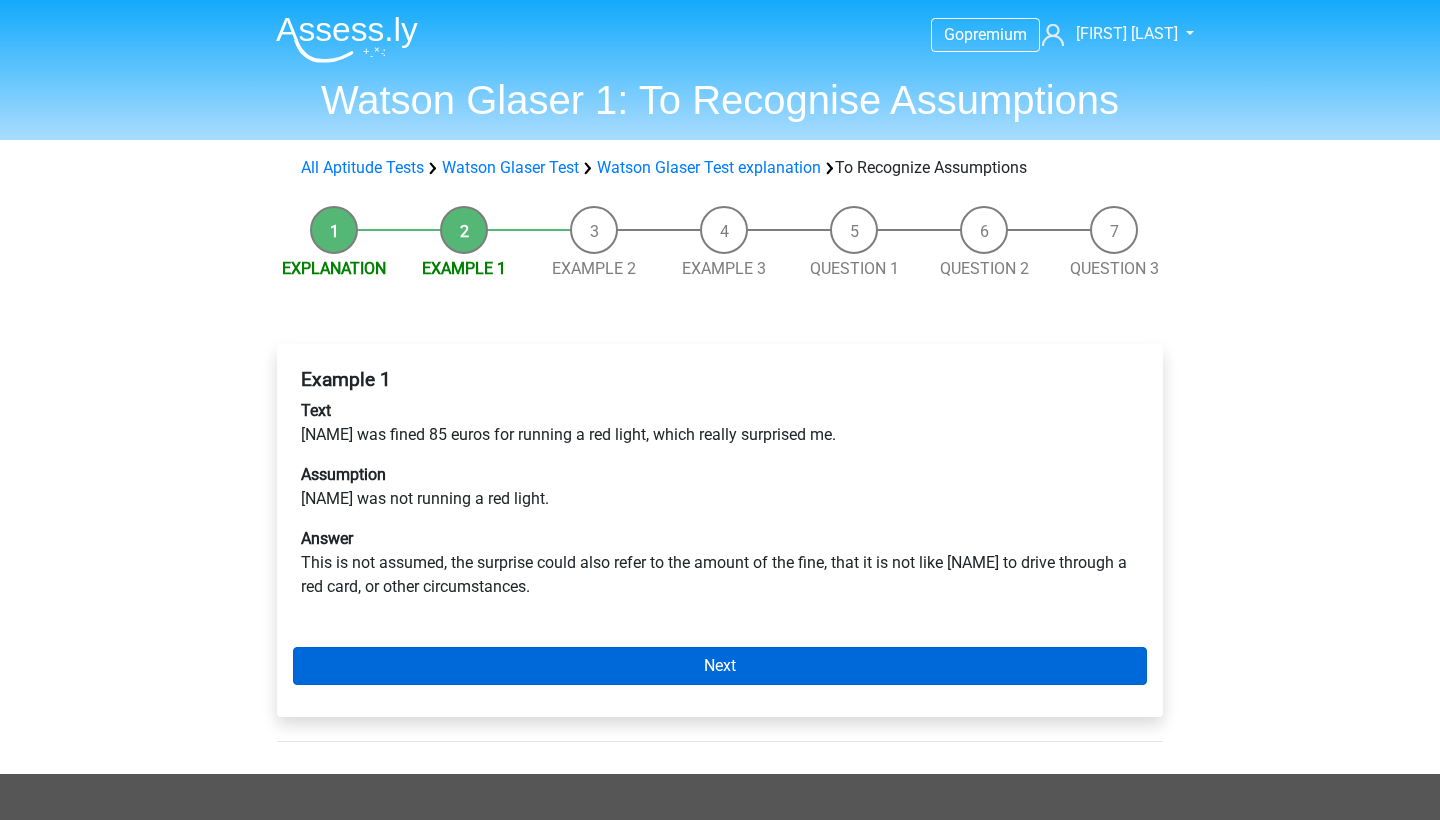 click on "Next" at bounding box center [720, 666] 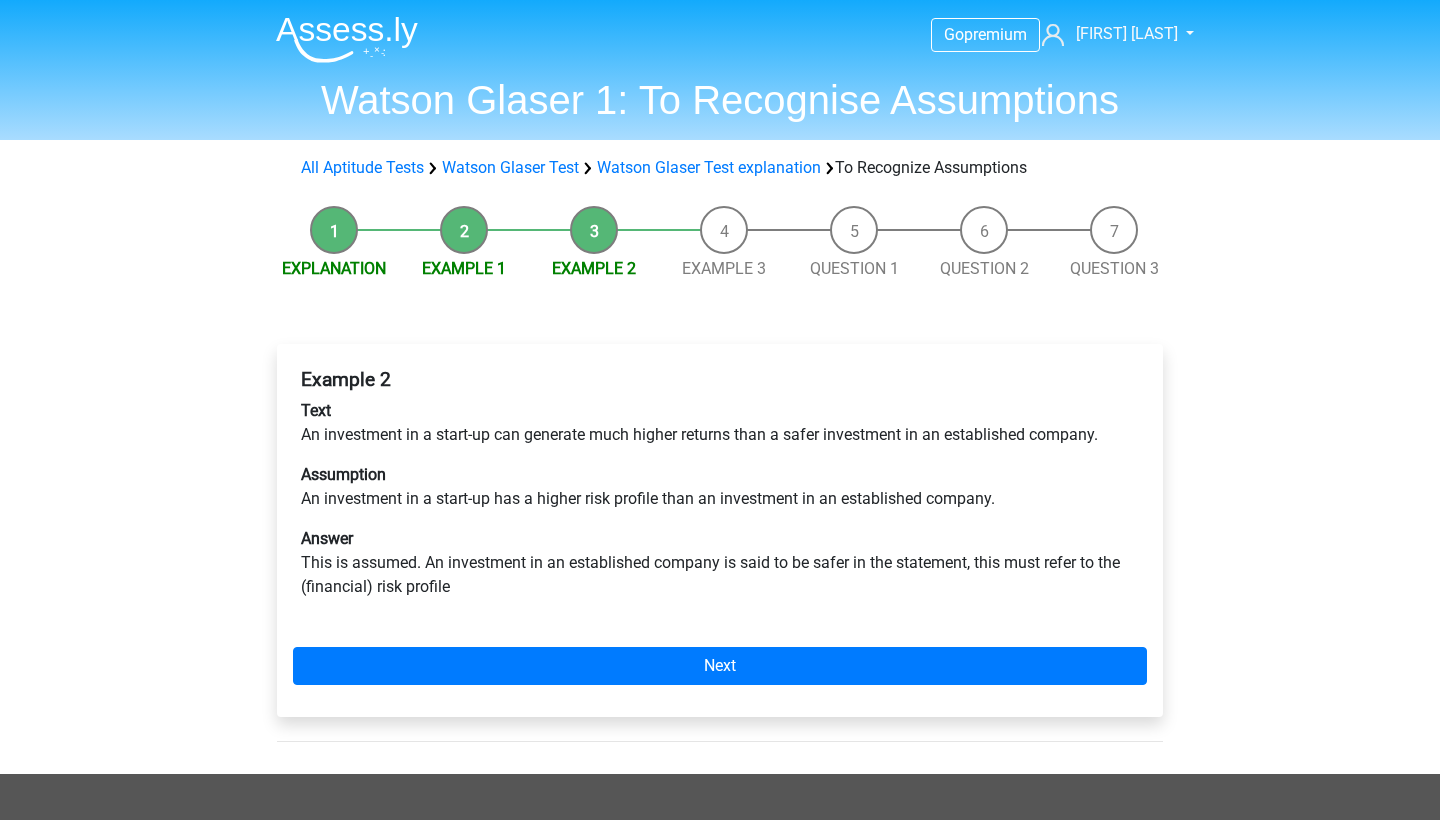 scroll, scrollTop: 0, scrollLeft: 0, axis: both 